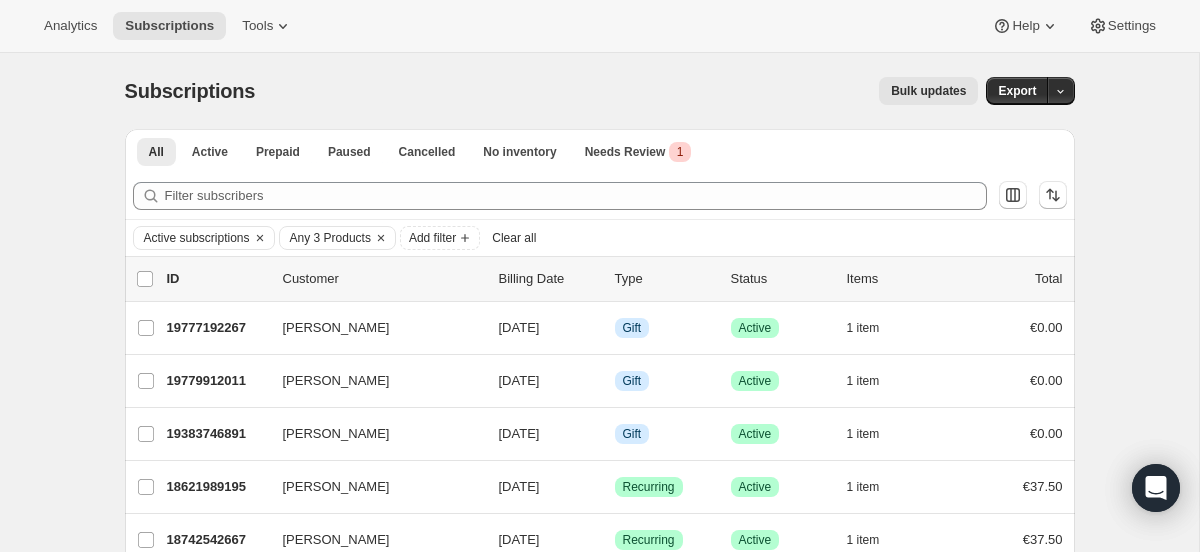 scroll, scrollTop: 1609, scrollLeft: 0, axis: vertical 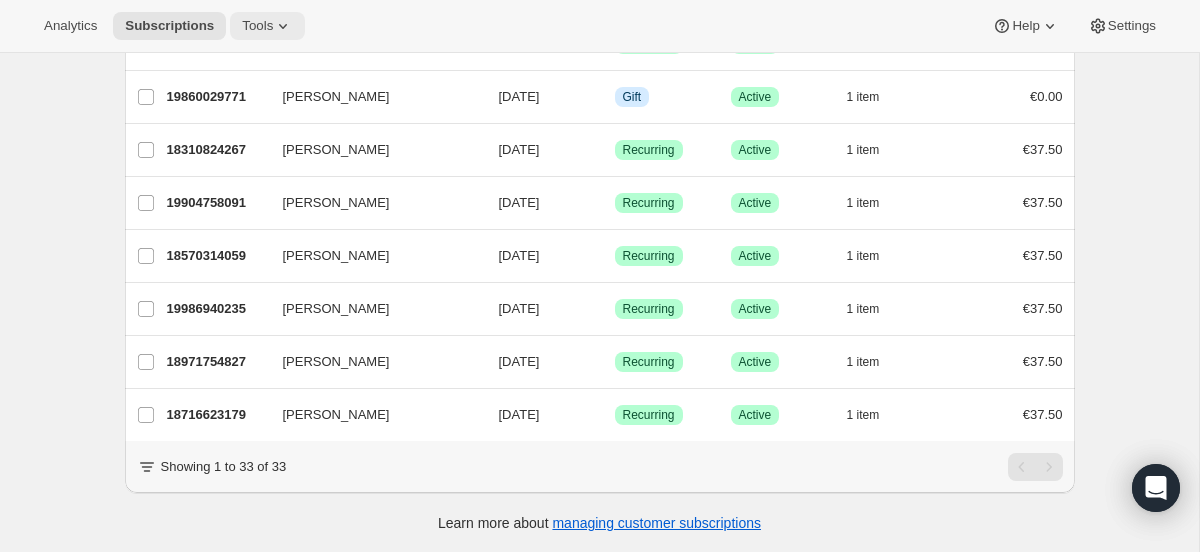 click 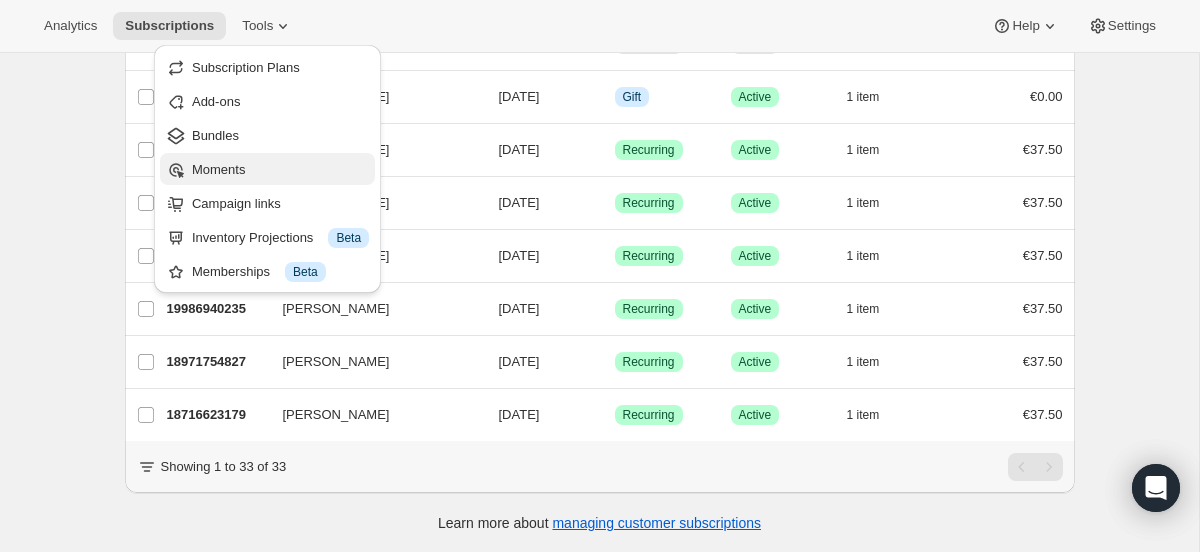 click on "Moments" at bounding box center (280, 170) 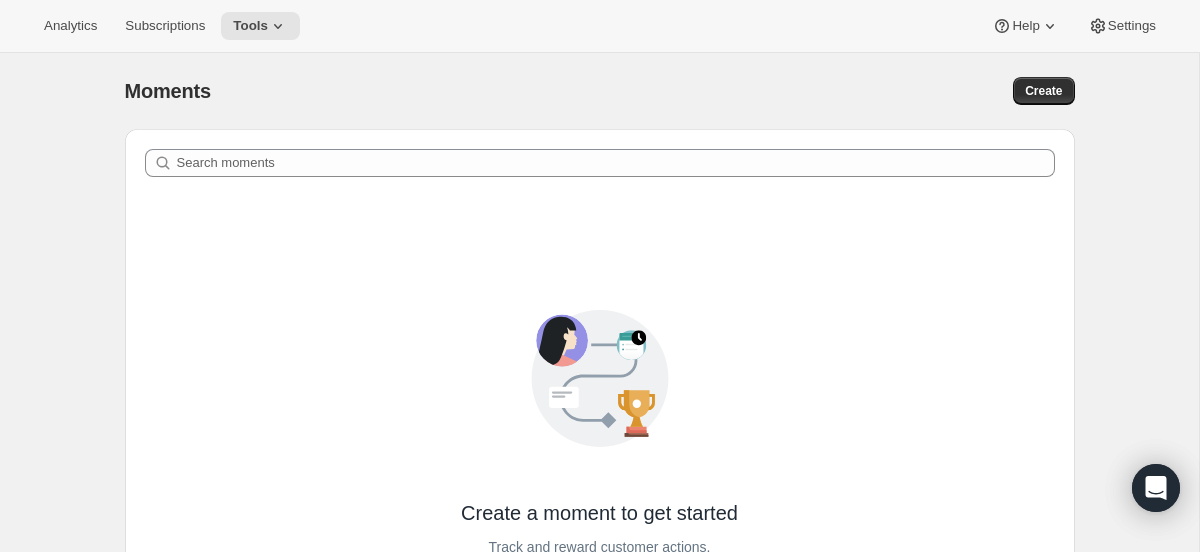 scroll, scrollTop: 17, scrollLeft: 0, axis: vertical 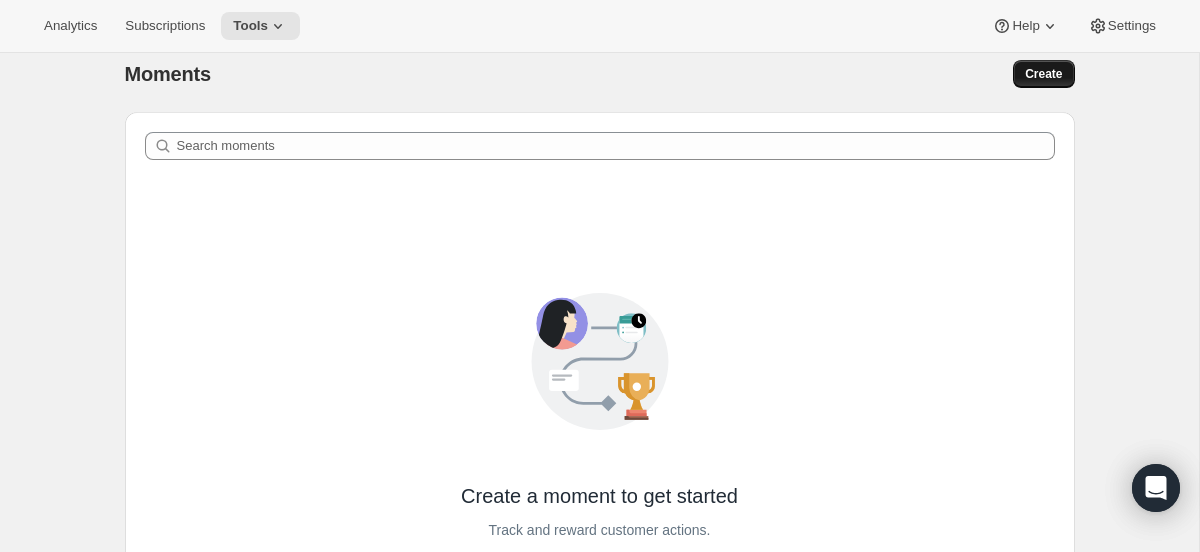 click on "Create" at bounding box center (1043, 74) 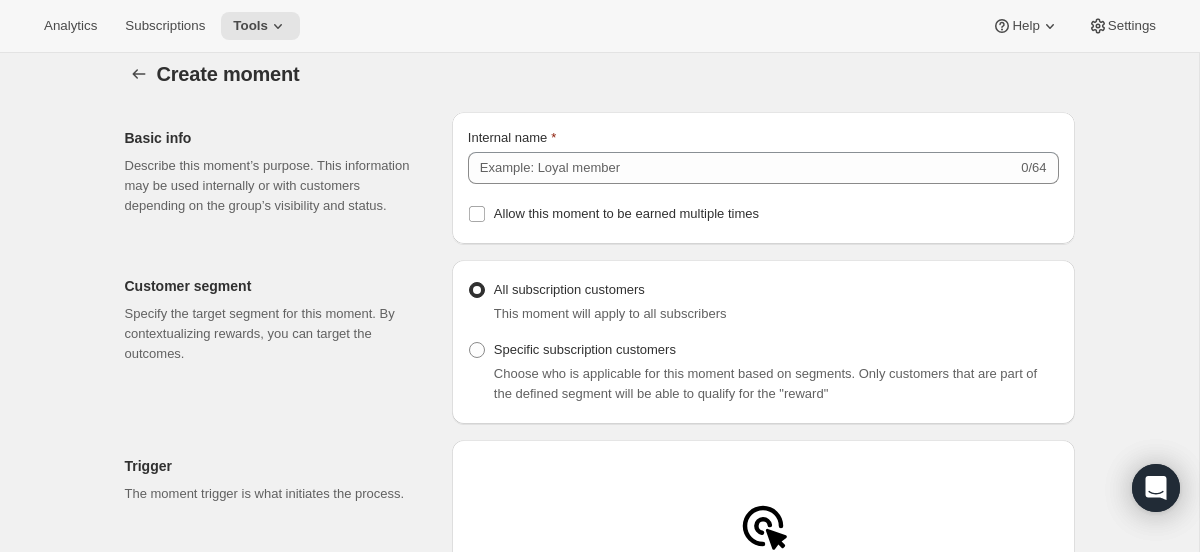 scroll, scrollTop: 0, scrollLeft: 0, axis: both 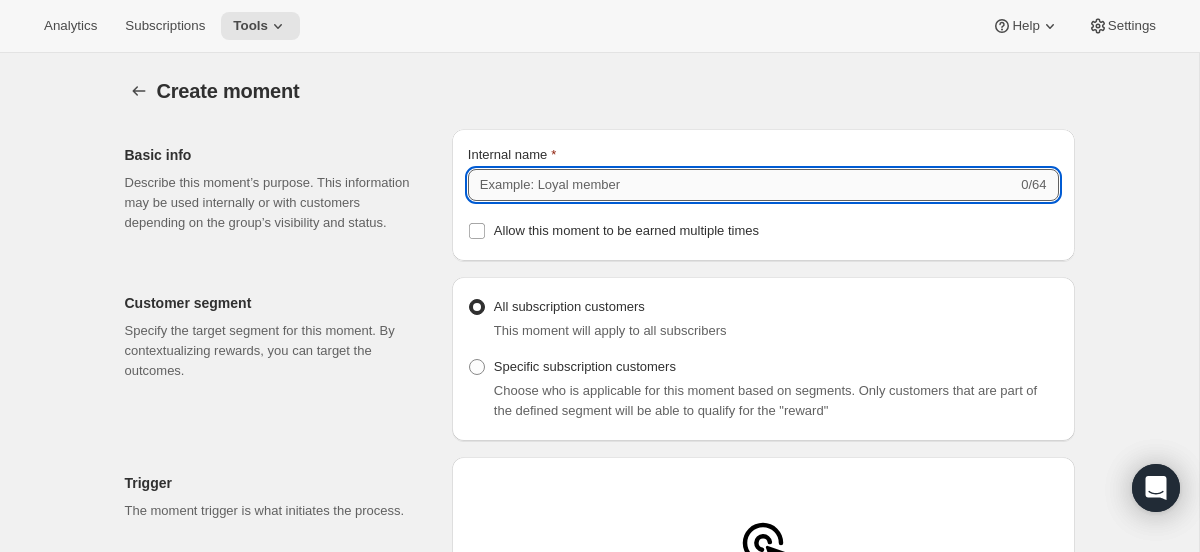 click on "Internal name" at bounding box center [742, 185] 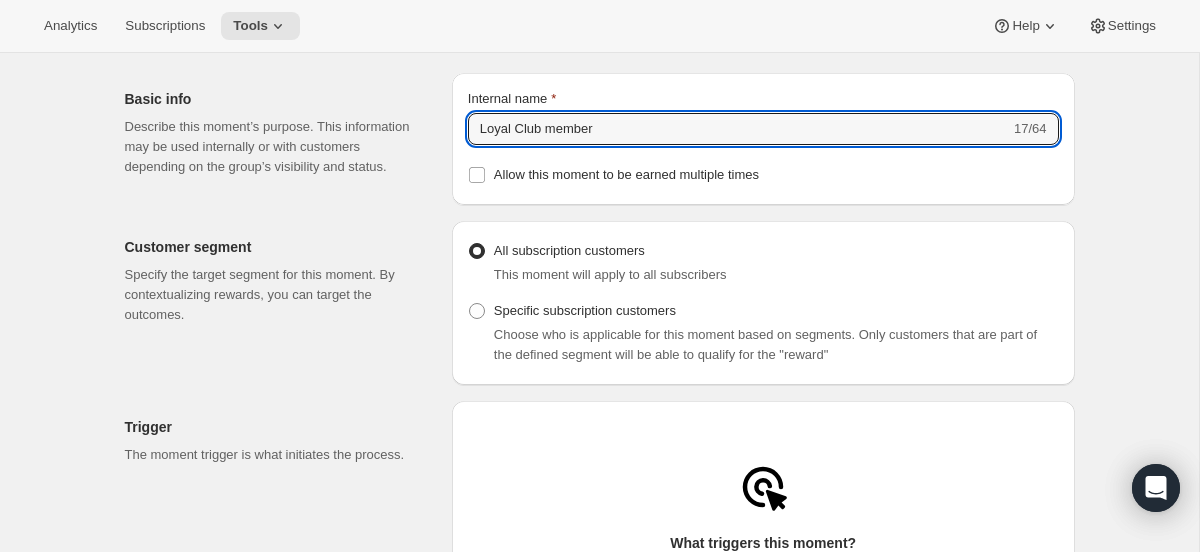 scroll, scrollTop: 63, scrollLeft: 0, axis: vertical 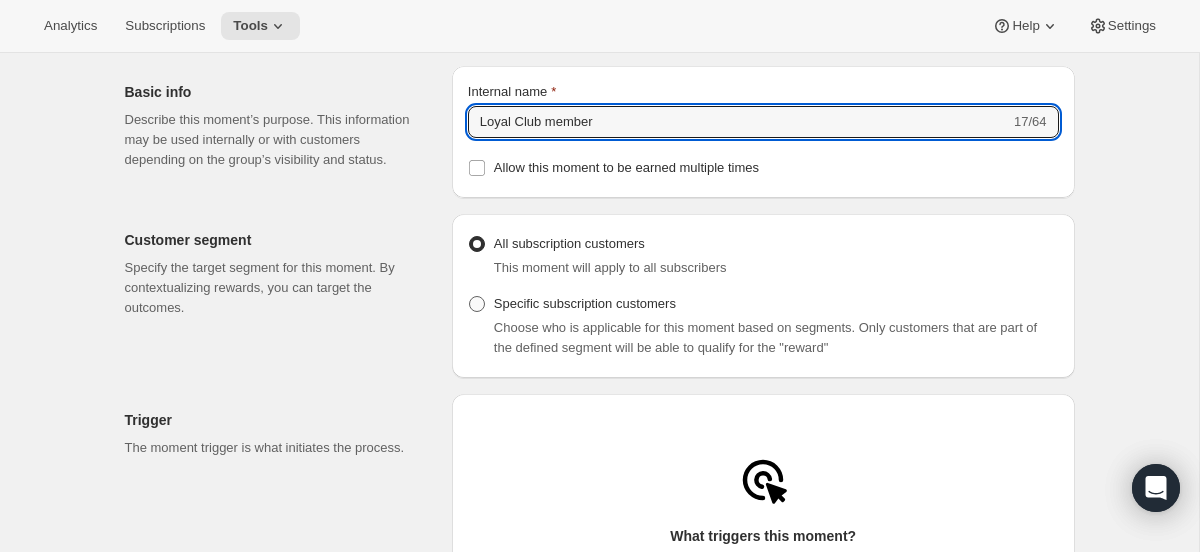 type on "Loyal Club member" 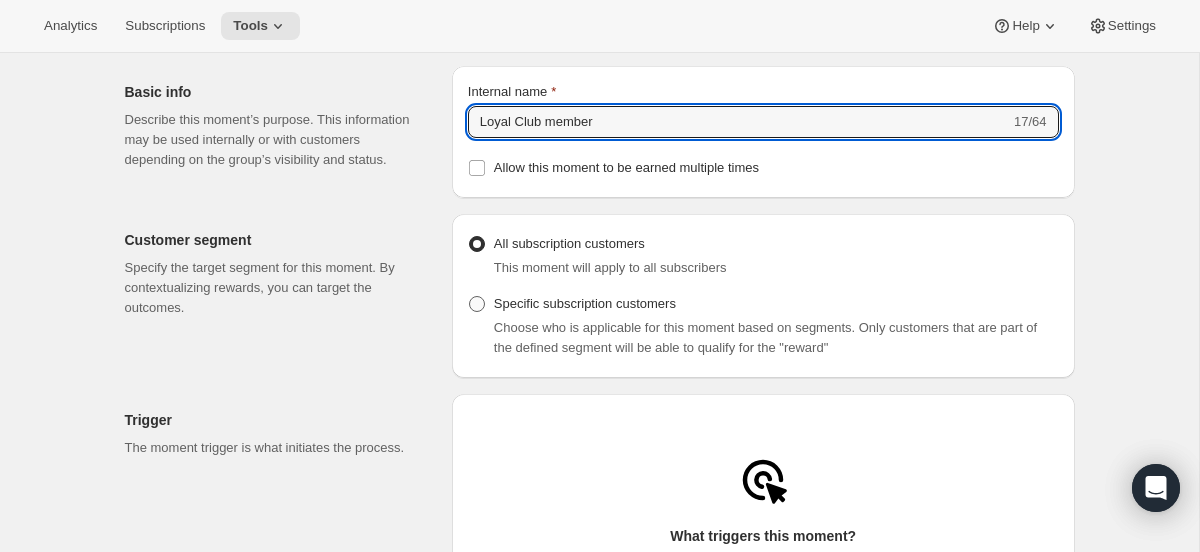radio on "true" 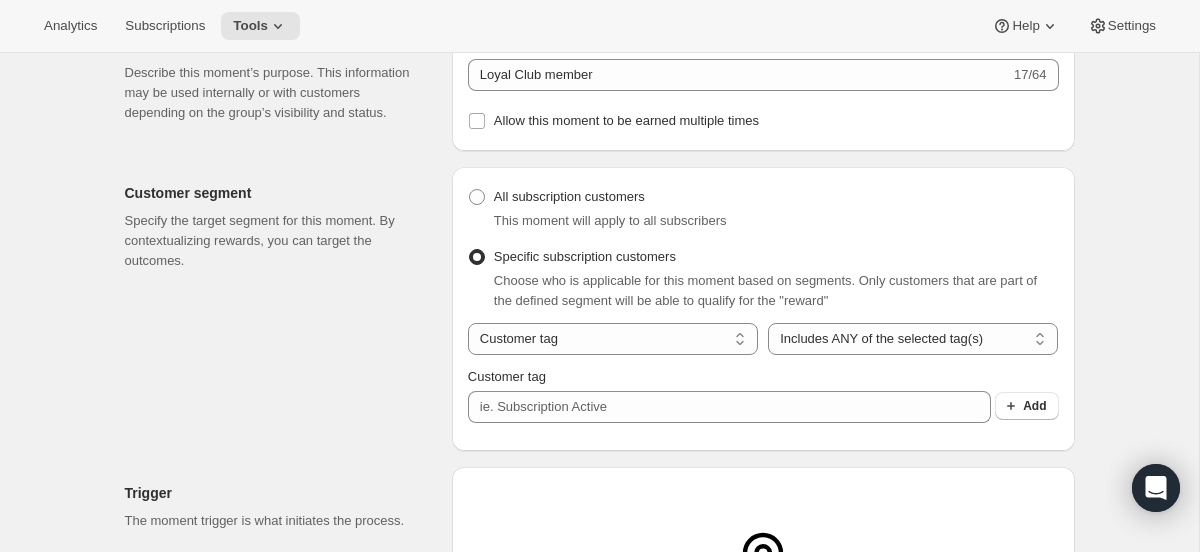 scroll, scrollTop: 134, scrollLeft: 0, axis: vertical 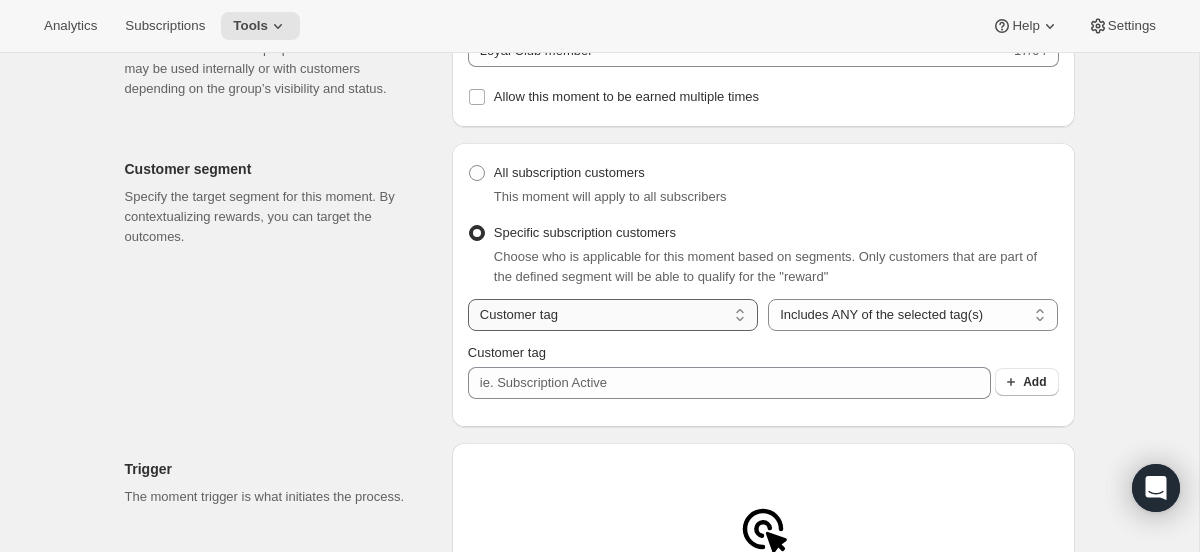 click on "Customer tag Subscription" at bounding box center (613, 315) 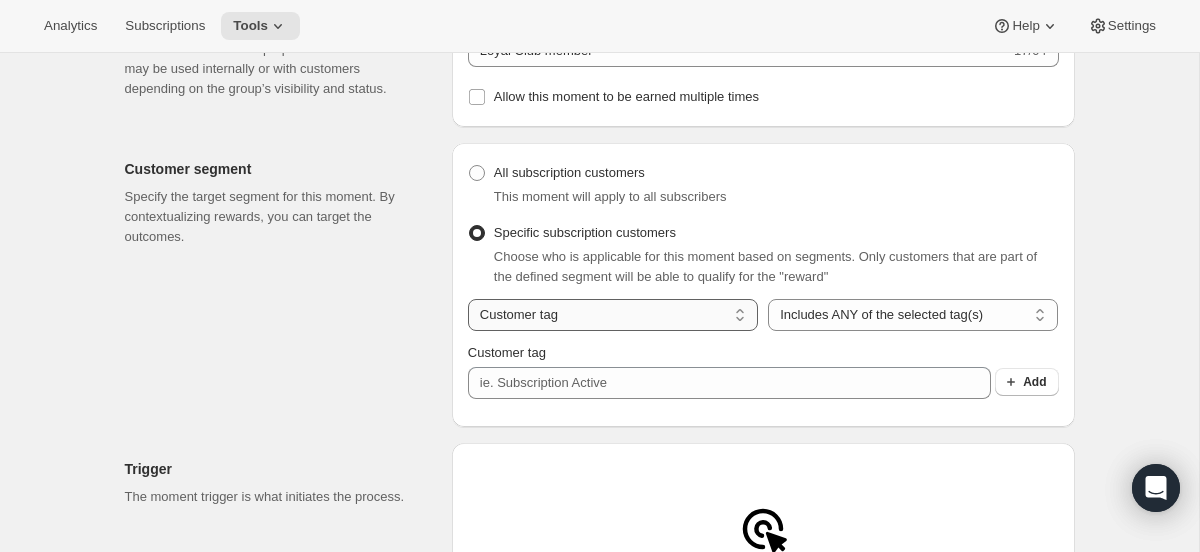 select on "subscribesTo" 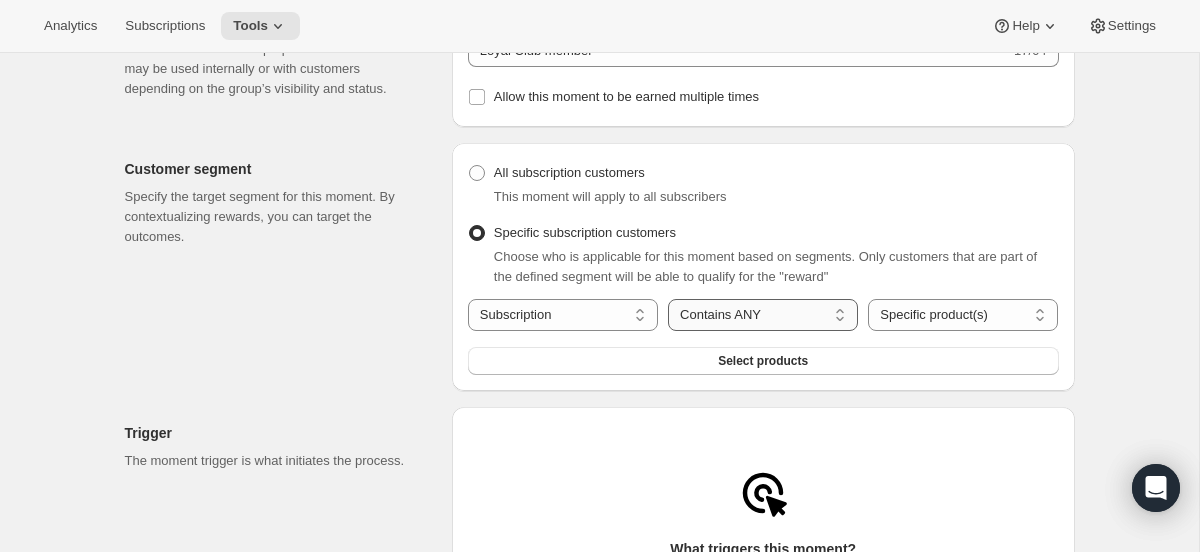click on "Contains ANY Contains ALL Contains ONLY Does not contain ANY" at bounding box center [763, 315] 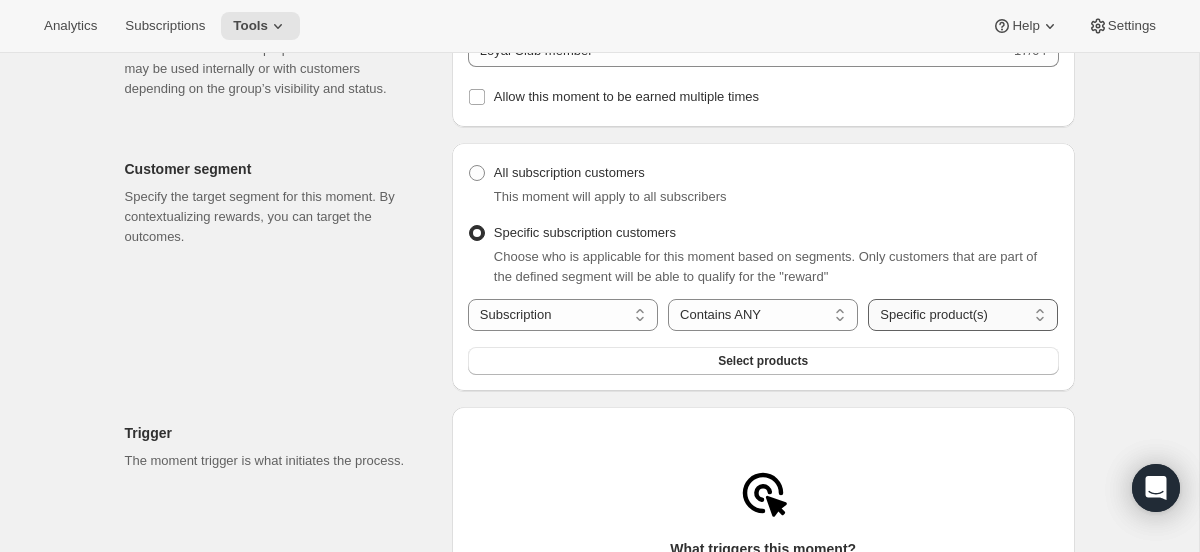 click on "Specific product(s) Specific variant(s)" at bounding box center [963, 315] 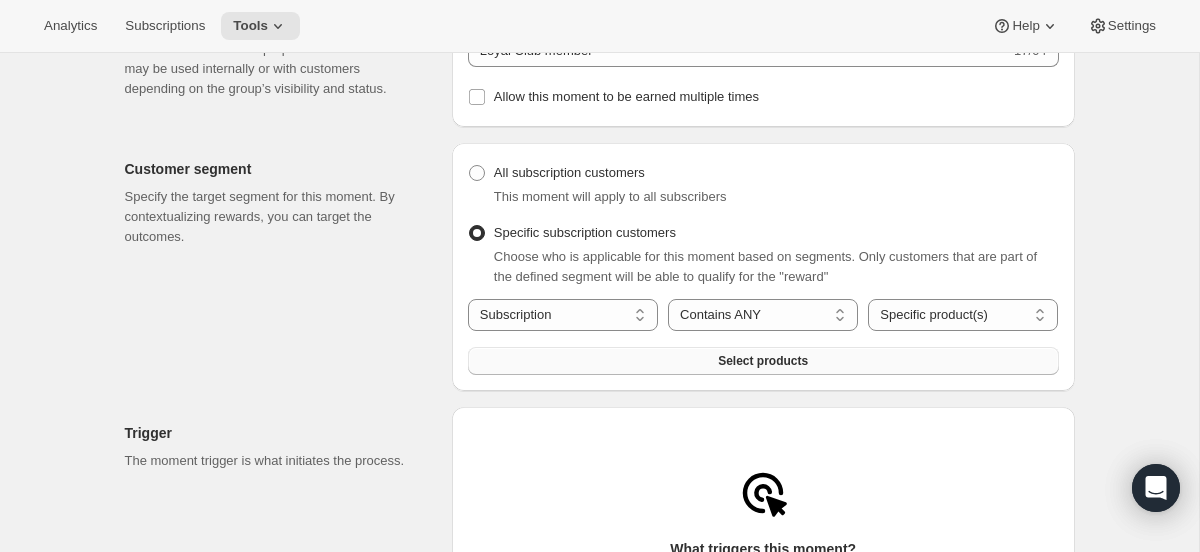 click on "Select products" at bounding box center [763, 361] 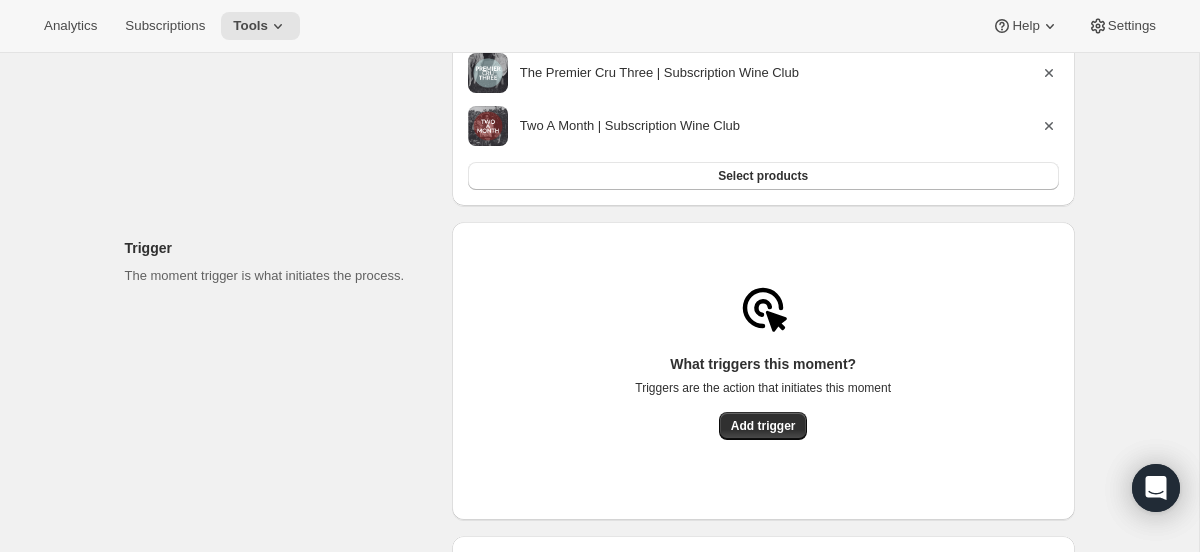 scroll, scrollTop: 588, scrollLeft: 0, axis: vertical 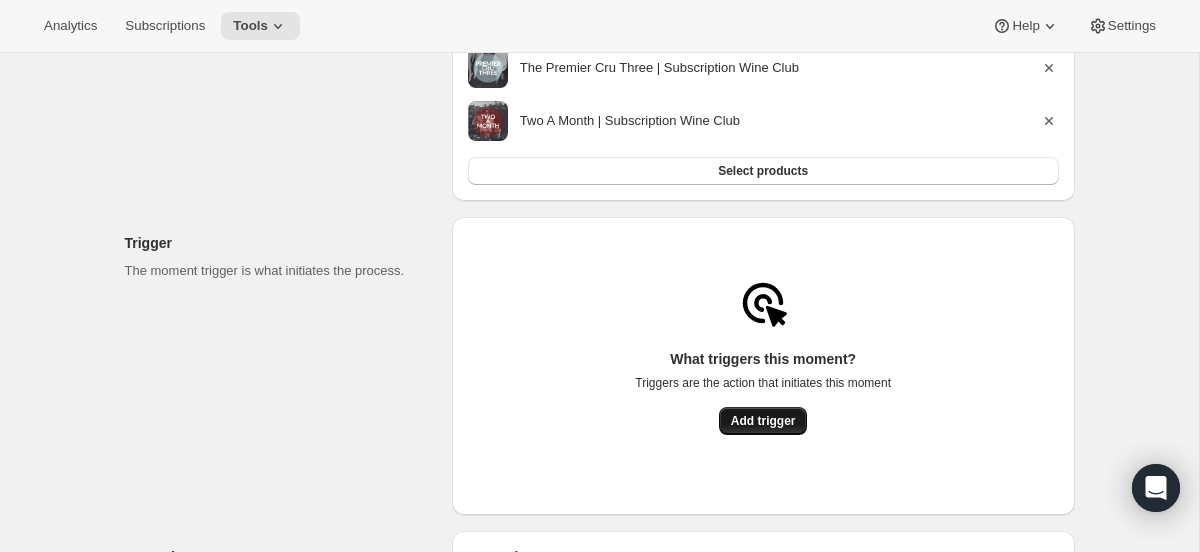 click on "Add trigger" at bounding box center (763, 421) 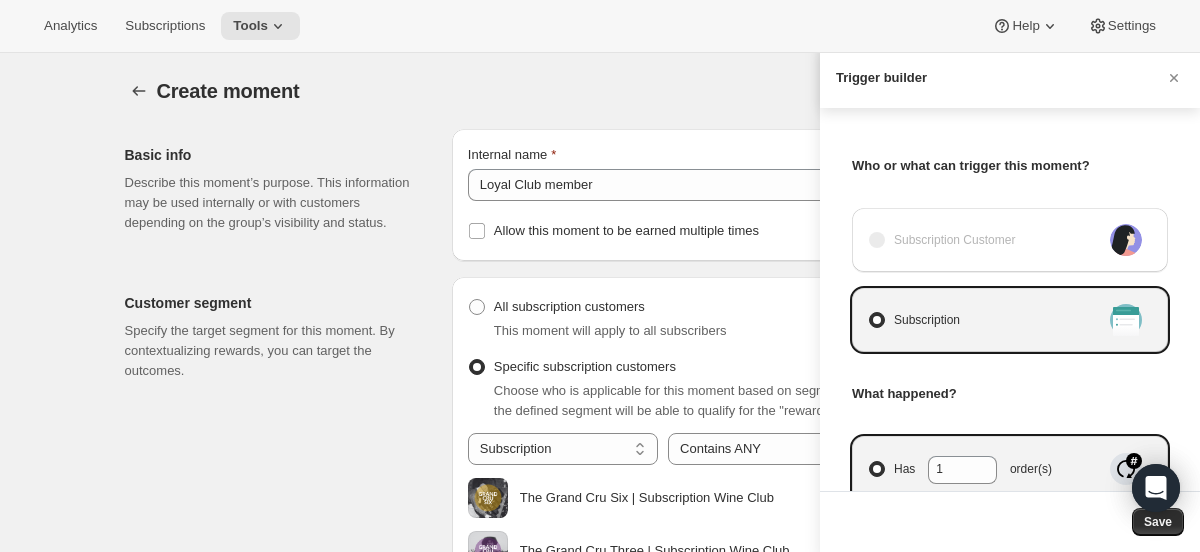 scroll, scrollTop: 0, scrollLeft: 0, axis: both 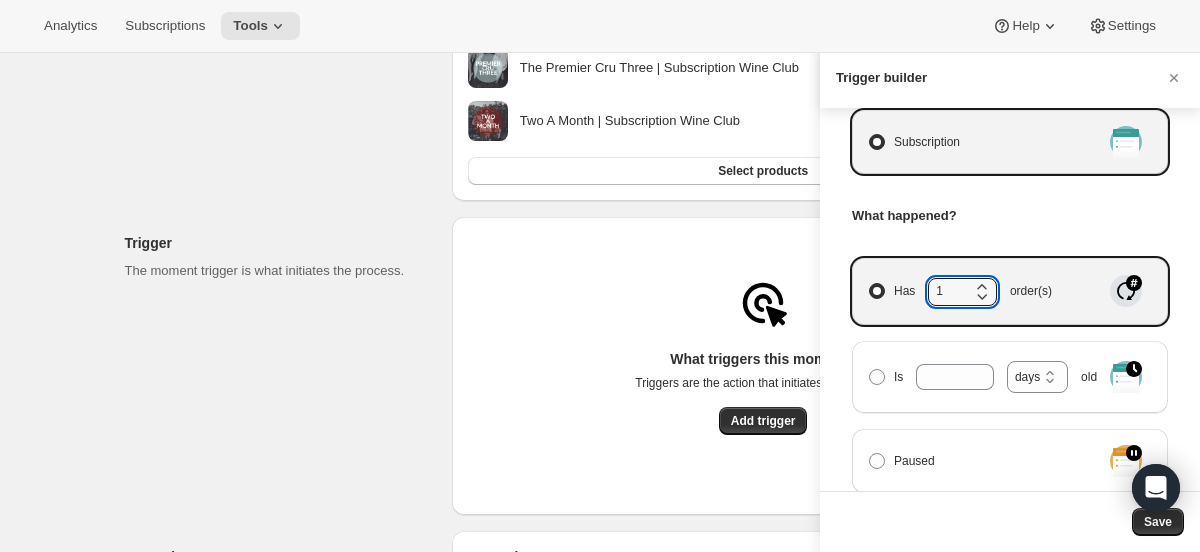 click 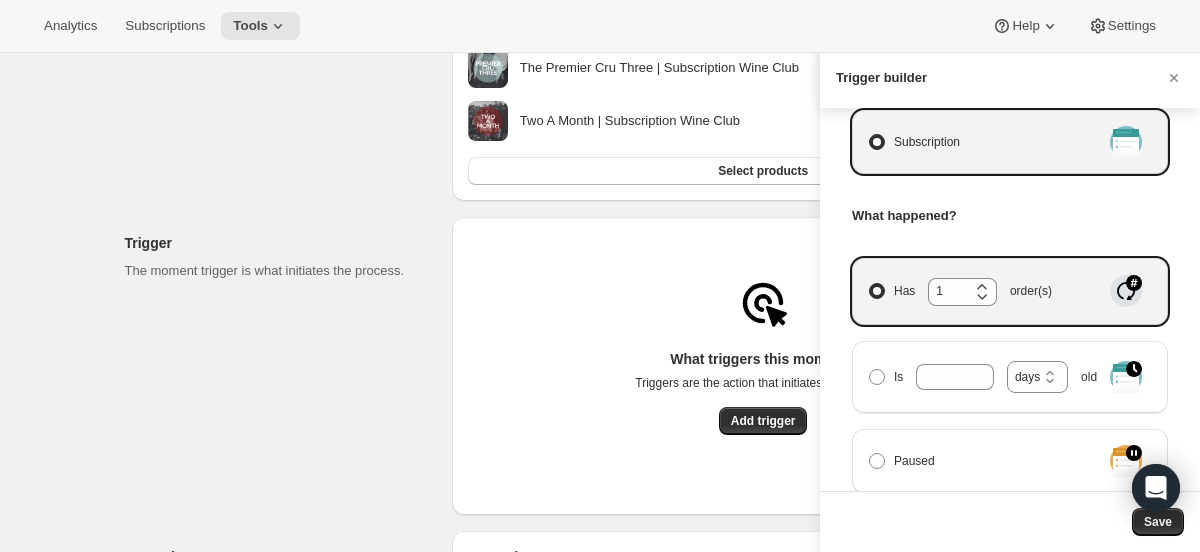 click on "Has  1  order(s)" at bounding box center [869, 283] 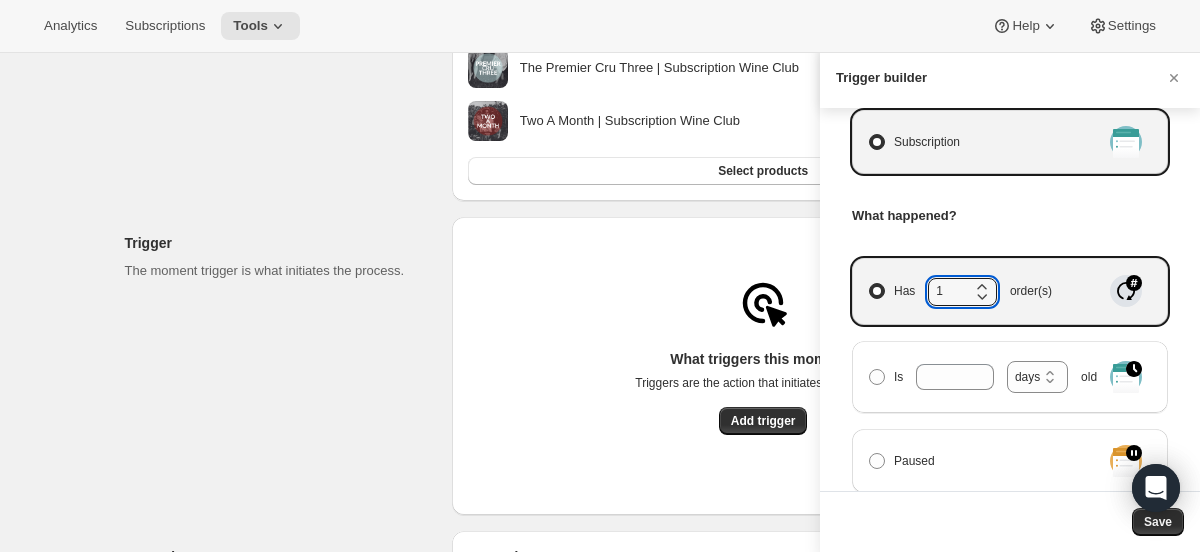 click 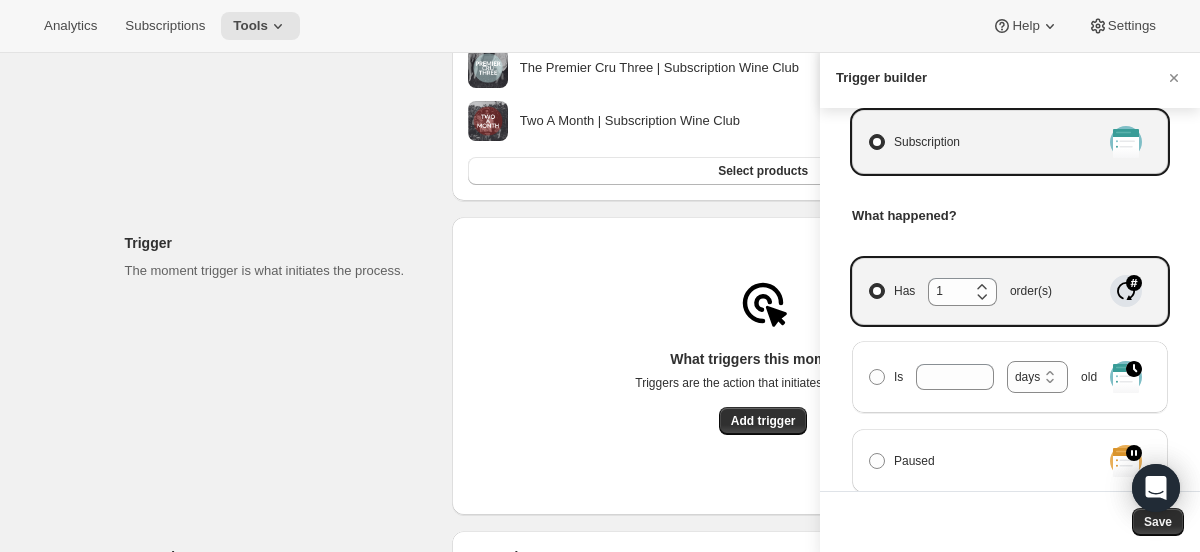 click on "Has  1  order(s)" at bounding box center (869, 283) 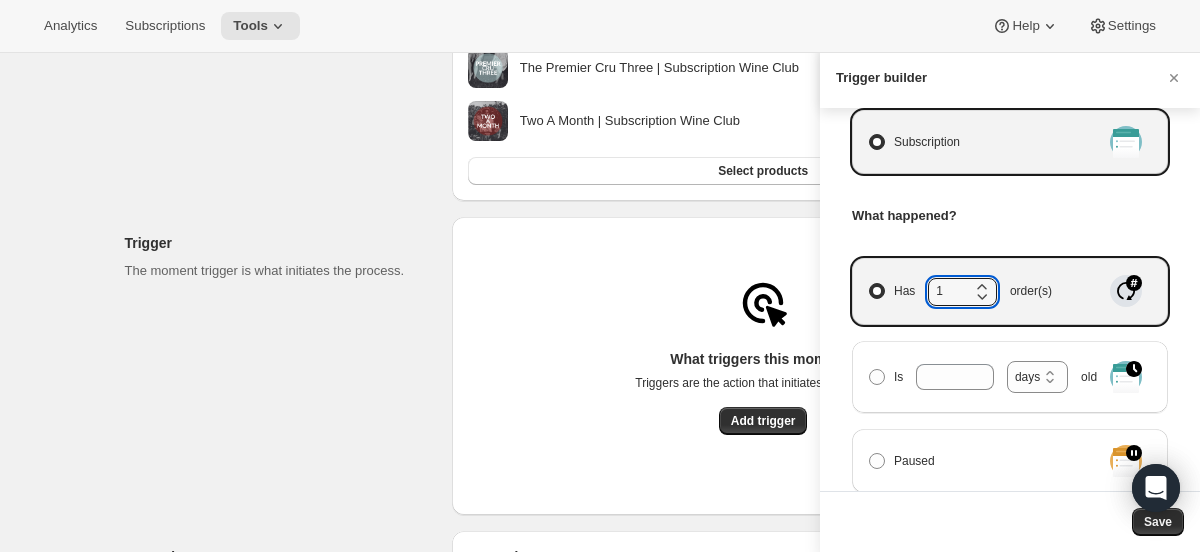 click 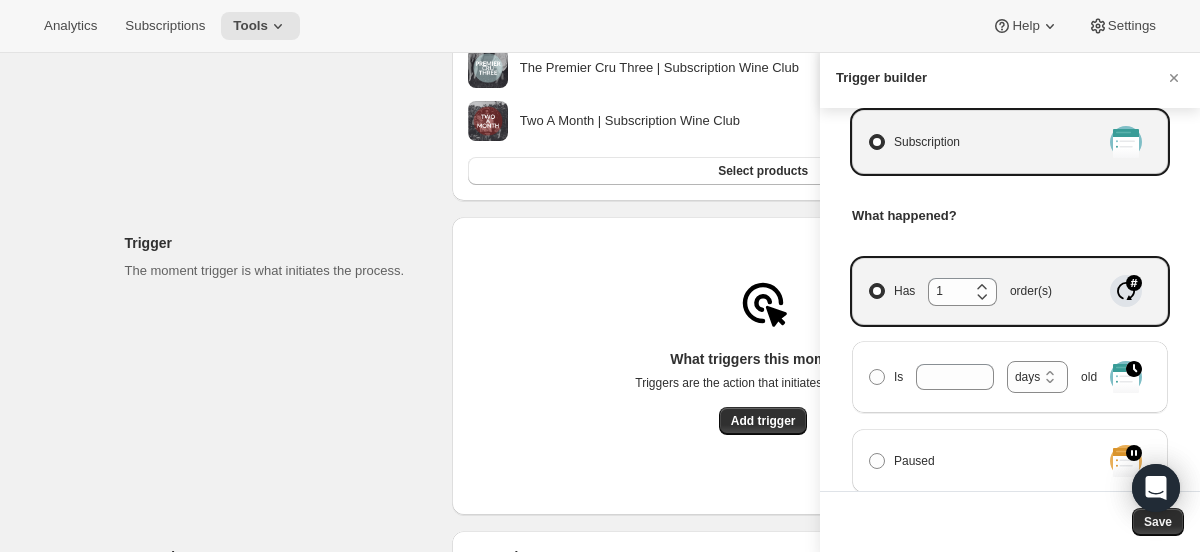 click on "Has  1  order(s)" at bounding box center [869, 283] 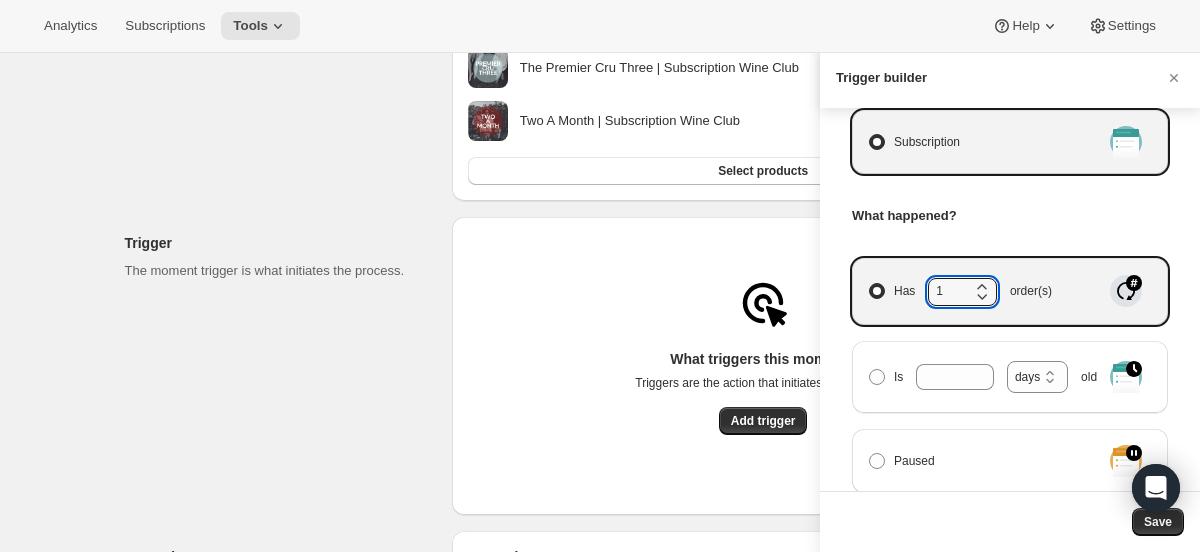 click 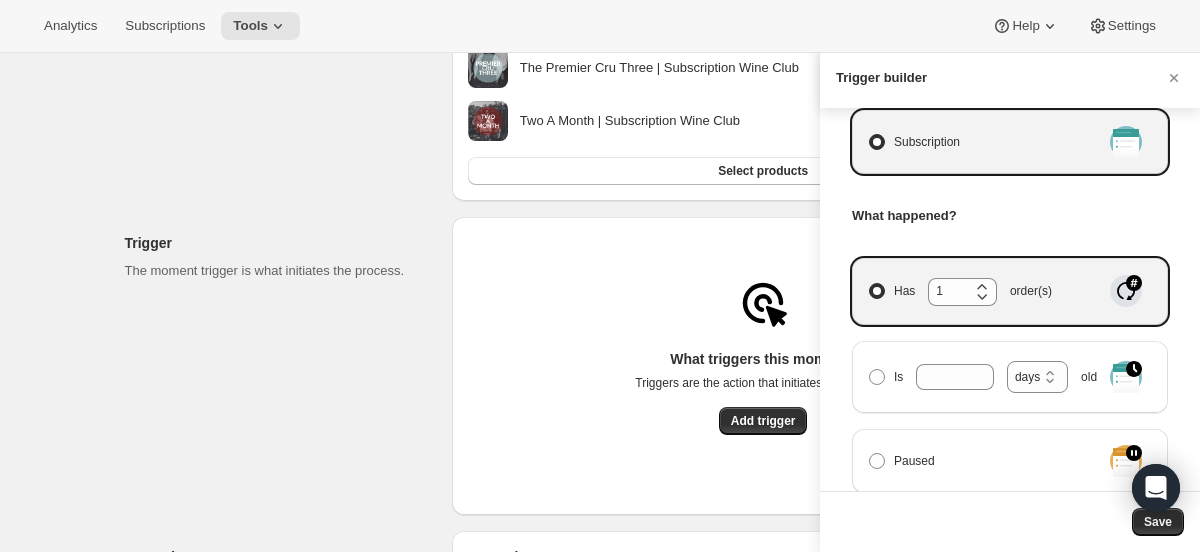 click on "Has  1  order(s)" at bounding box center [869, 283] 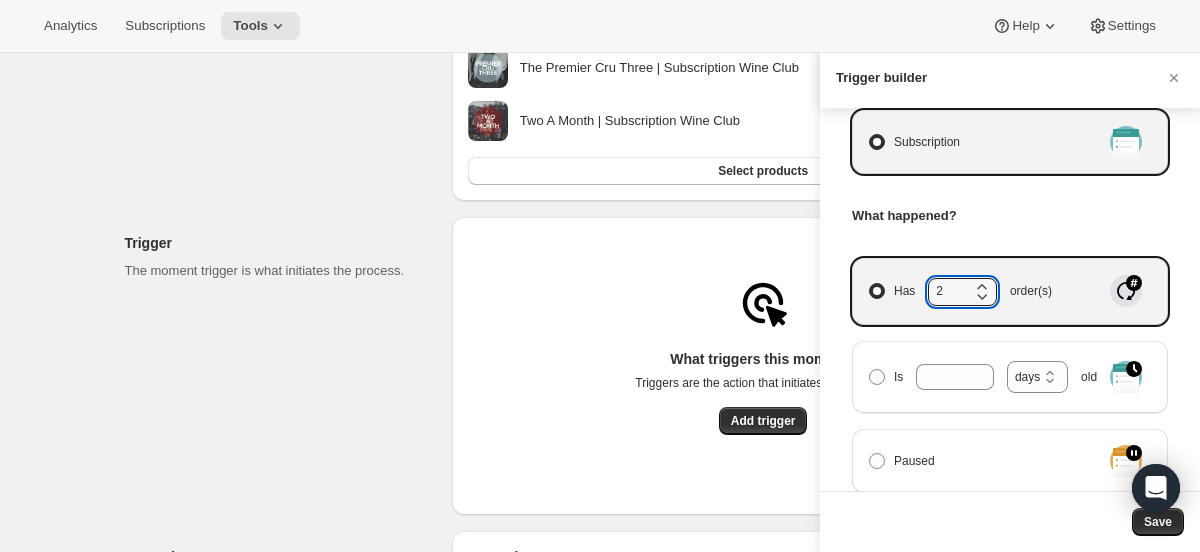 click 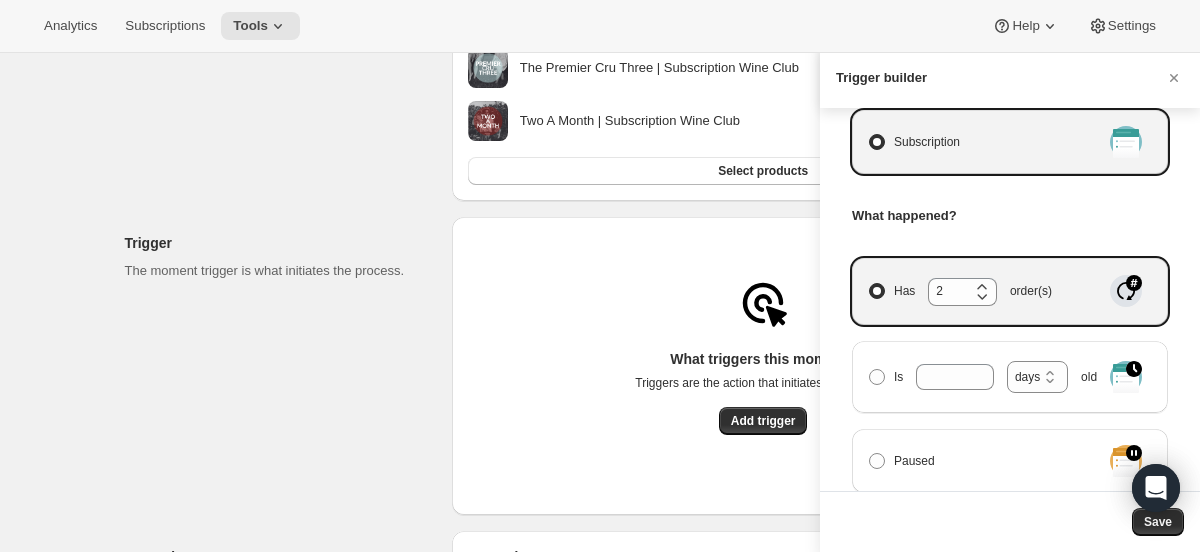 click on "Has  2  order(s)" at bounding box center [869, 283] 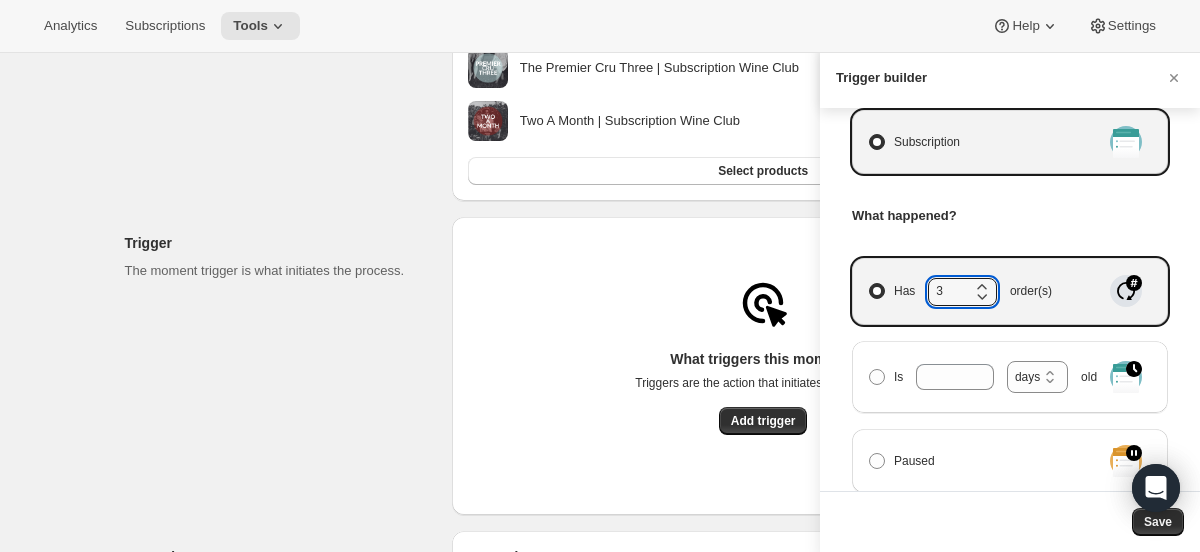 click 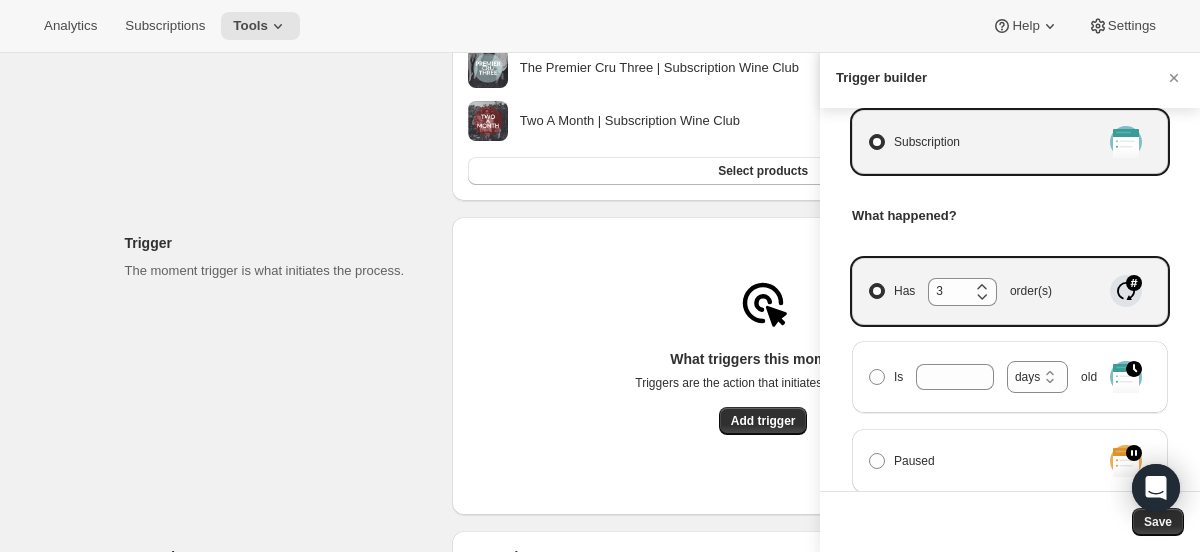 click on "Has  3  order(s)" at bounding box center (869, 283) 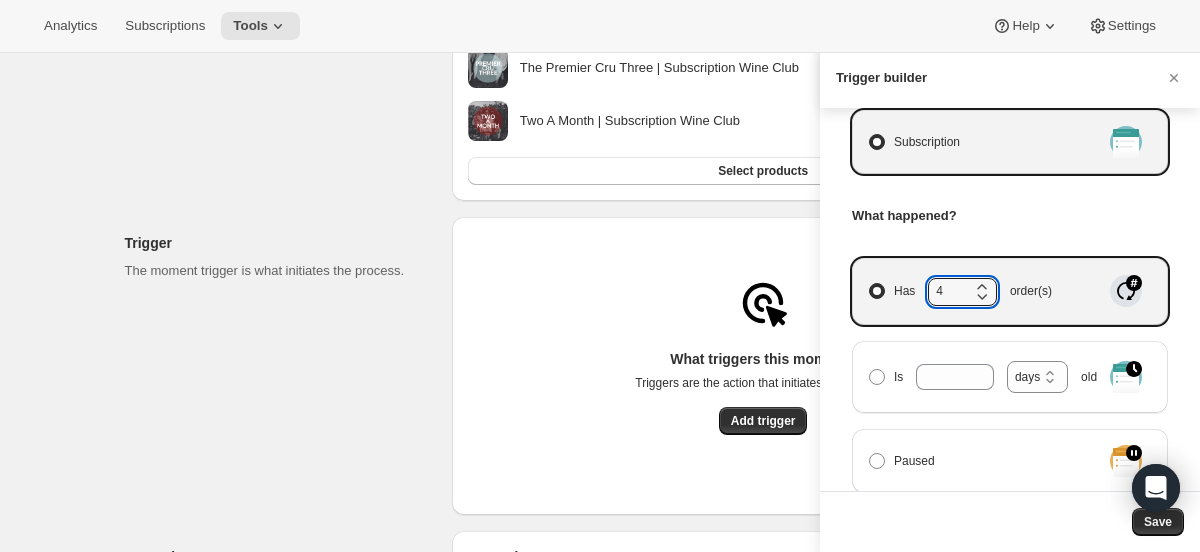 click 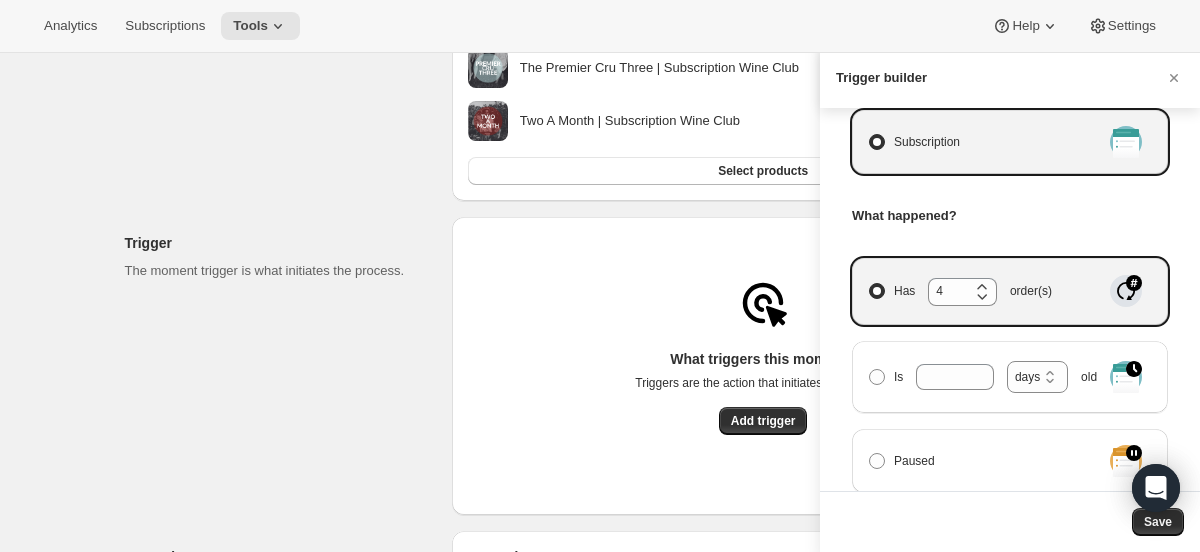 click on "Has  4  order(s)" at bounding box center [869, 283] 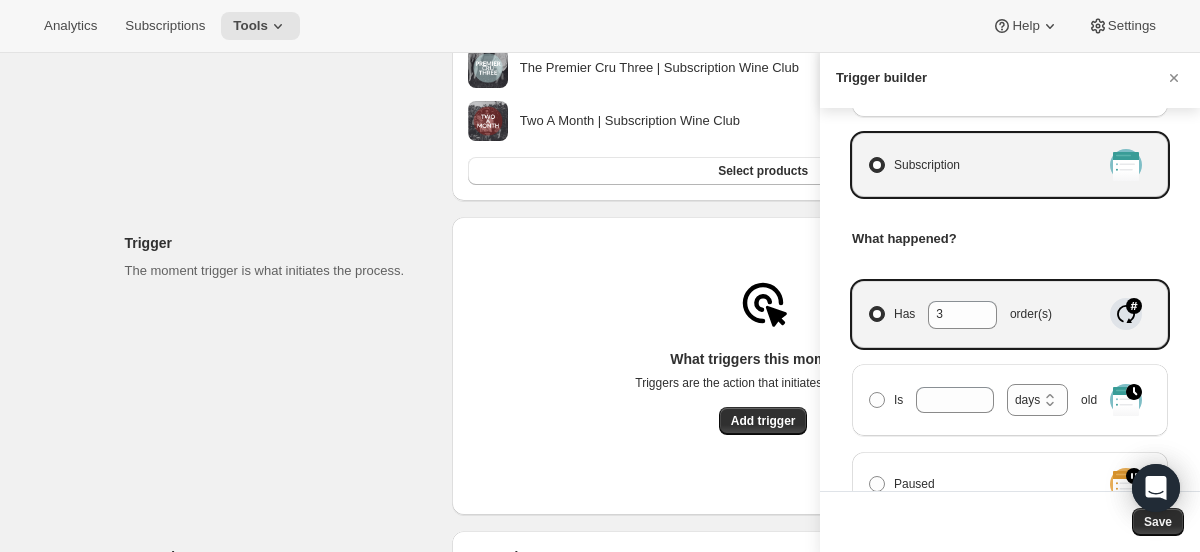 scroll, scrollTop: 193, scrollLeft: 0, axis: vertical 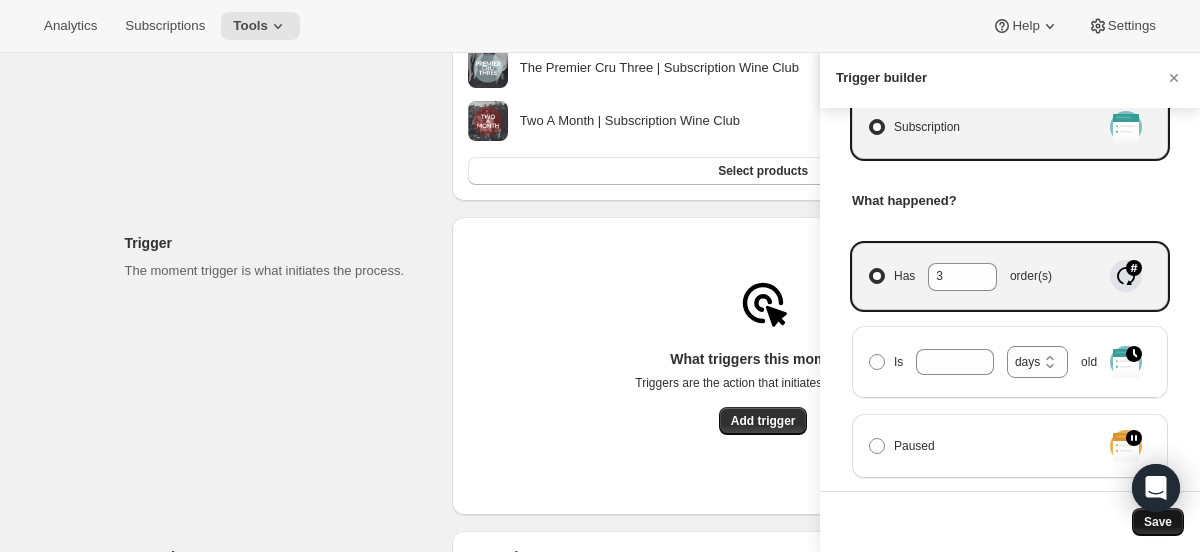 click on "Save" at bounding box center (1158, 522) 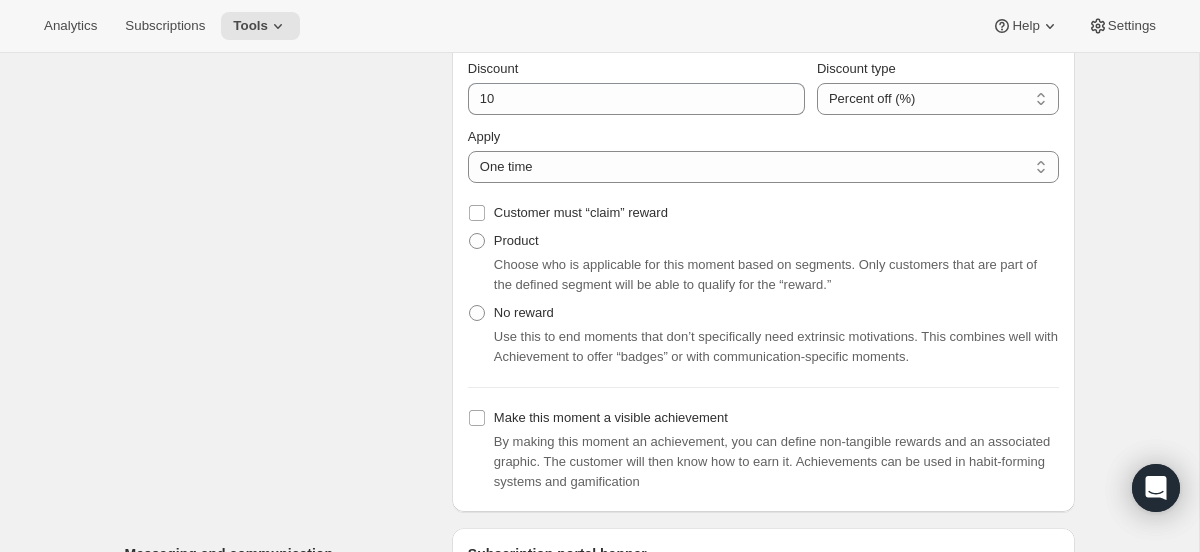 scroll, scrollTop: 1133, scrollLeft: 0, axis: vertical 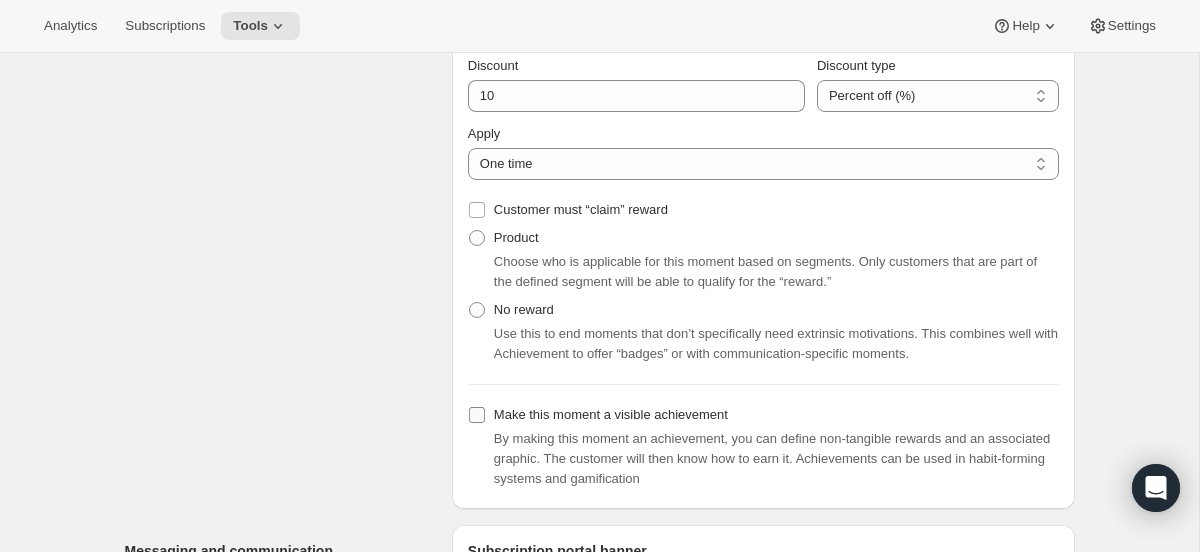 click on "Make this moment a visible achievement" at bounding box center [611, 414] 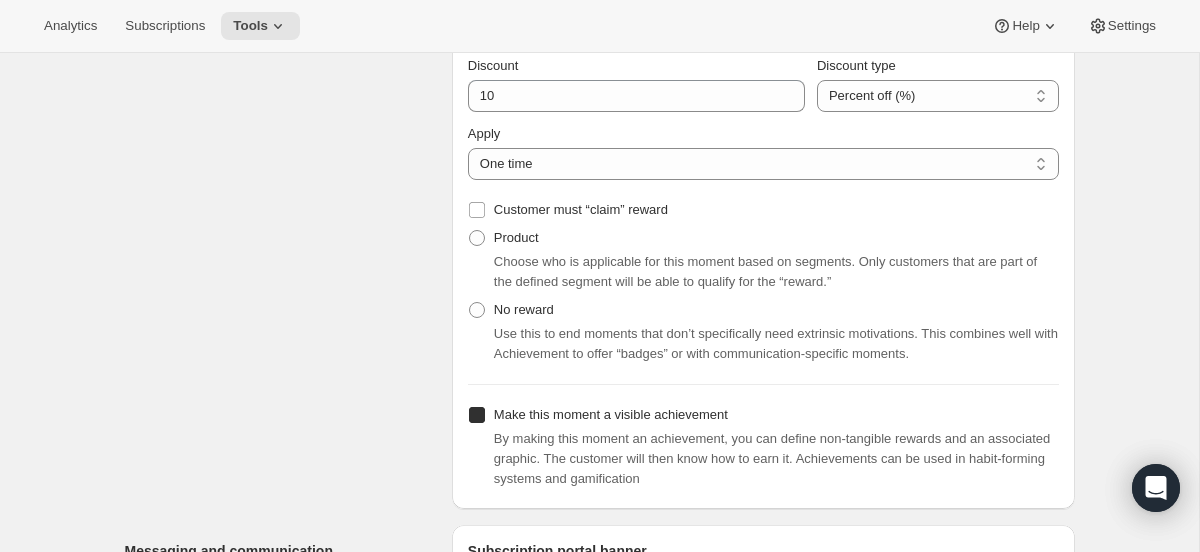 checkbox on "true" 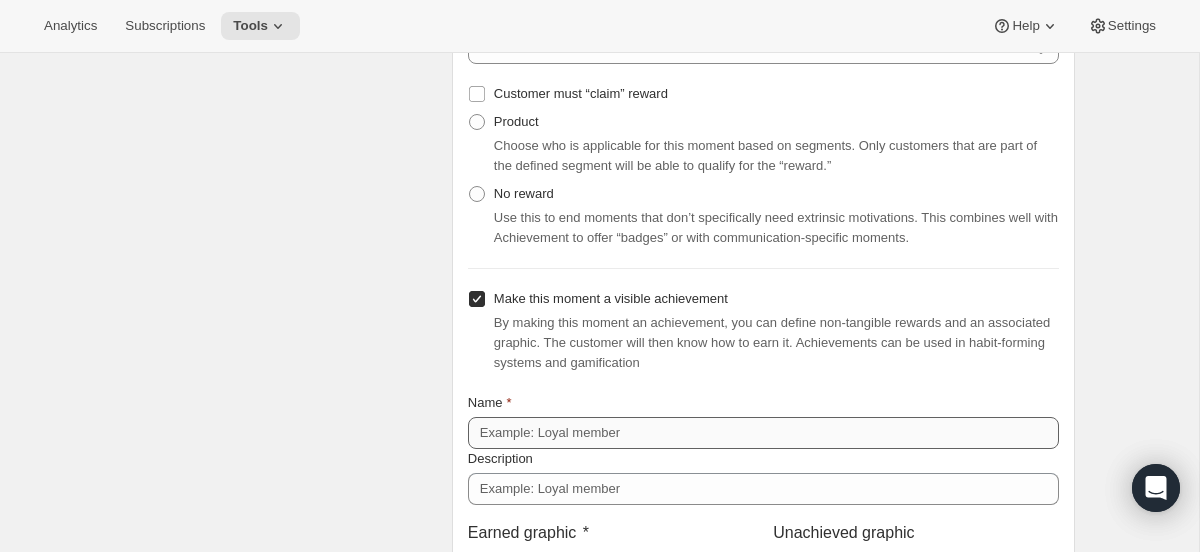 scroll, scrollTop: 1289, scrollLeft: 0, axis: vertical 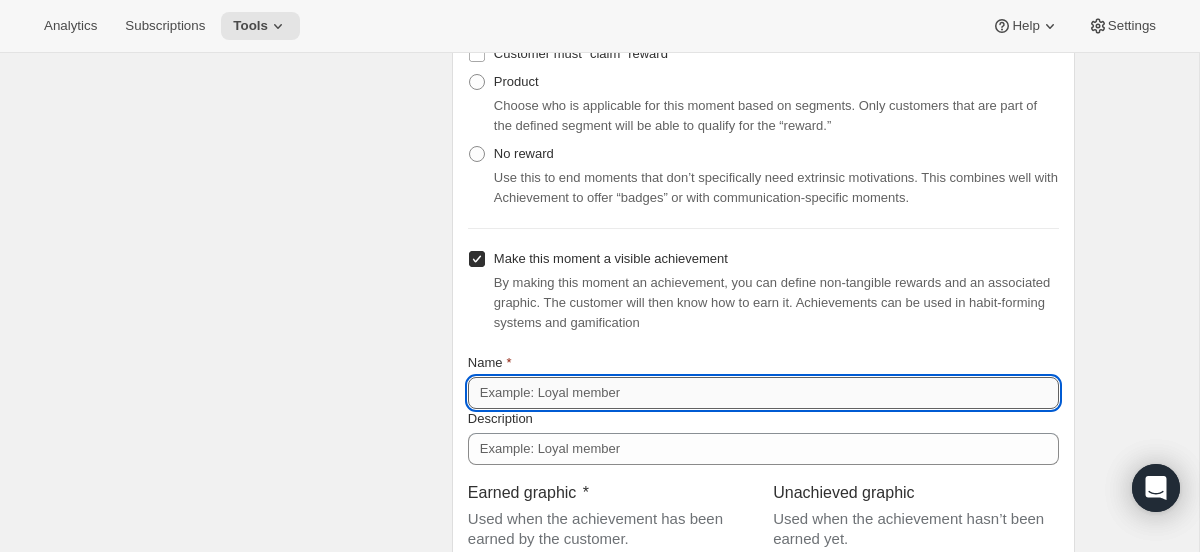 click on "Name" at bounding box center (763, 393) 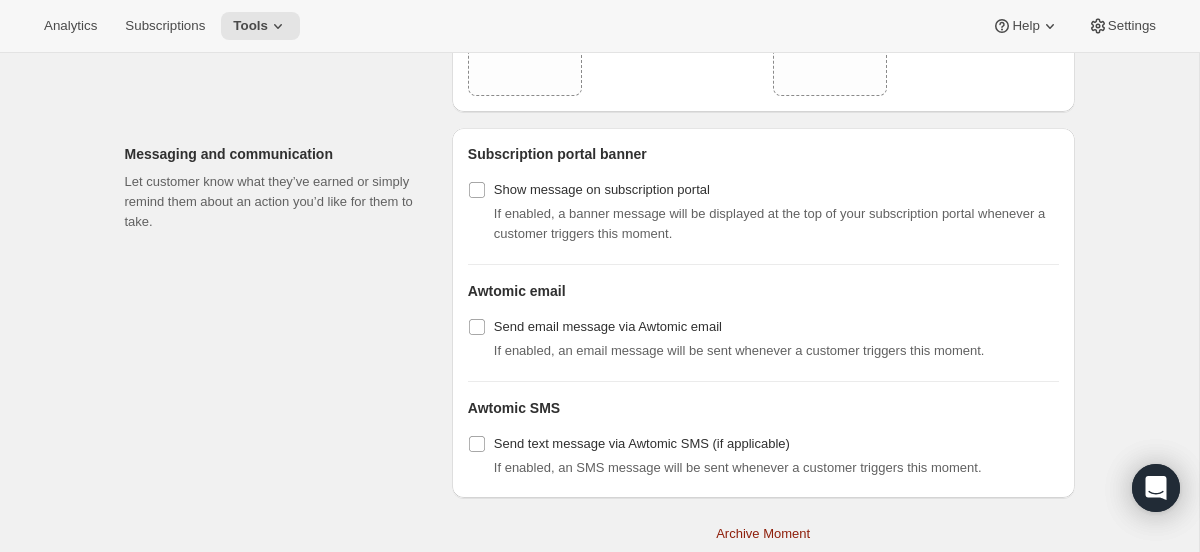 scroll, scrollTop: 1855, scrollLeft: 0, axis: vertical 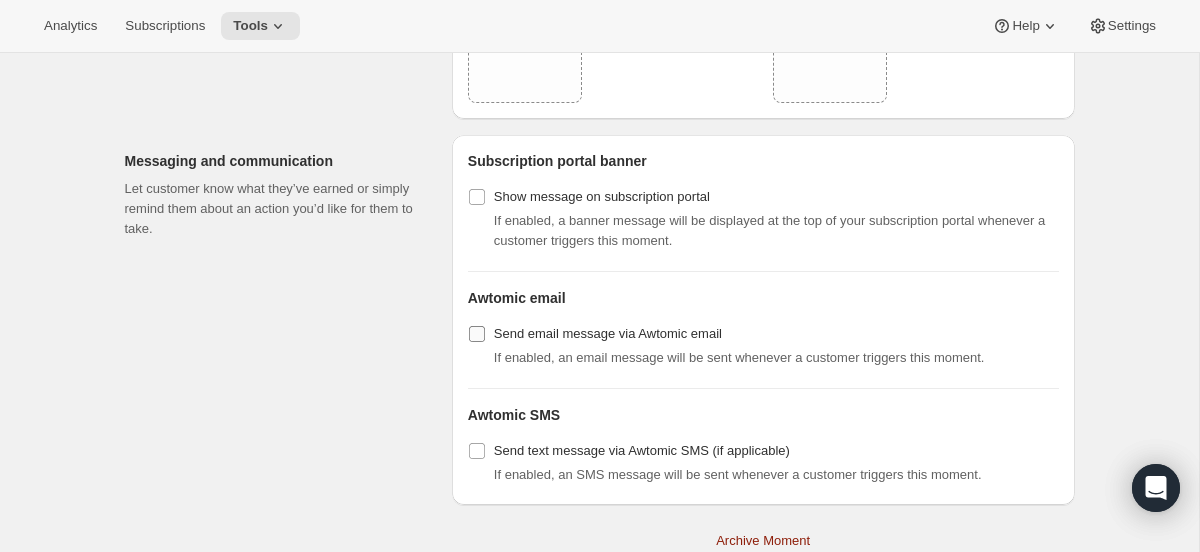 type on "Thanks for staying with us! You've received 3 deliveries!" 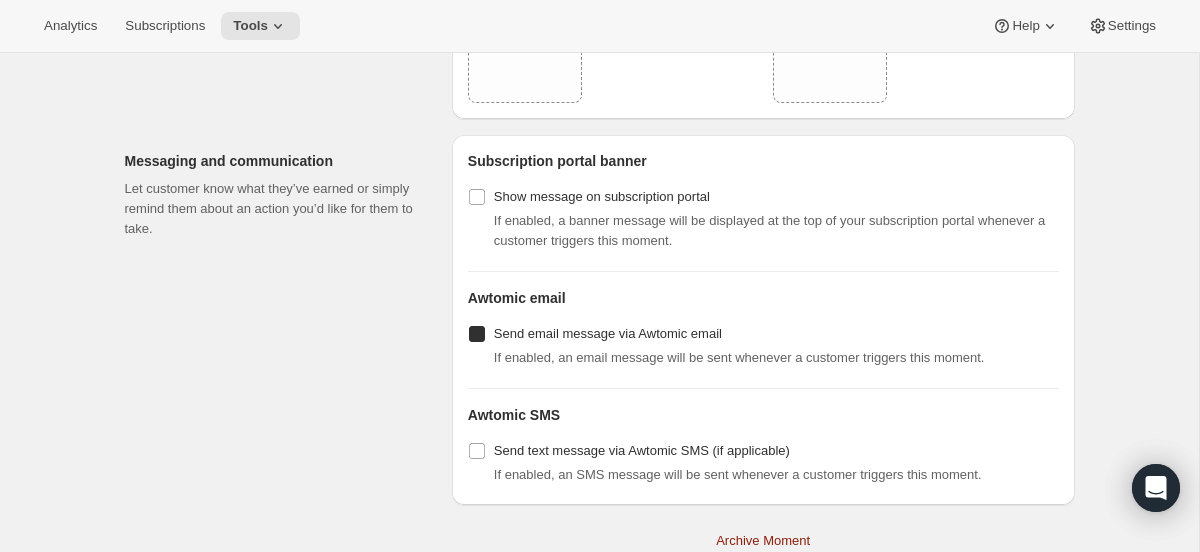 checkbox on "true" 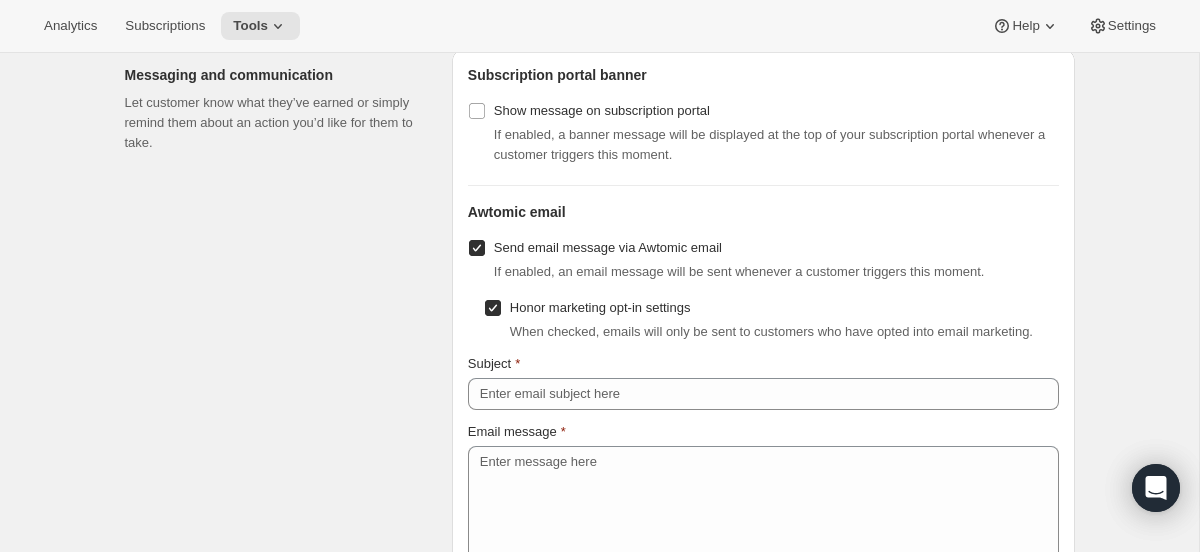 scroll, scrollTop: 1942, scrollLeft: 0, axis: vertical 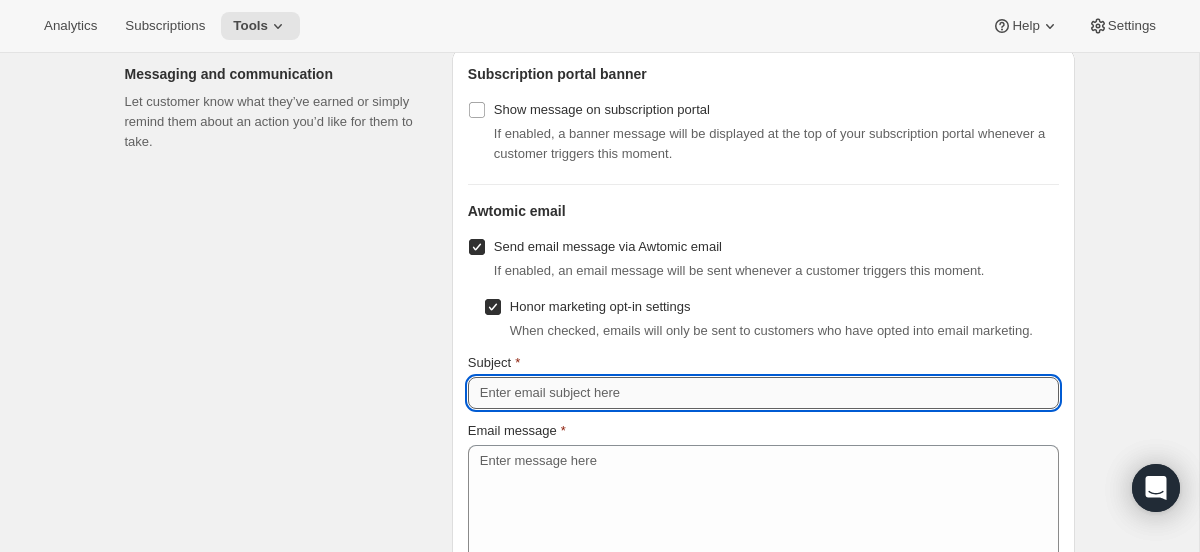 click on "Subject" at bounding box center [763, 393] 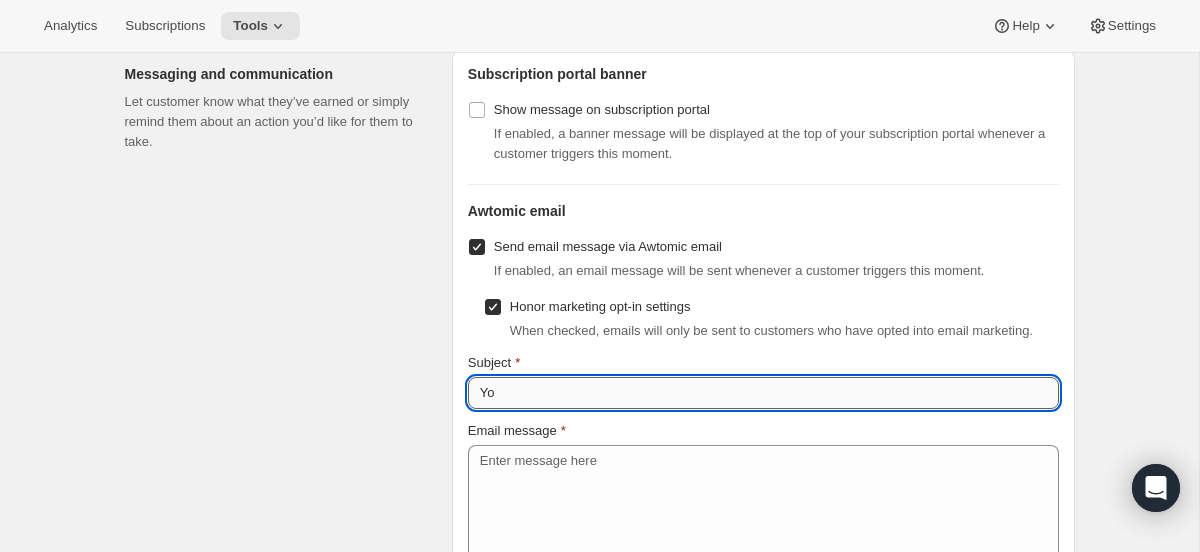 type on "Y" 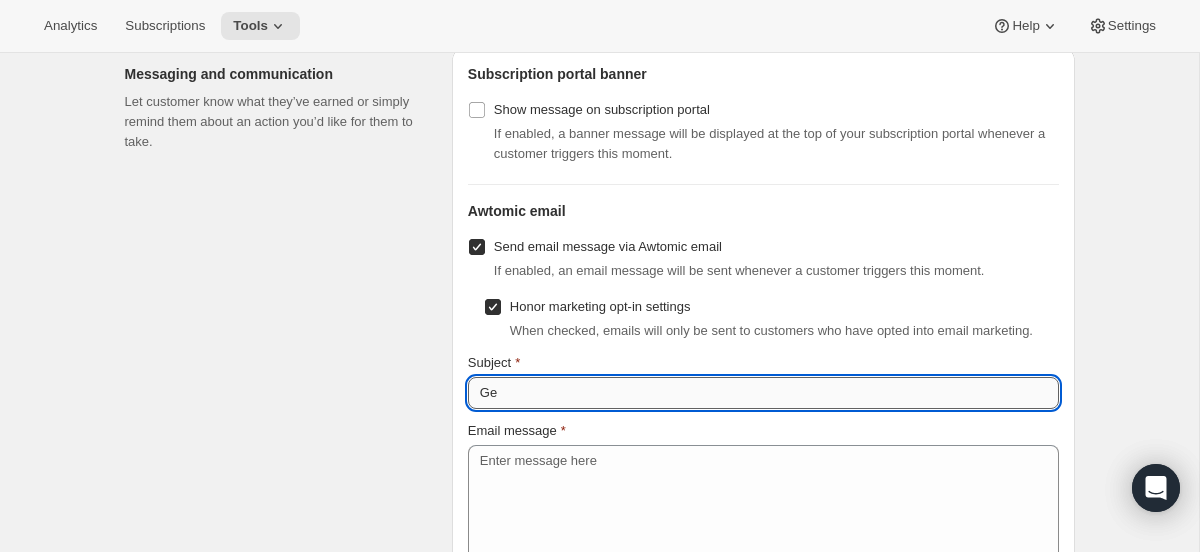 type on "G" 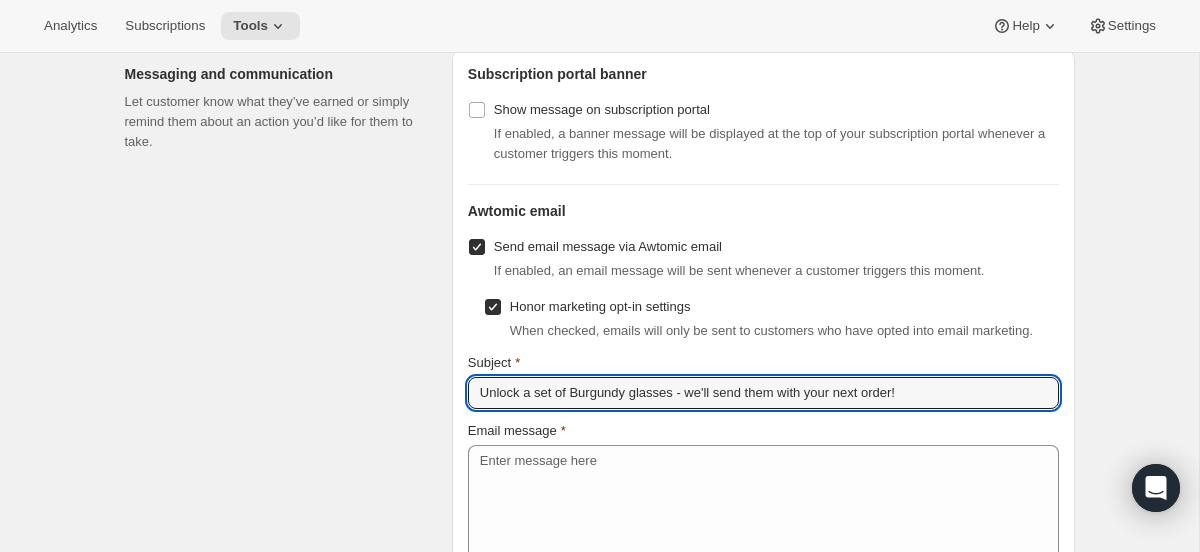 type on "Unlock a set of Burgundy glasses - we'll send them with your next order!" 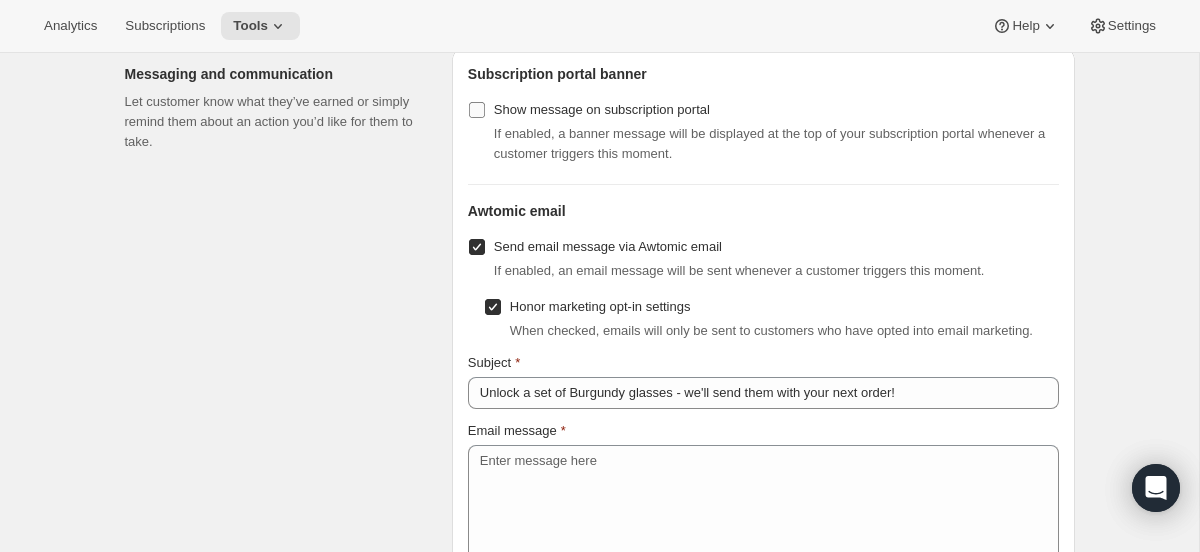 click on "Show message on subscription portal" at bounding box center [602, 109] 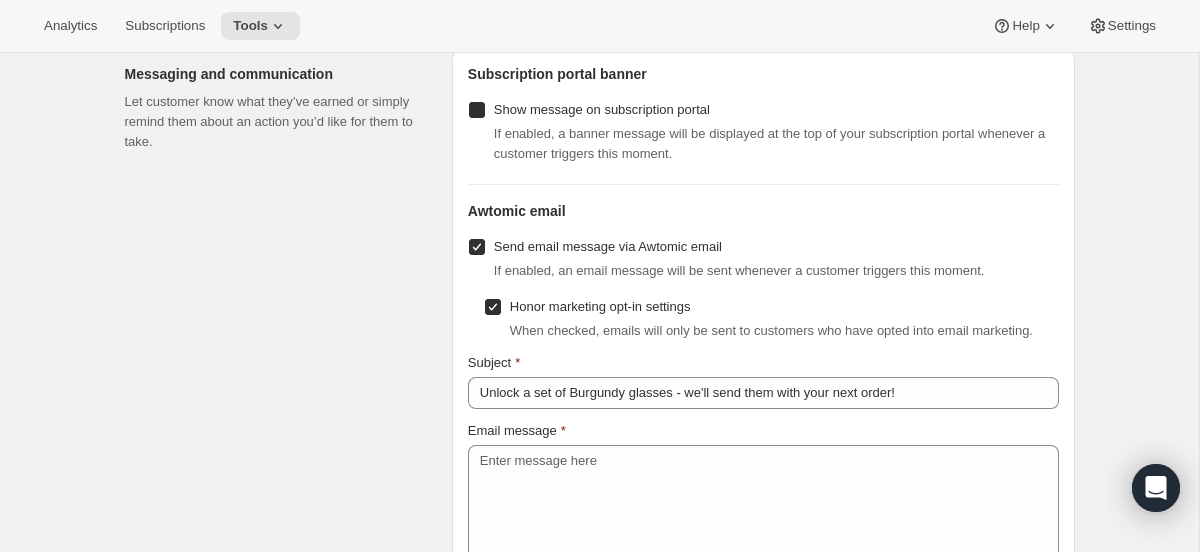 checkbox on "true" 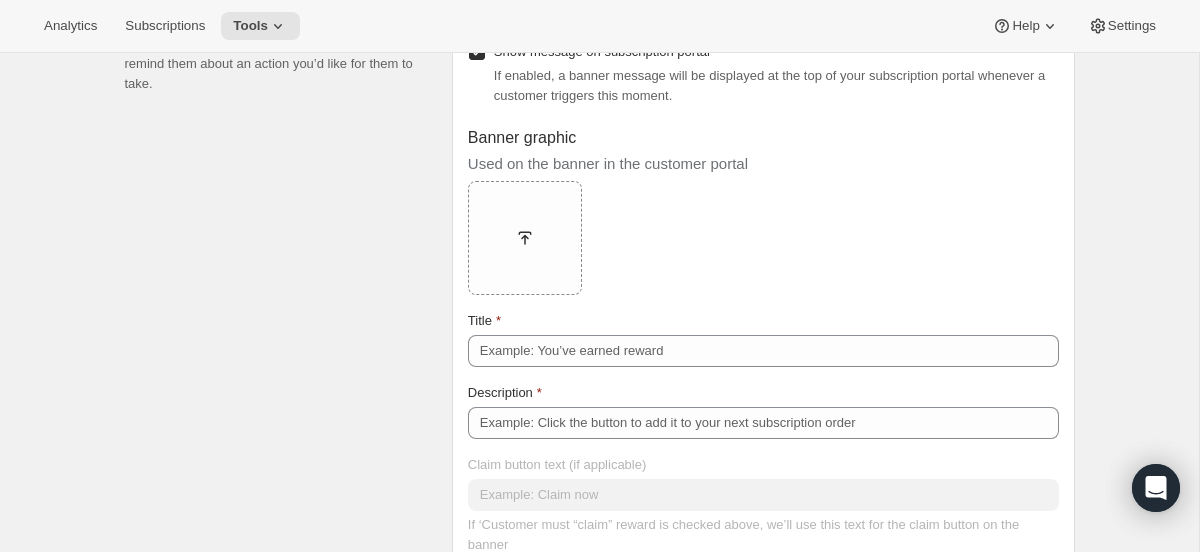 scroll, scrollTop: 2001, scrollLeft: 0, axis: vertical 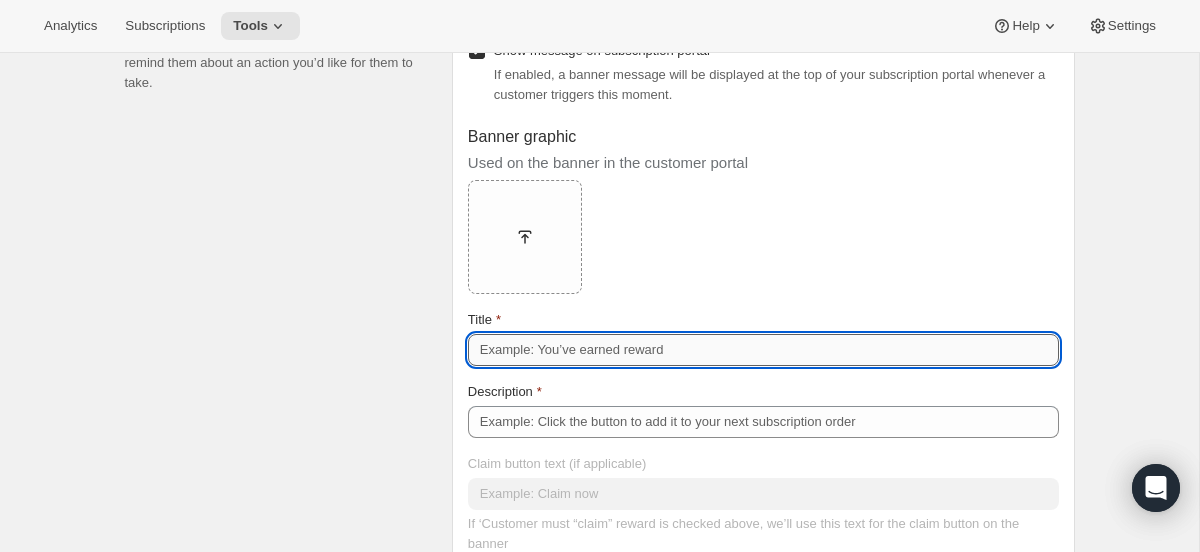 click on "Title" at bounding box center [763, 350] 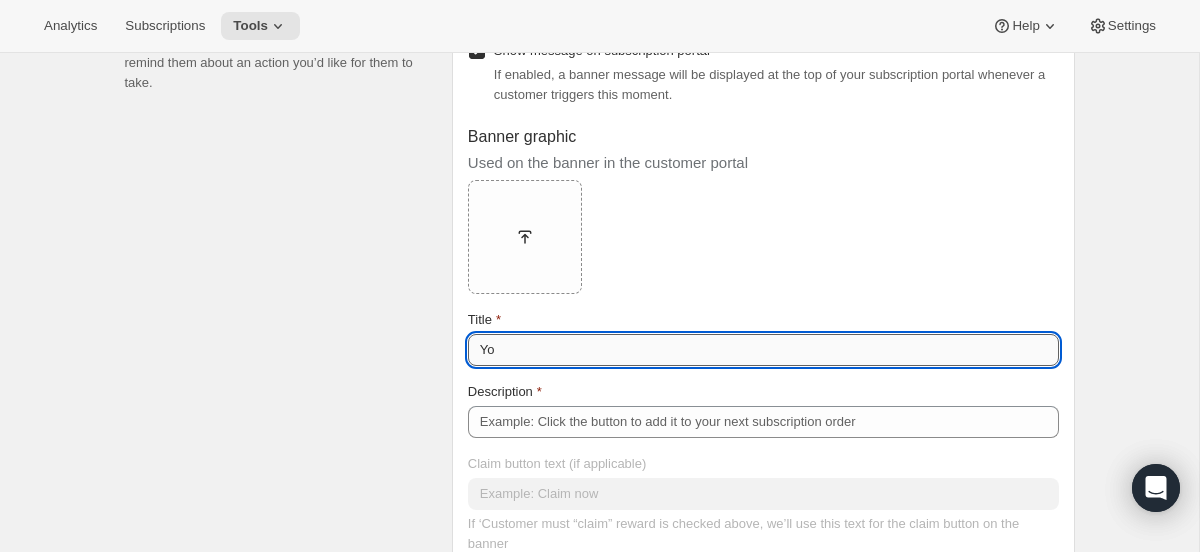 type on "Y" 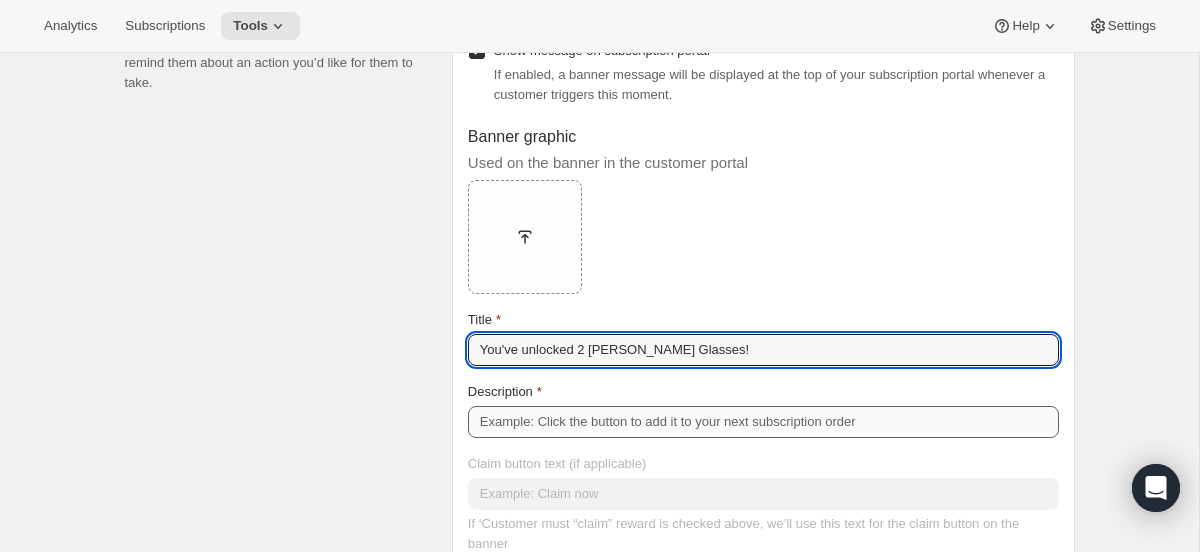 type on "You've unlocked 2 [PERSON_NAME] Glasses!" 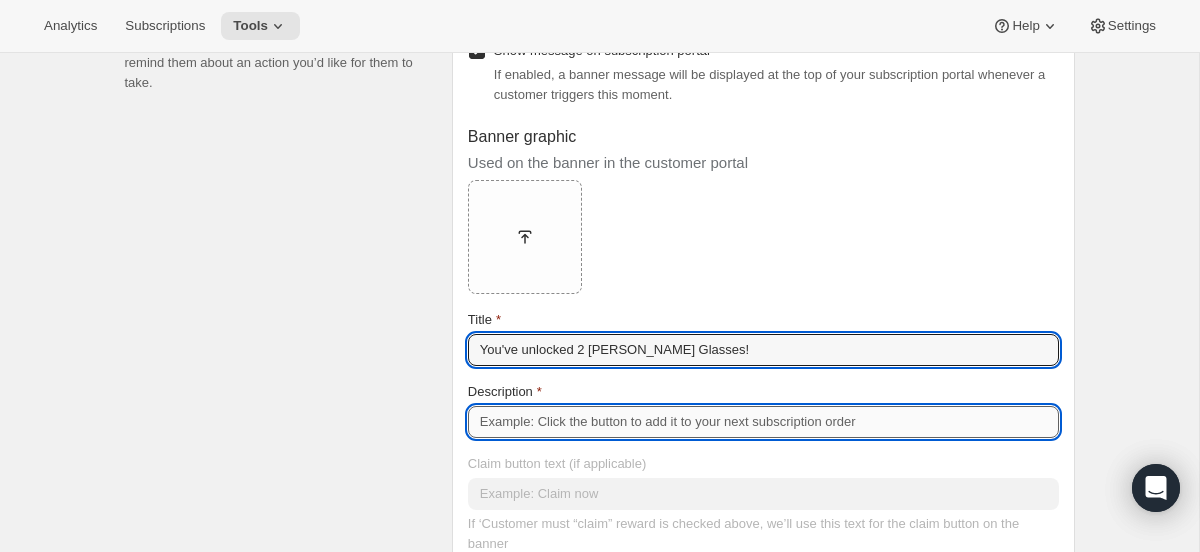 click on "Description" at bounding box center [763, 422] 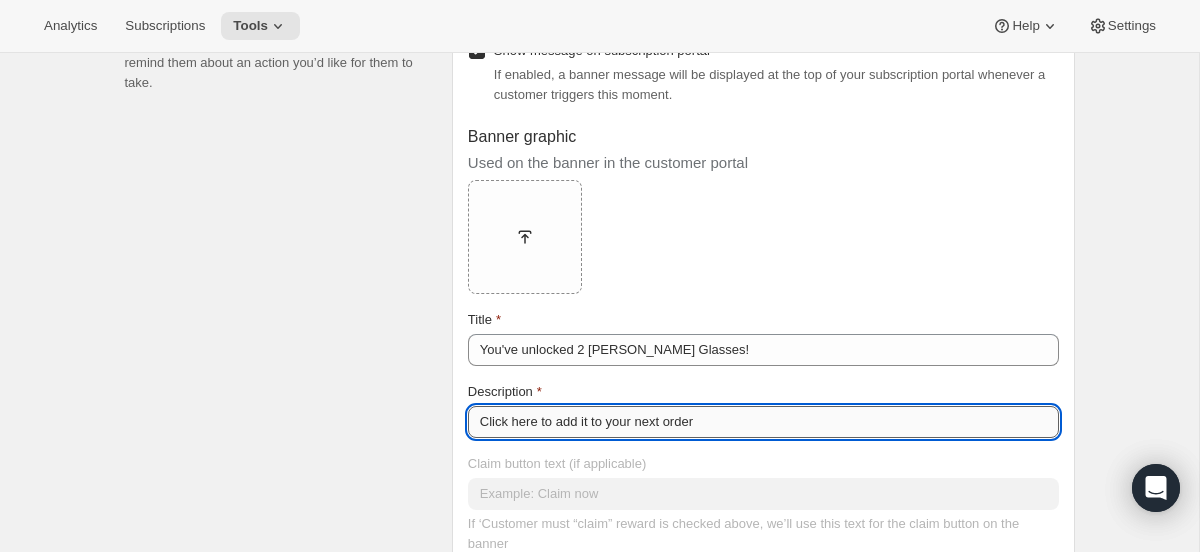 click on "Click here to add it to your next order" at bounding box center [763, 422] 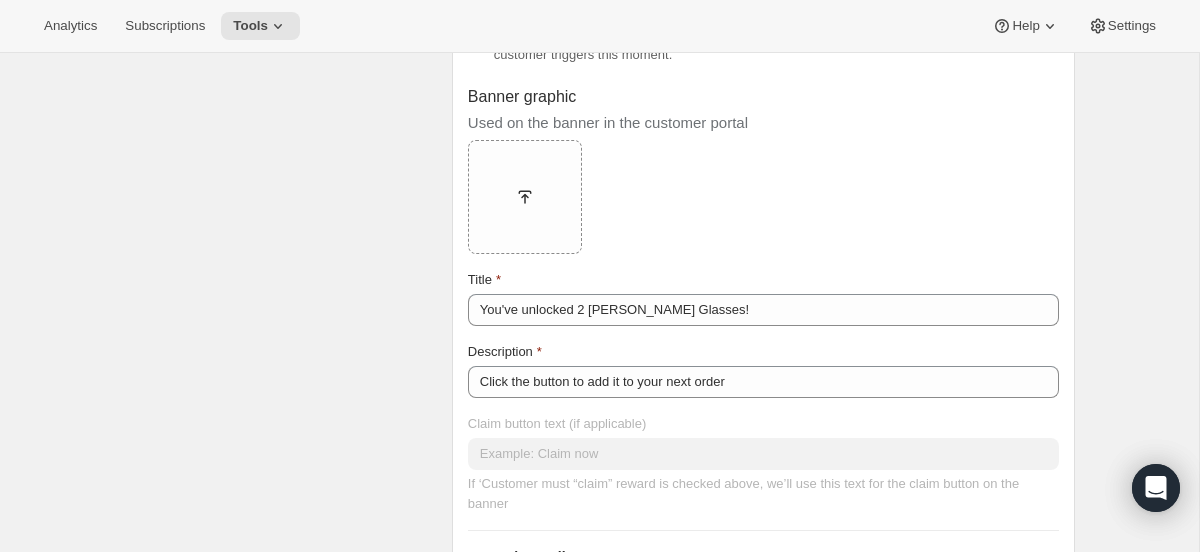 scroll, scrollTop: 2046, scrollLeft: 0, axis: vertical 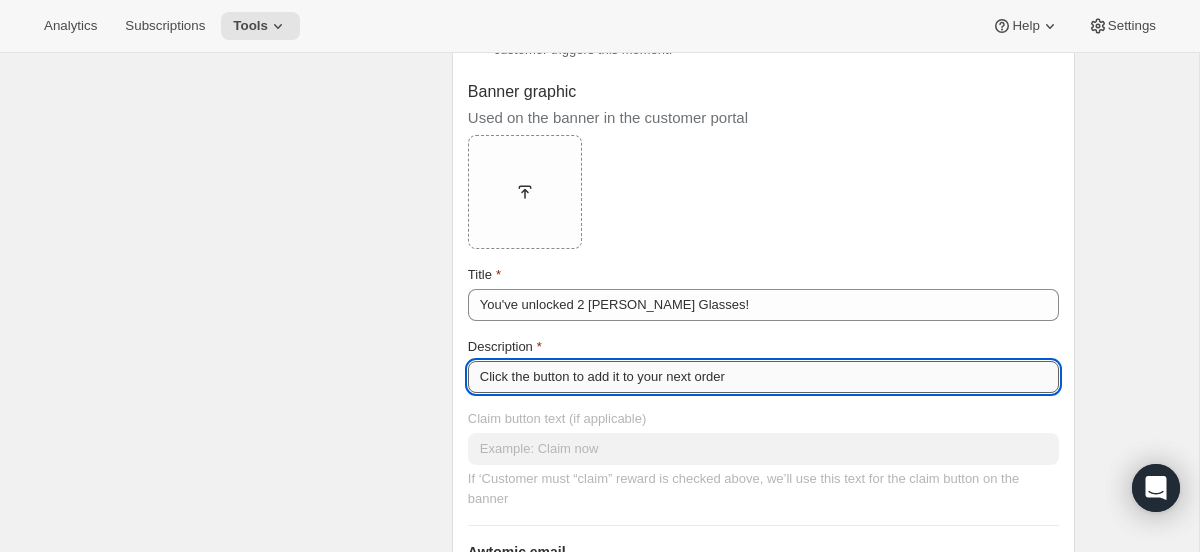 click on "Click the button to add it to your next order" at bounding box center [763, 377] 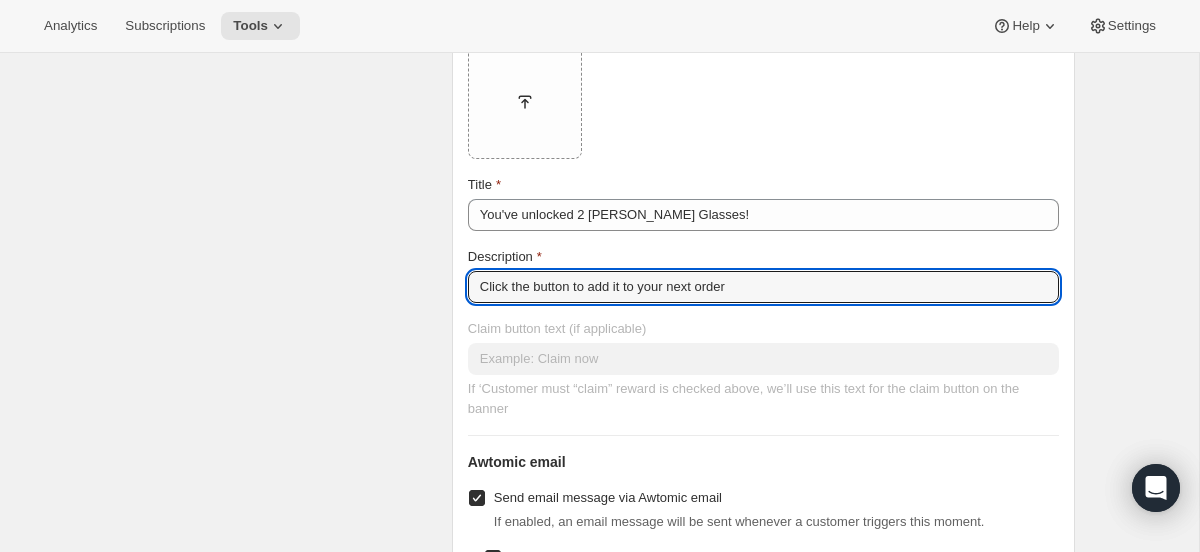 scroll, scrollTop: 2138, scrollLeft: 0, axis: vertical 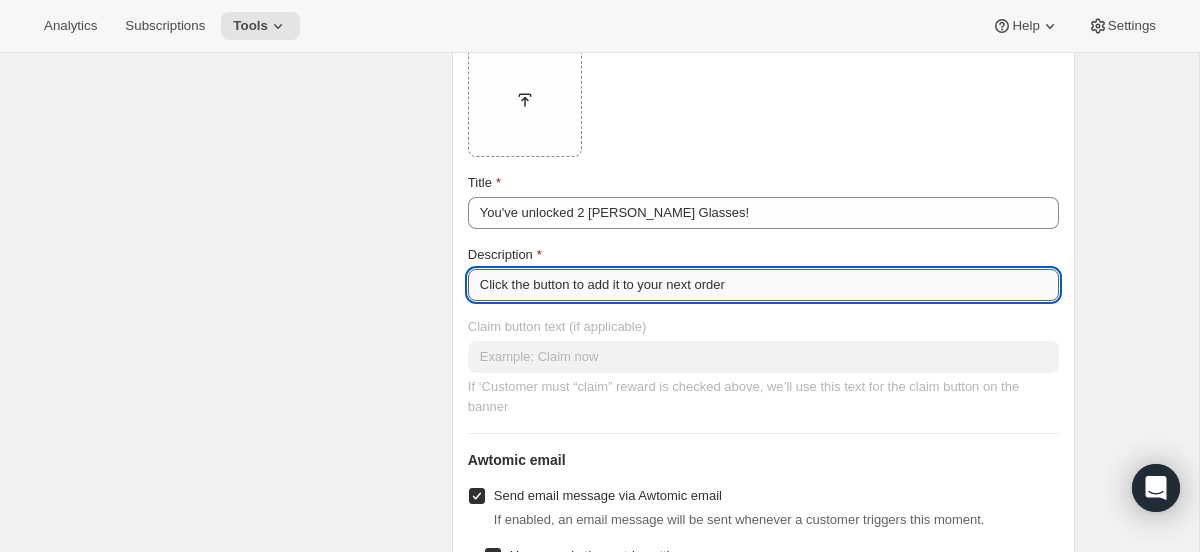click on "Click the button to add it to your next order" at bounding box center (763, 285) 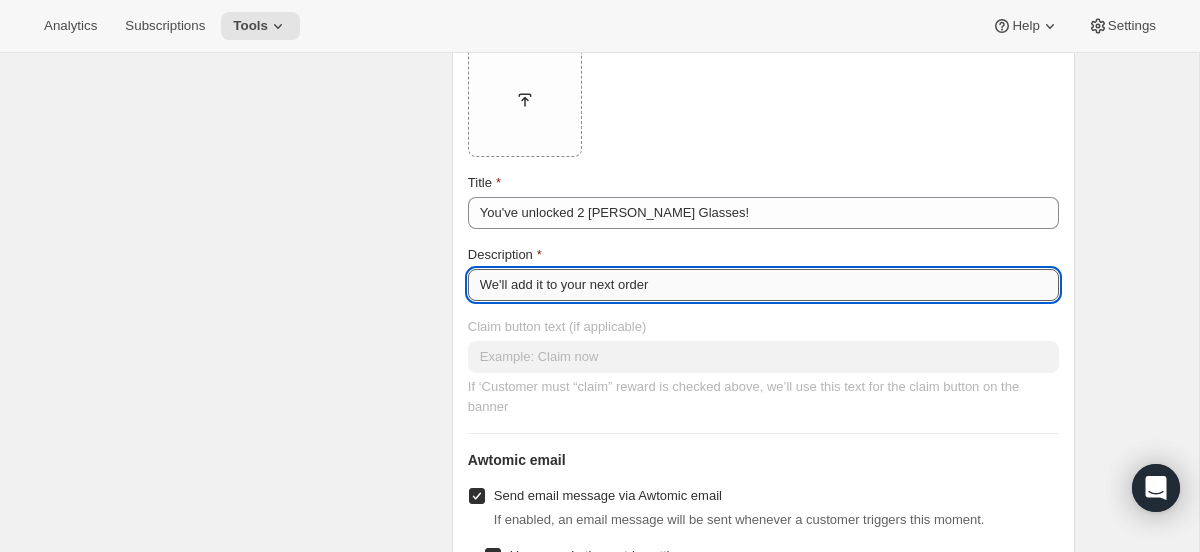 click on "We'll add it to your next order" at bounding box center (763, 285) 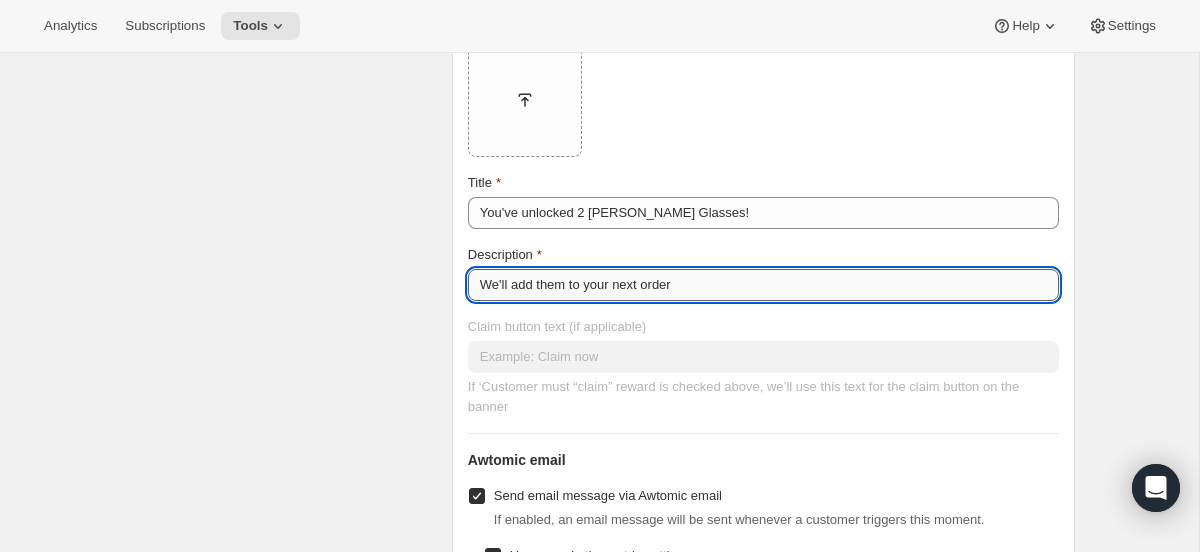 click on "We'll add them to your next order" at bounding box center (763, 285) 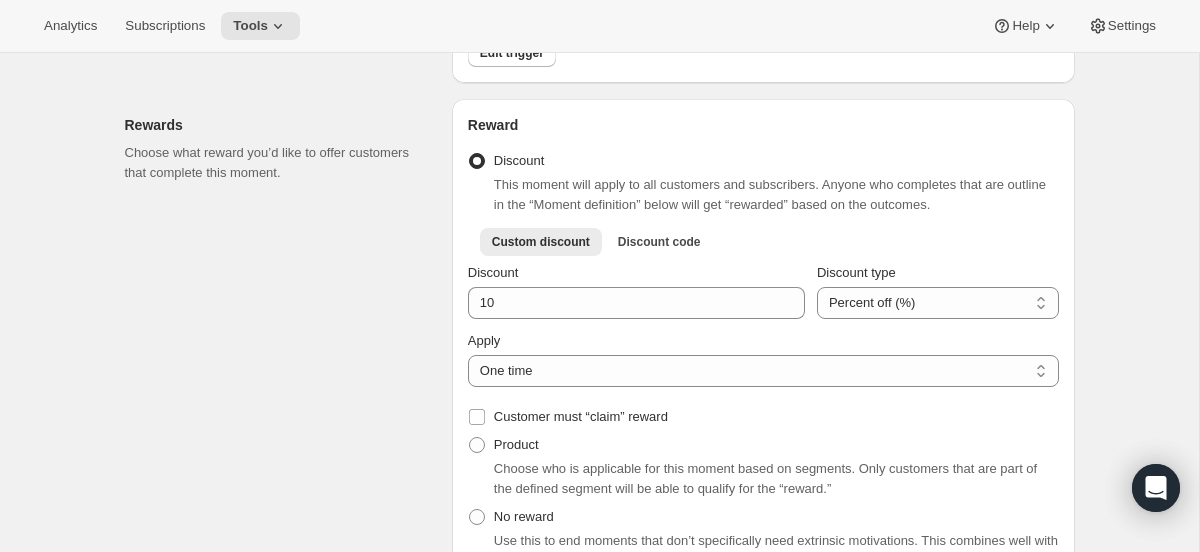 scroll, scrollTop: 927, scrollLeft: 0, axis: vertical 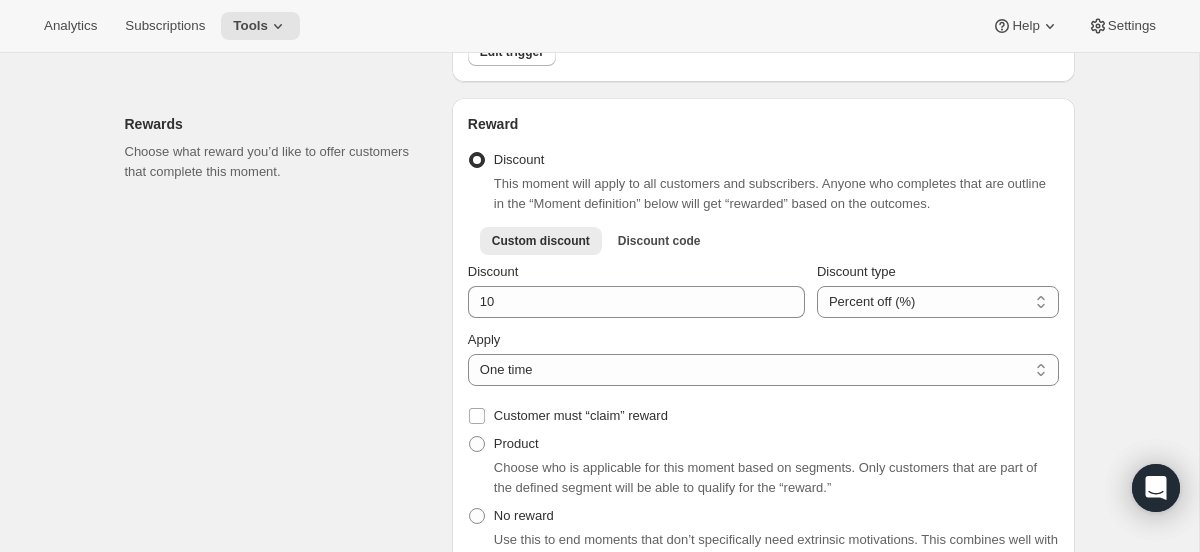 type on "We'll add them to your next order." 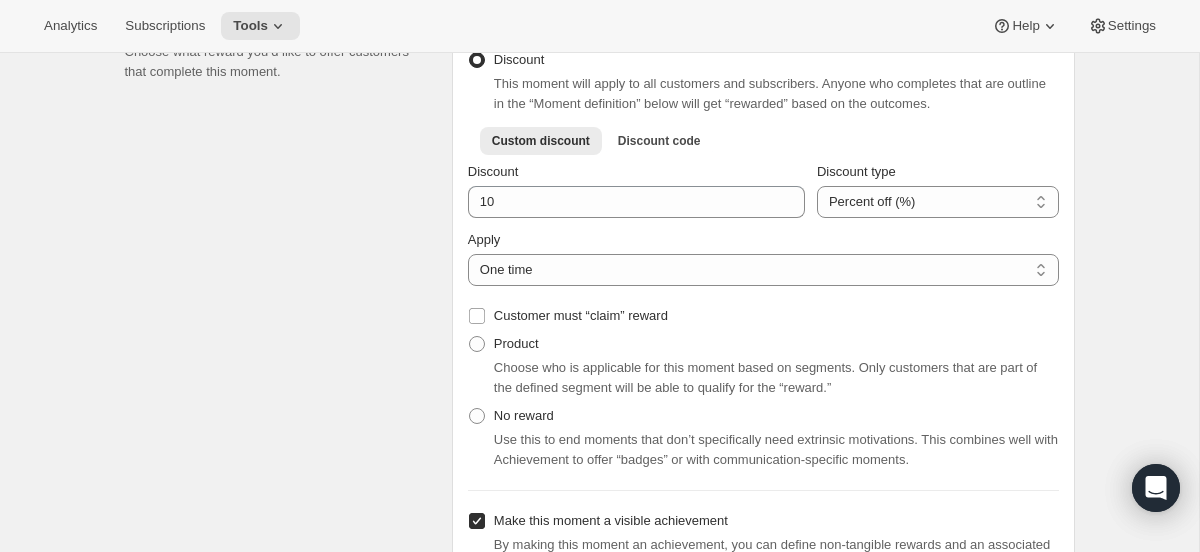 scroll, scrollTop: 1038, scrollLeft: 0, axis: vertical 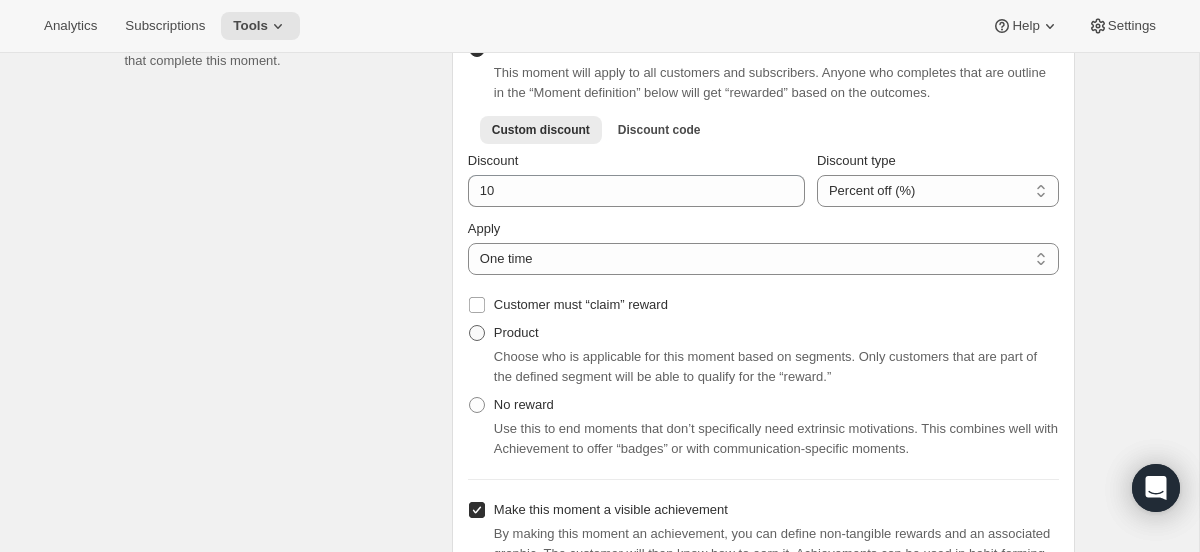 click on "Product" at bounding box center (516, 332) 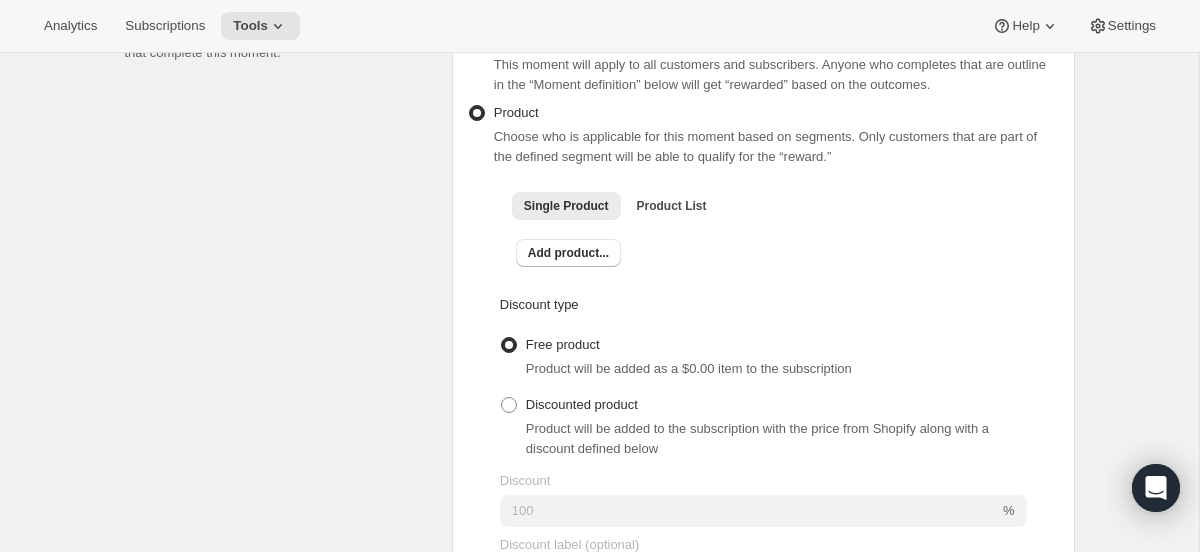 scroll, scrollTop: 1044, scrollLeft: 0, axis: vertical 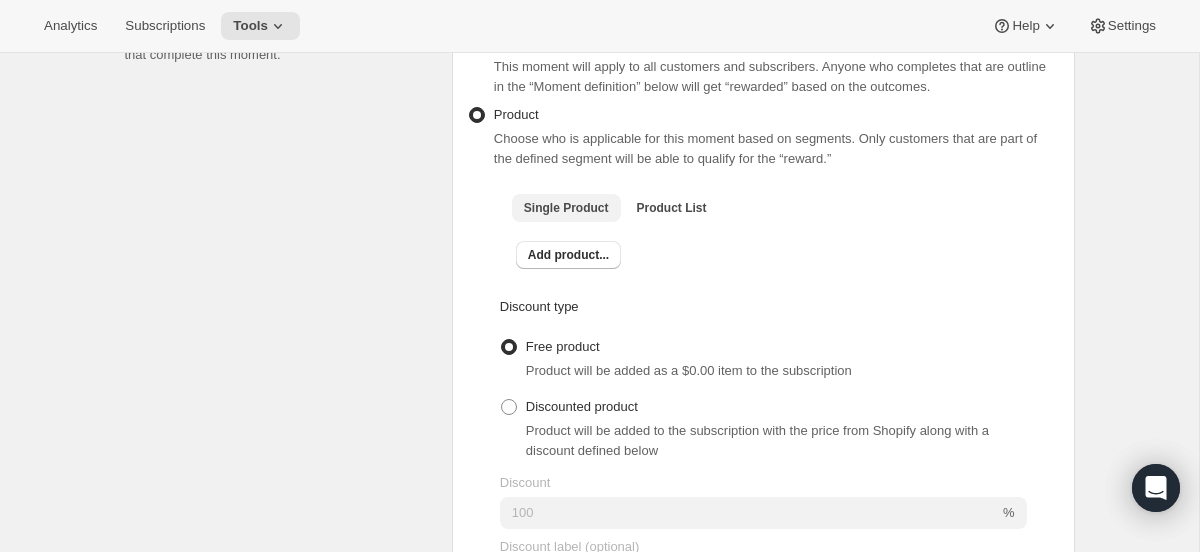 click on "Single Product" at bounding box center [566, 208] 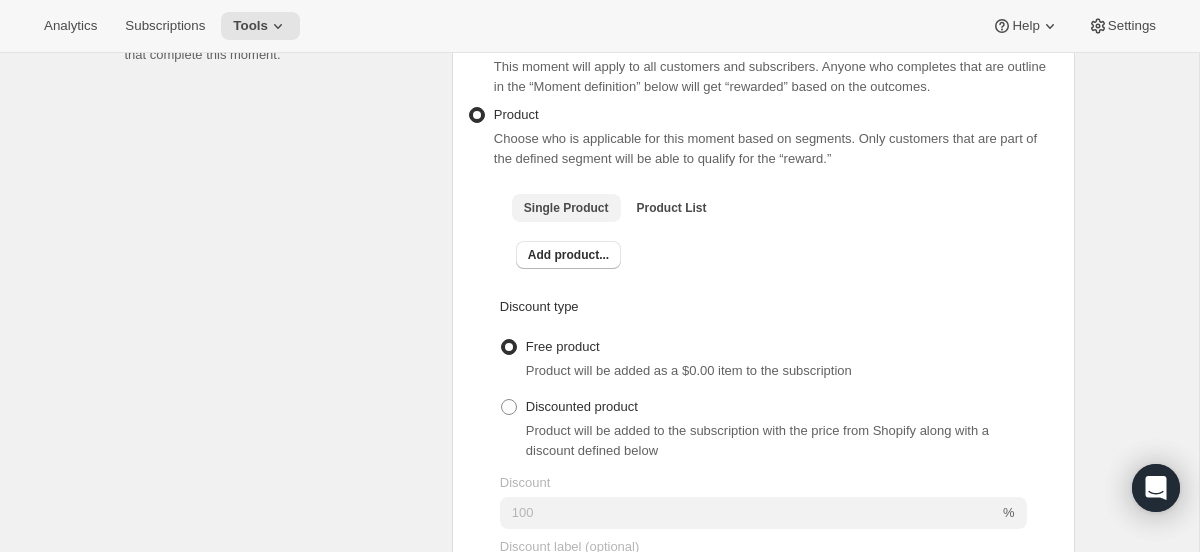 click on "Single Product" at bounding box center [566, 208] 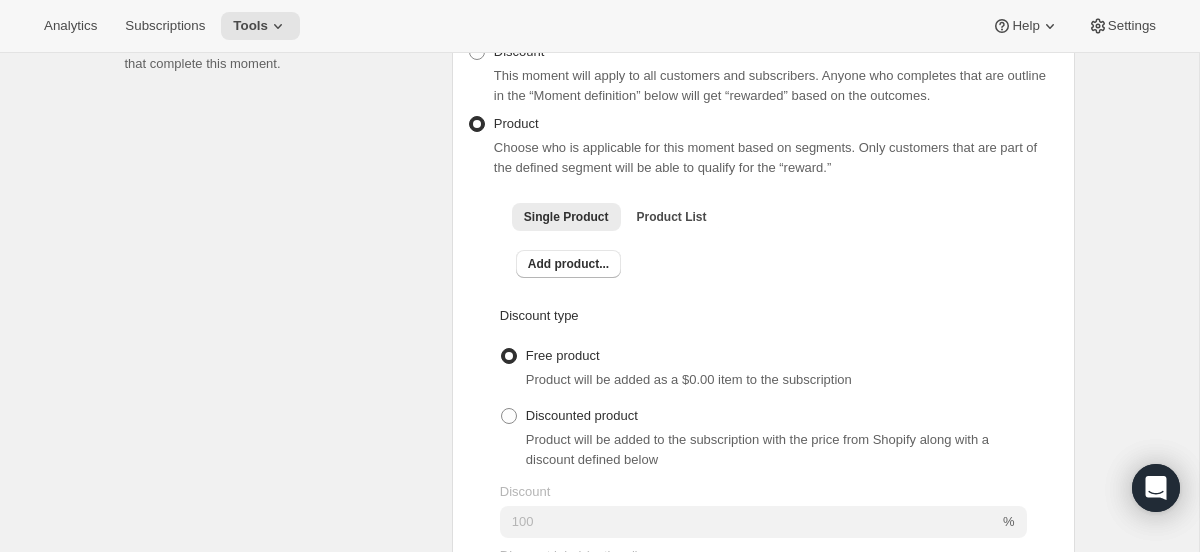 scroll, scrollTop: 1039, scrollLeft: 0, axis: vertical 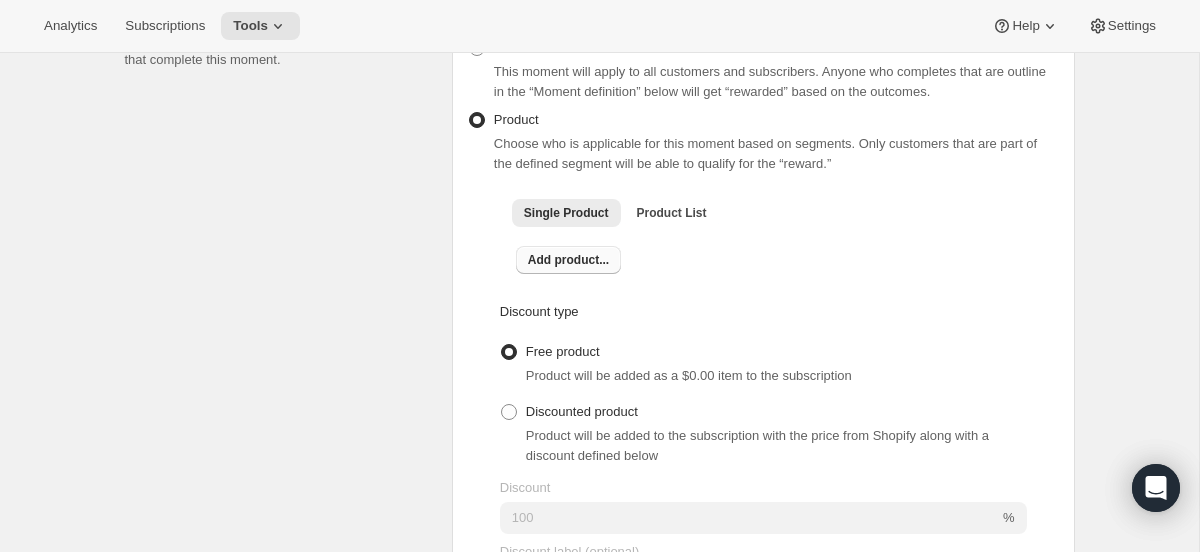 click on "Add product..." at bounding box center [568, 260] 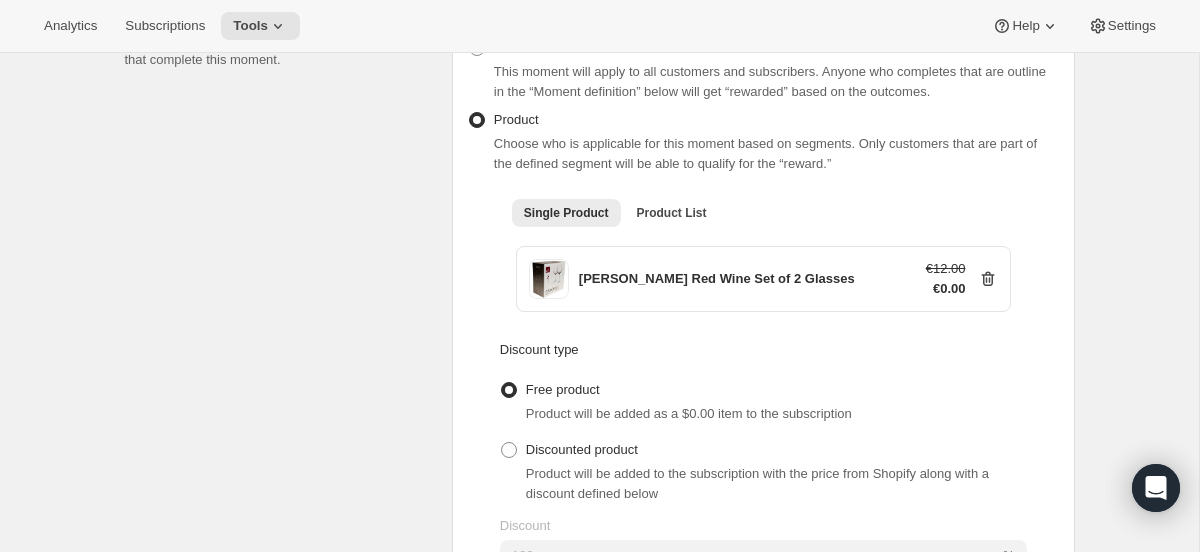 click at bounding box center (549, 279) 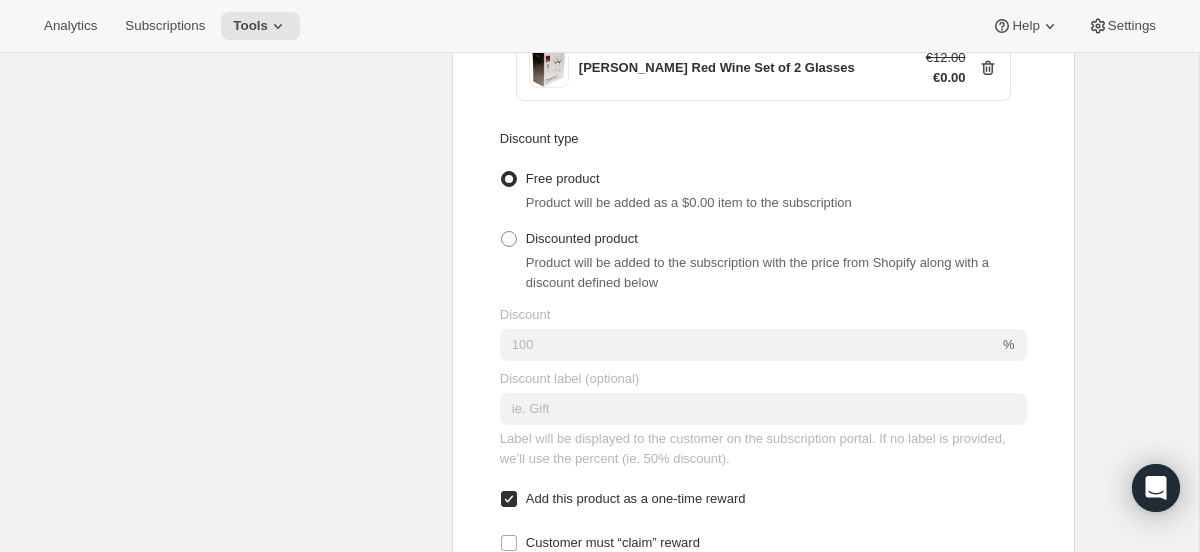 scroll, scrollTop: 1168, scrollLeft: 0, axis: vertical 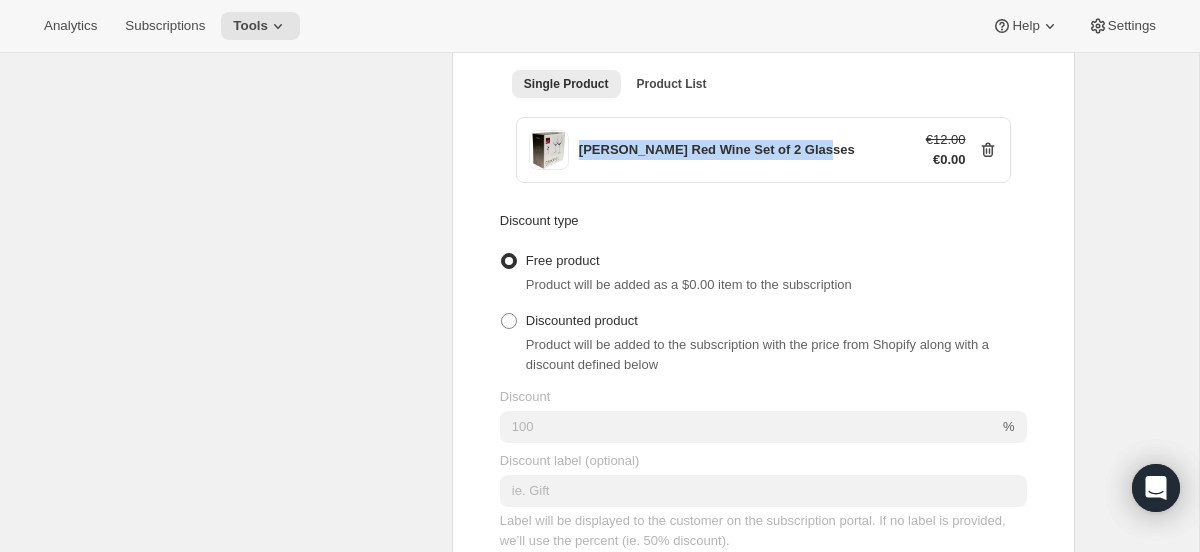 drag, startPoint x: 573, startPoint y: 158, endPoint x: 830, endPoint y: 166, distance: 257.12448 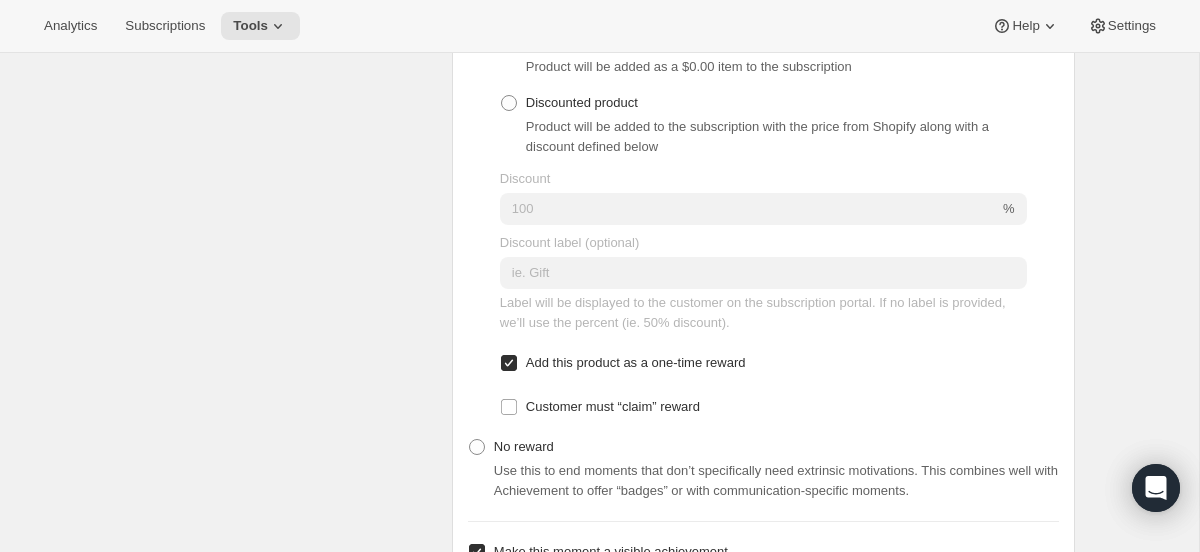 scroll, scrollTop: 1395, scrollLeft: 0, axis: vertical 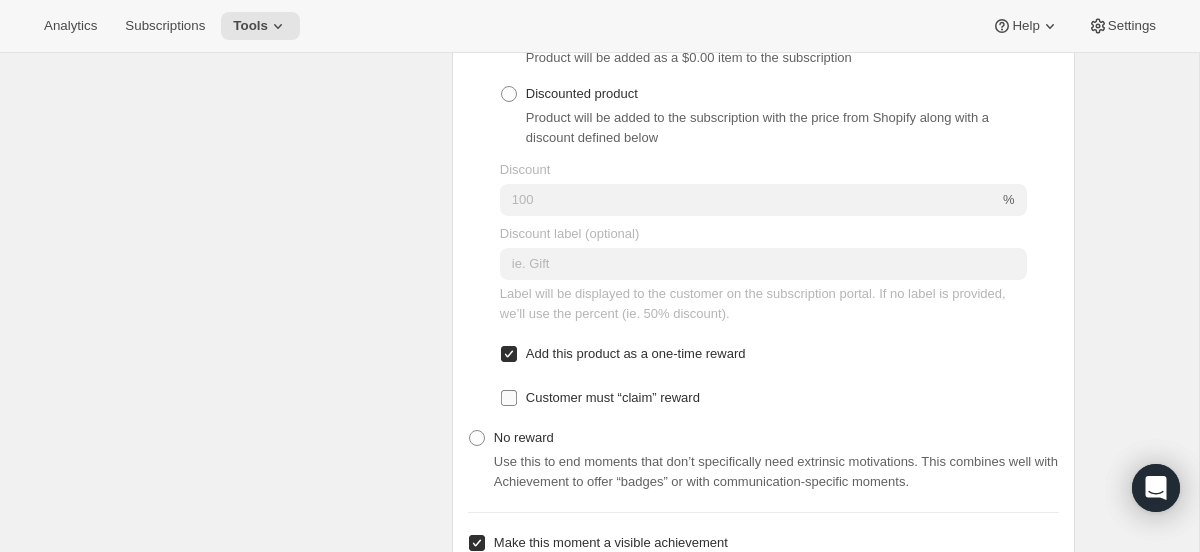 click on "Customer must “claim” reward" at bounding box center [613, 398] 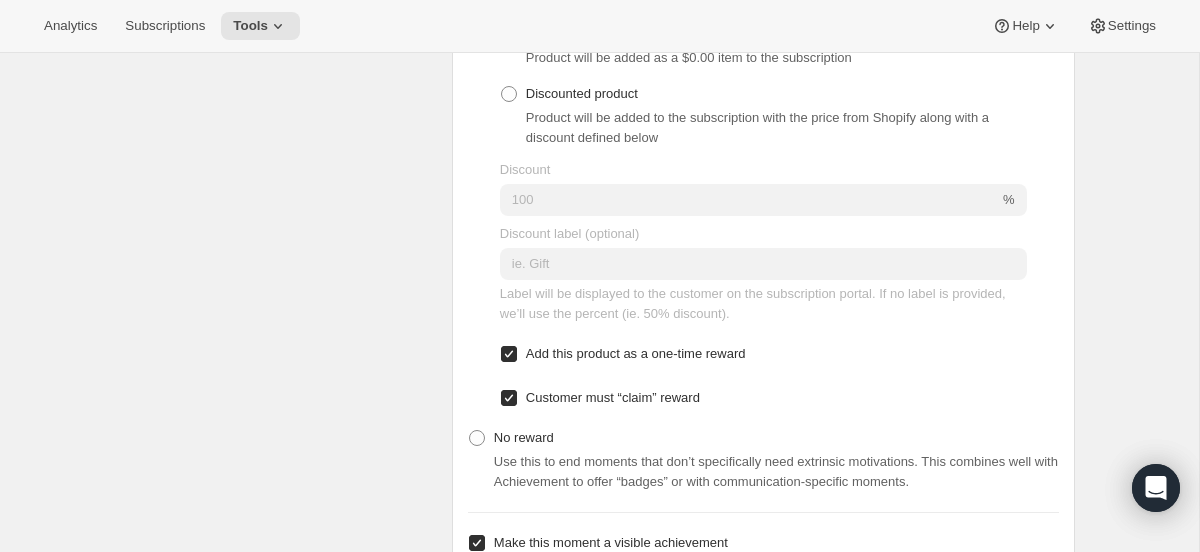 click on "Customer must “claim” reward" at bounding box center (613, 397) 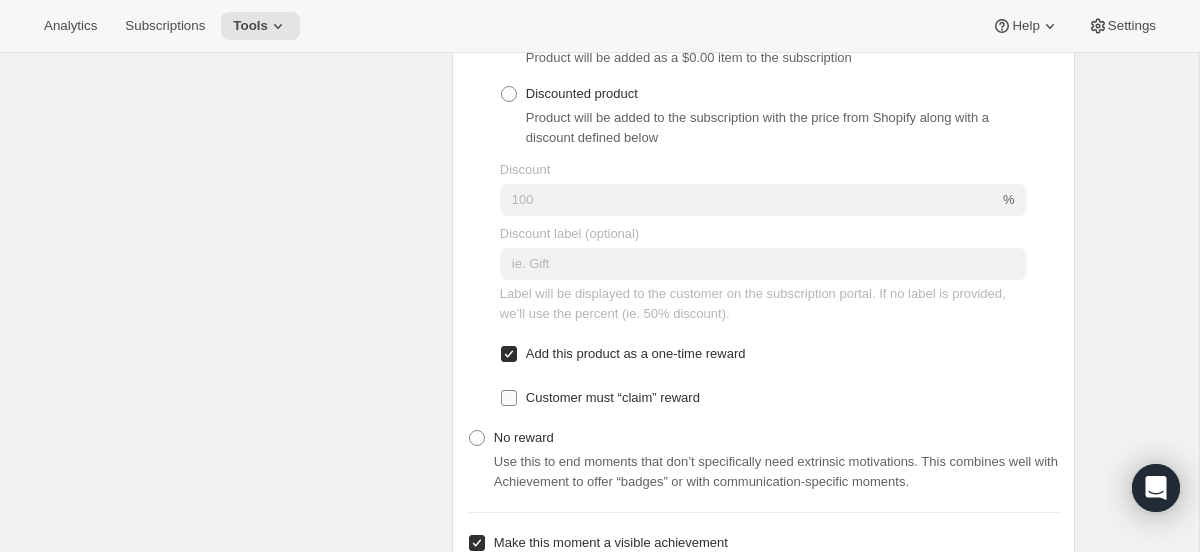 checkbox on "false" 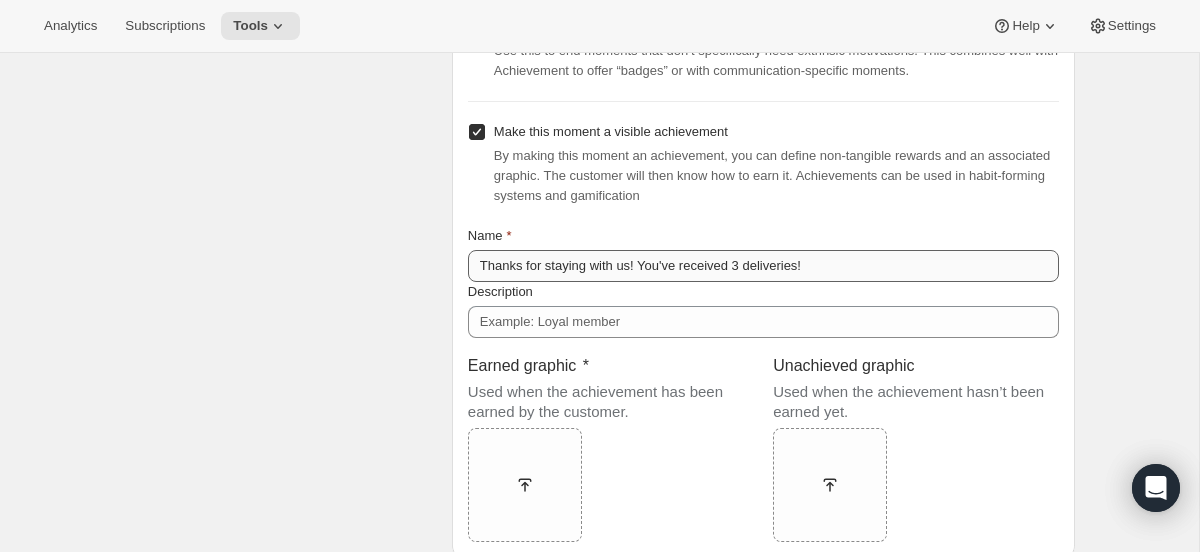 scroll, scrollTop: 1809, scrollLeft: 0, axis: vertical 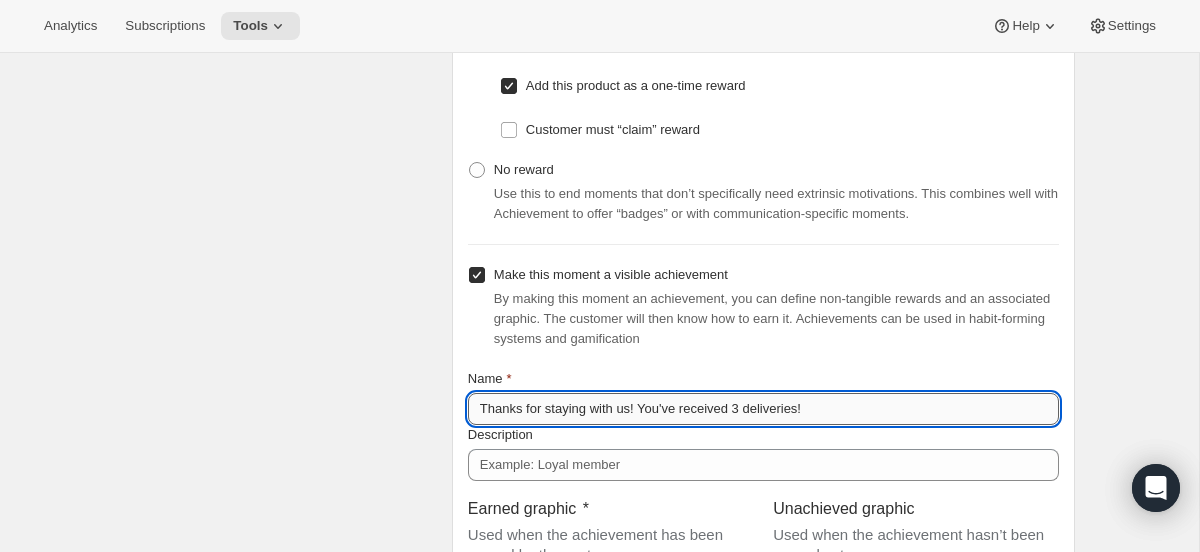 click on "Thanks for staying with us! You've received 3 deliveries!" at bounding box center (763, 409) 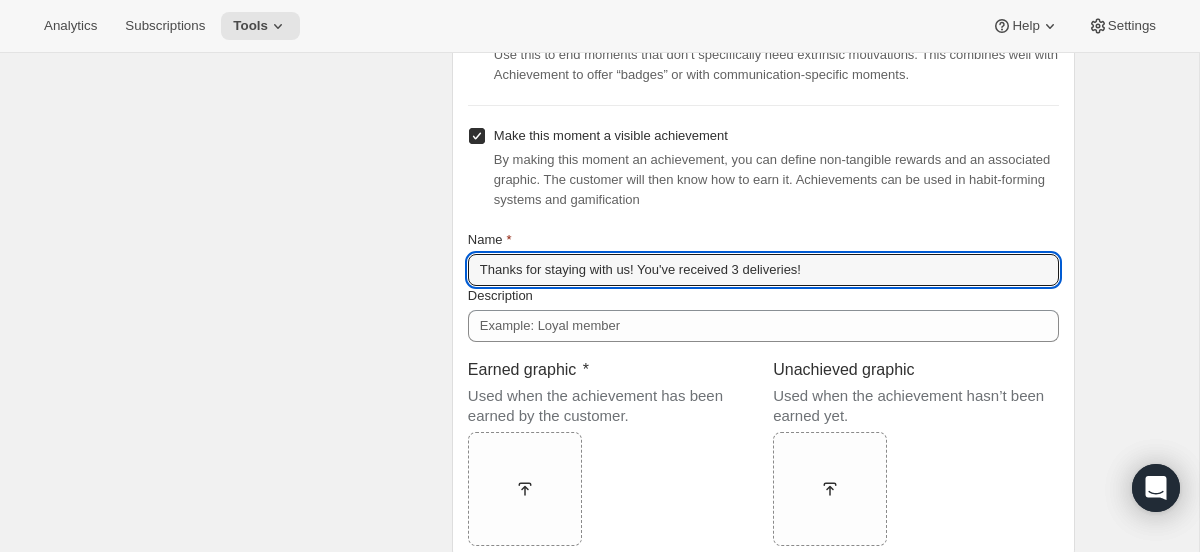 scroll, scrollTop: 1859, scrollLeft: 0, axis: vertical 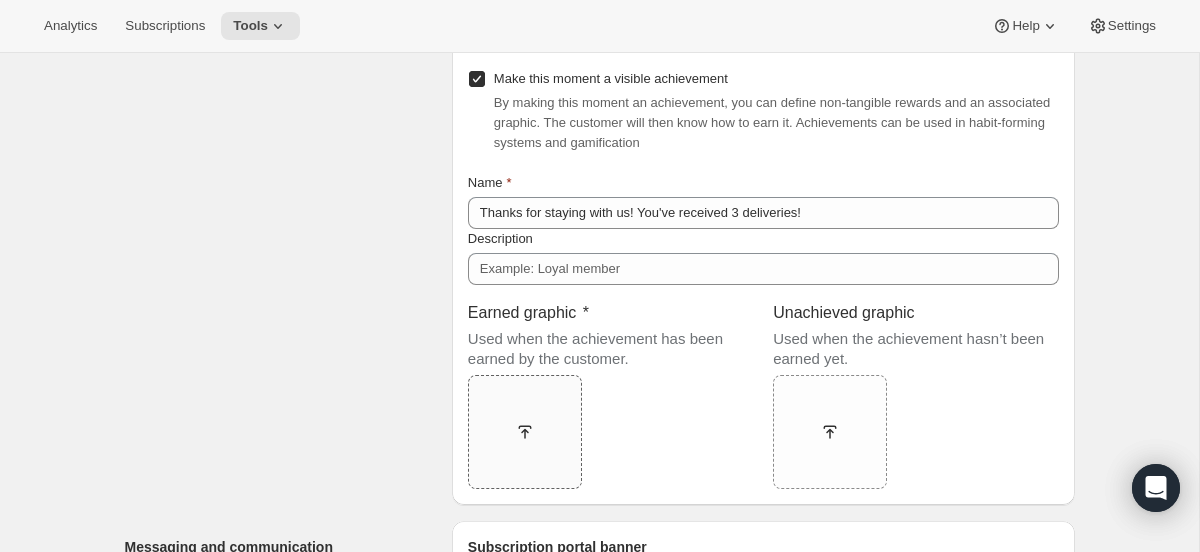 click at bounding box center [525, 432] 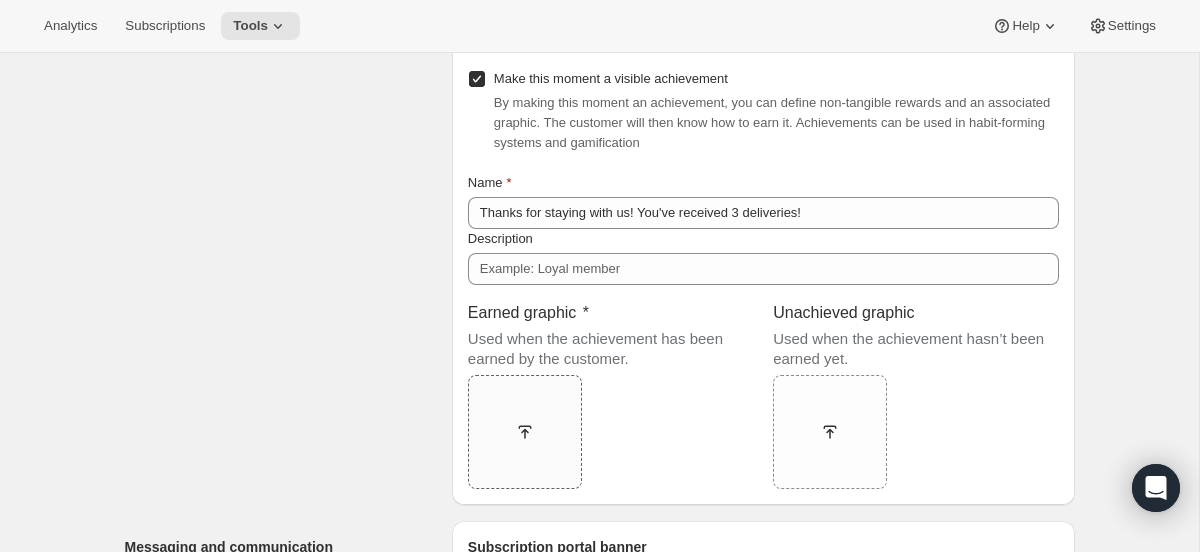 type on "C:\fakepath\1.png" 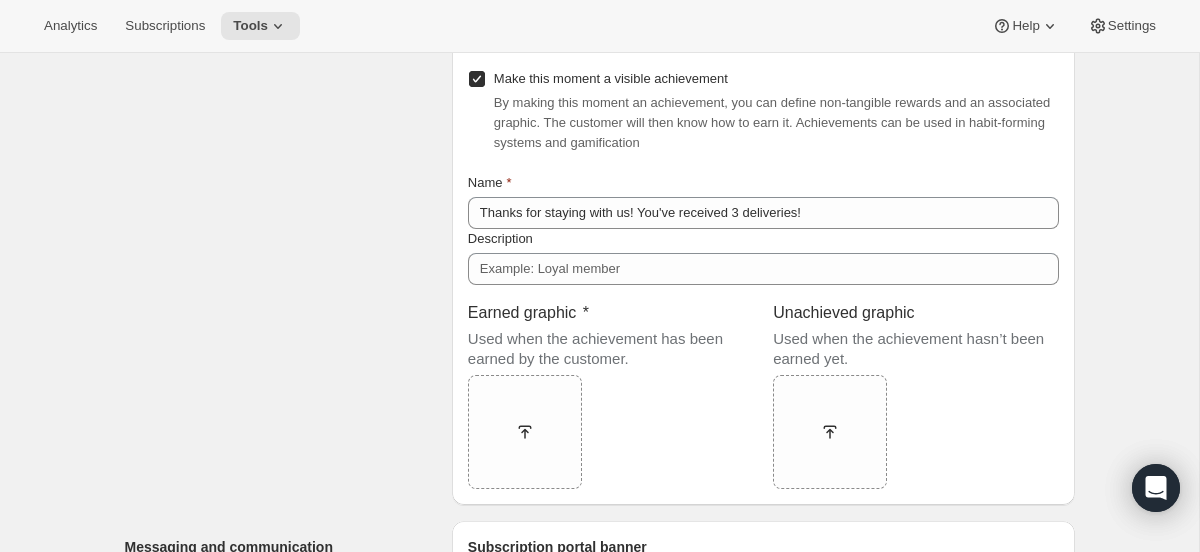 type 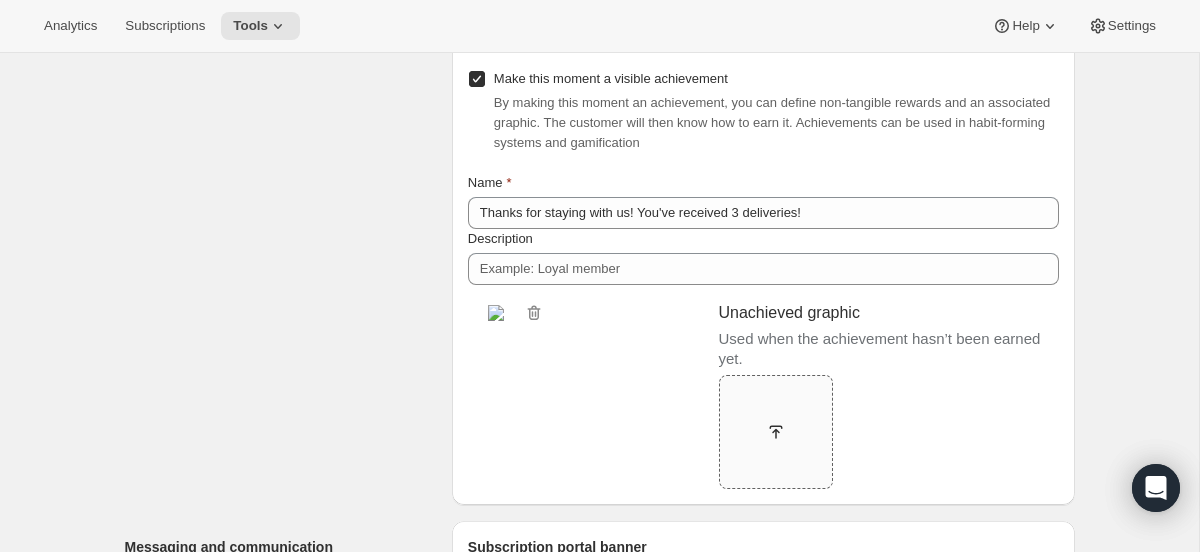click at bounding box center (776, 432) 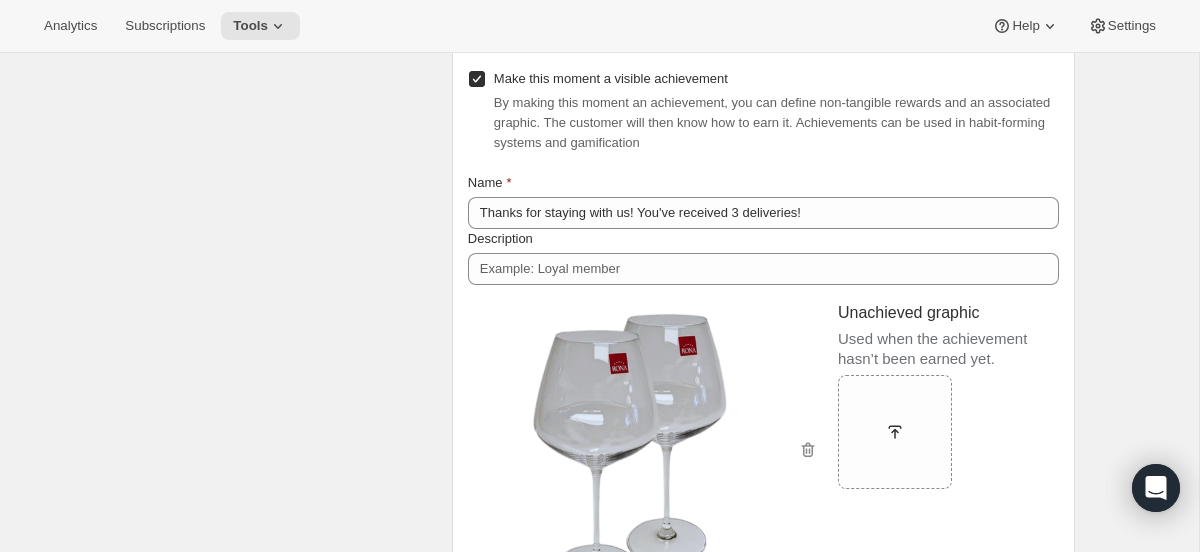 type on "C:\fakepath\2.png" 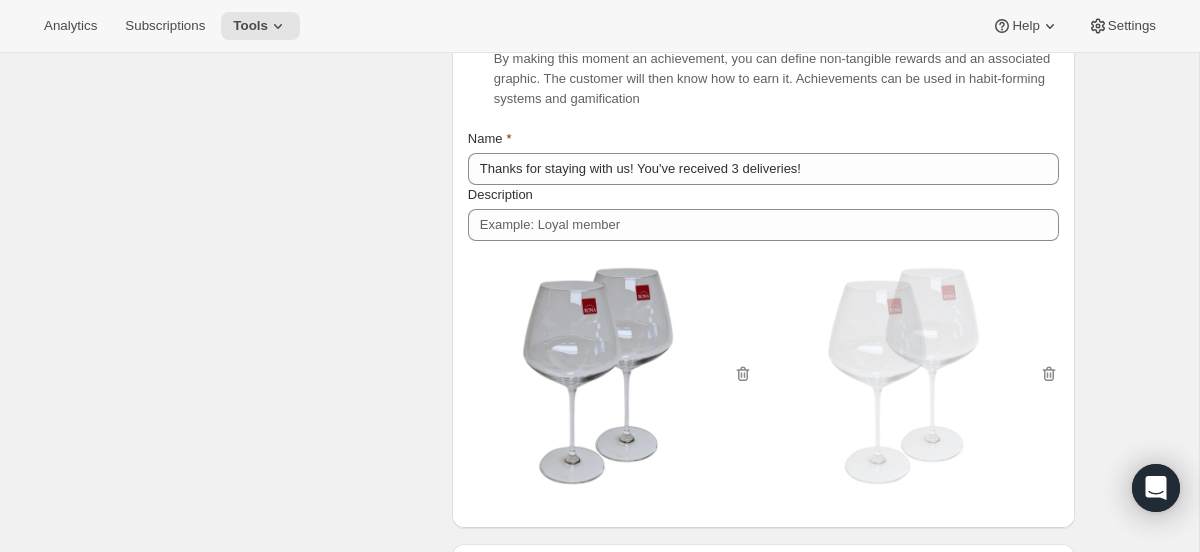 scroll, scrollTop: 1877, scrollLeft: 0, axis: vertical 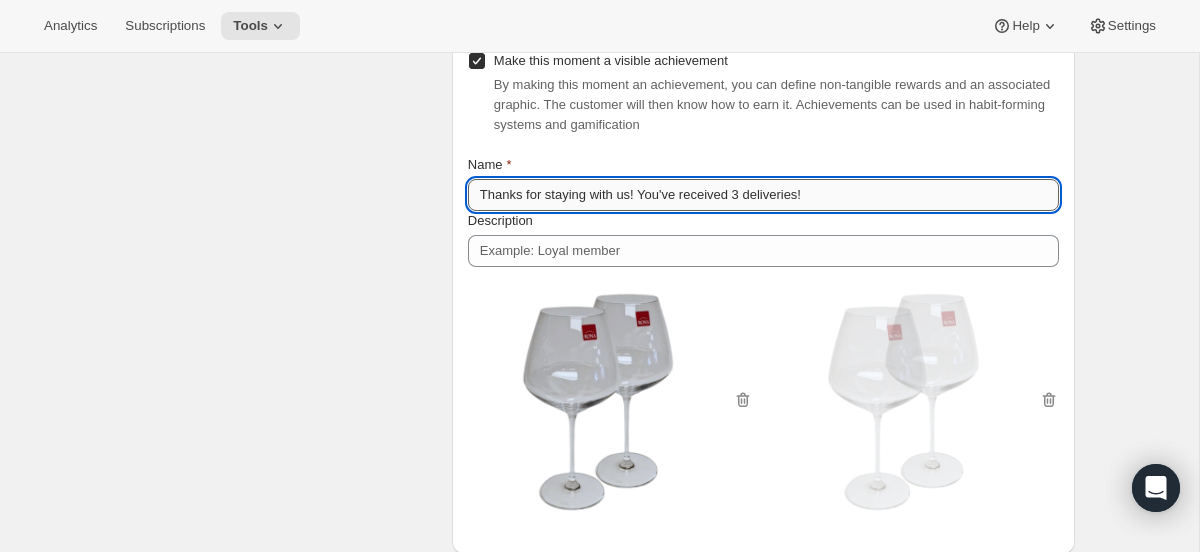 click on "Thanks for staying with us! You've received 3 deliveries!" at bounding box center [763, 195] 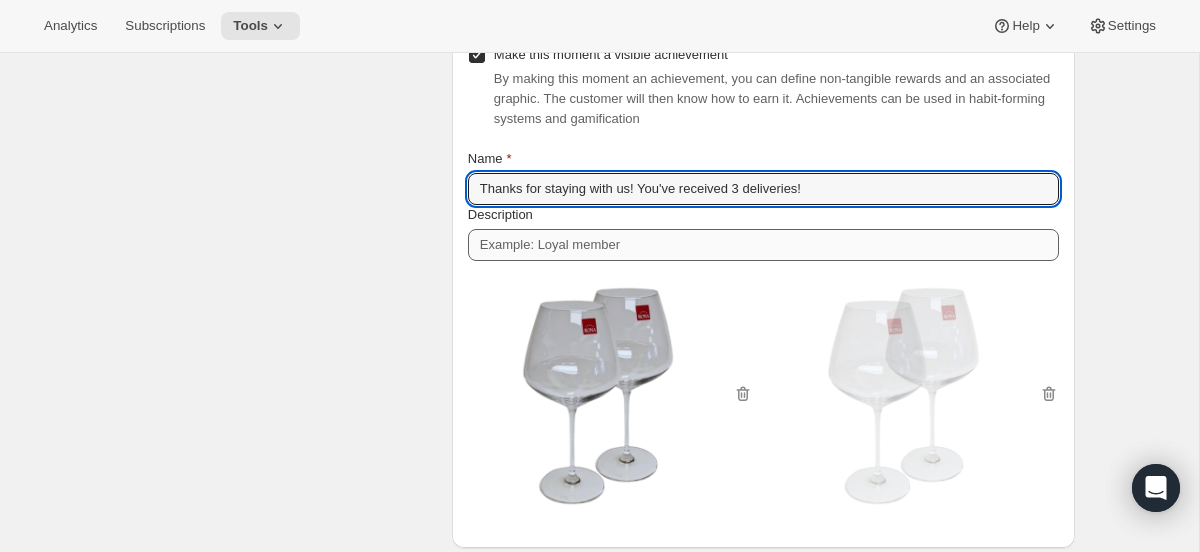 scroll, scrollTop: 1788, scrollLeft: 0, axis: vertical 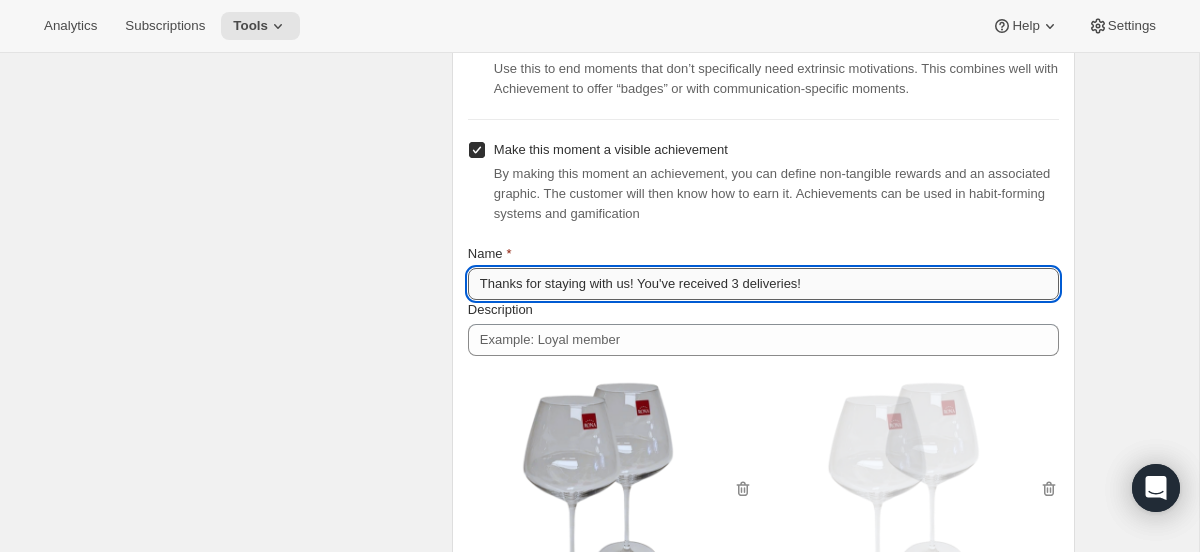 click on "Thanks for staying with us! You've received 3 deliveries!" at bounding box center (763, 284) 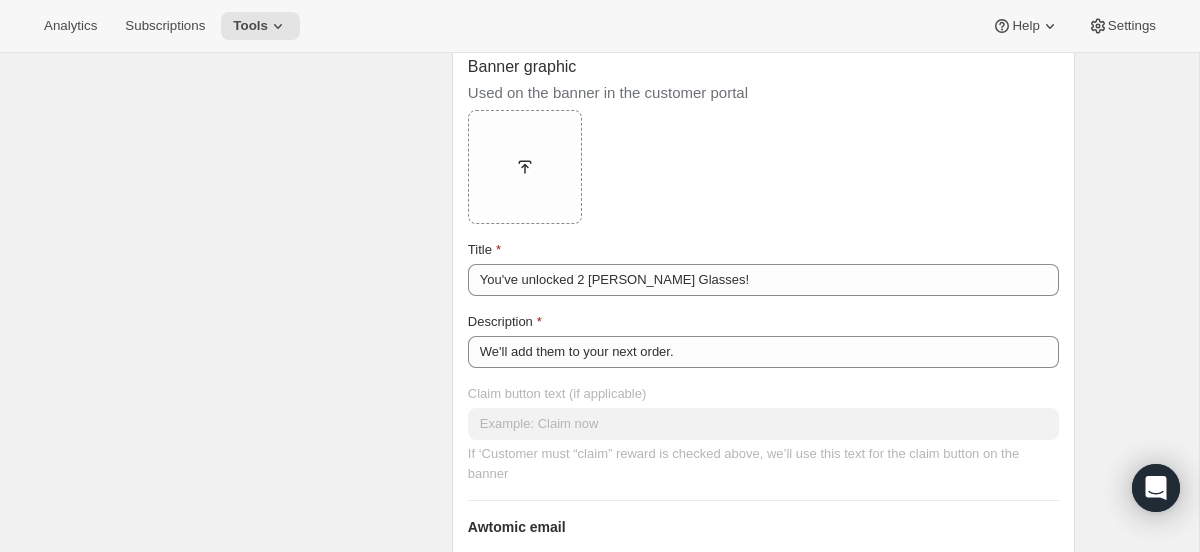 scroll, scrollTop: 2554, scrollLeft: 0, axis: vertical 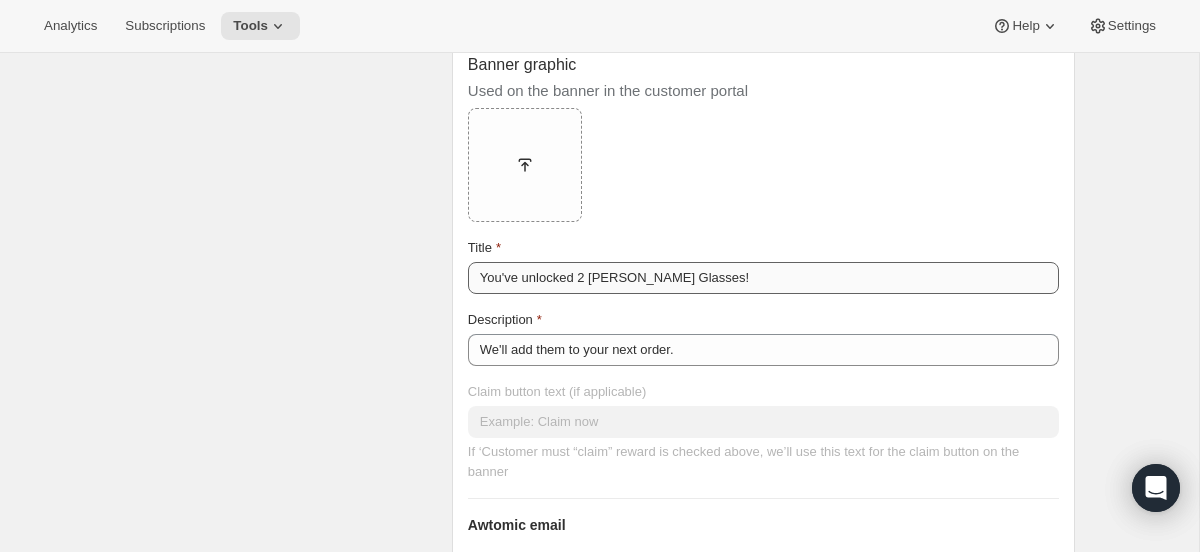 type 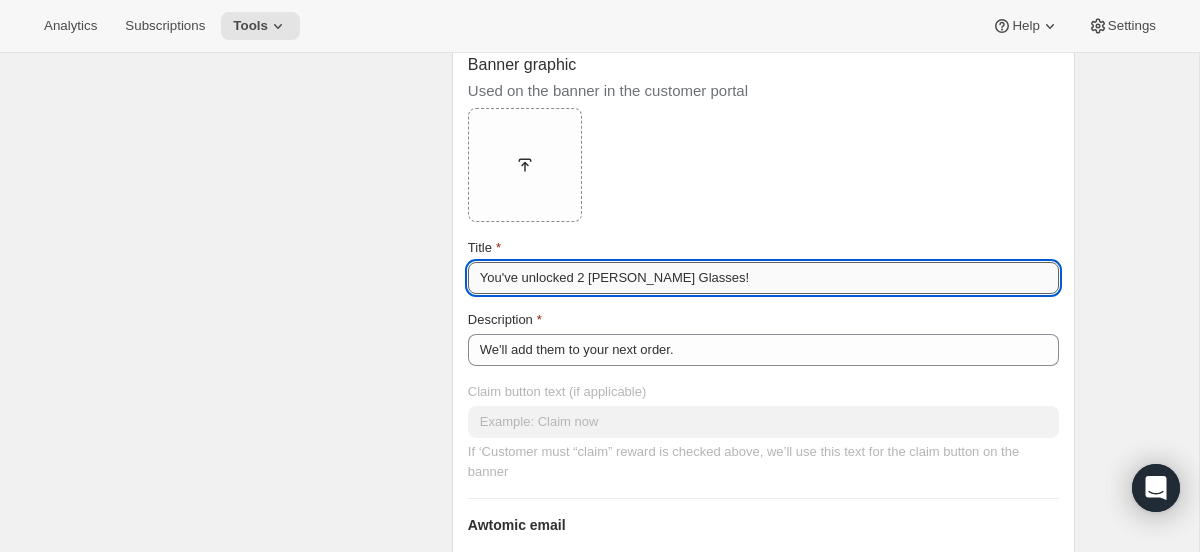 click on "You've unlocked 2 [PERSON_NAME] Glasses!" at bounding box center (763, 278) 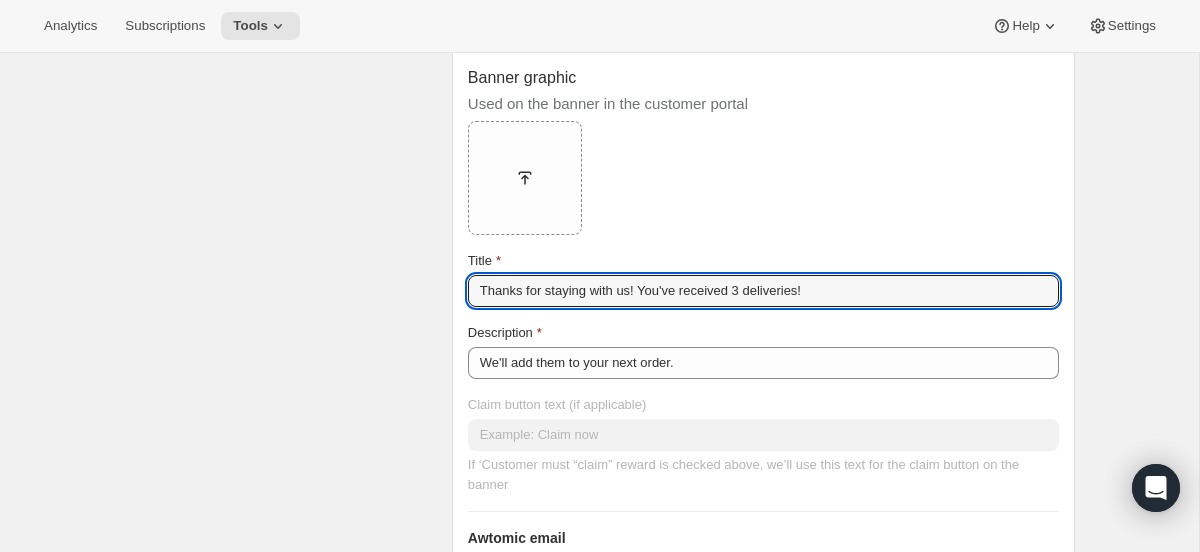 scroll, scrollTop: 2538, scrollLeft: 0, axis: vertical 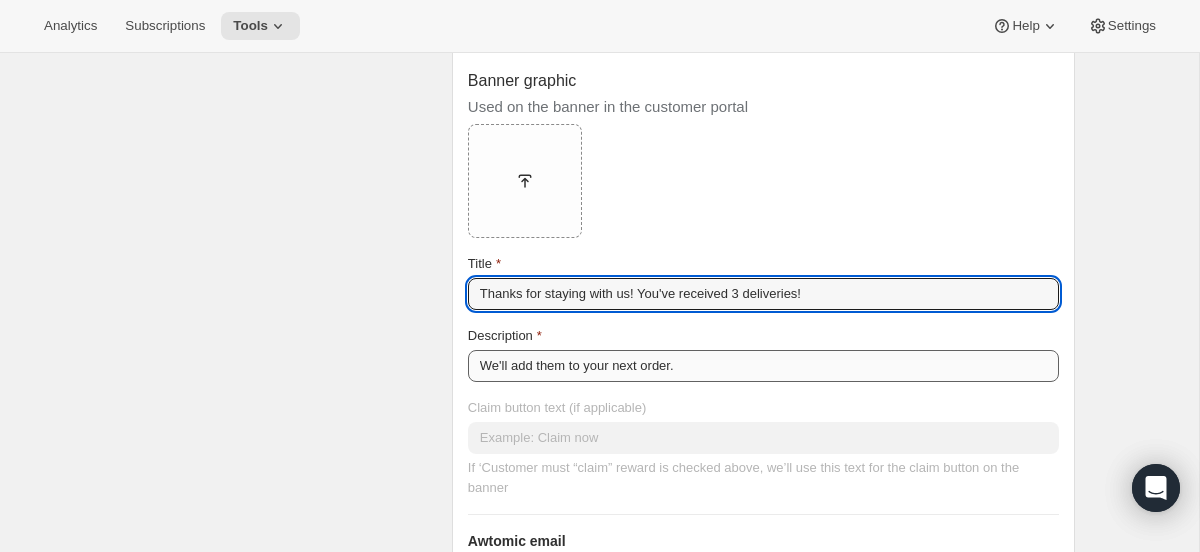 type on "Thanks for staying with us! You've received 3 deliveries!" 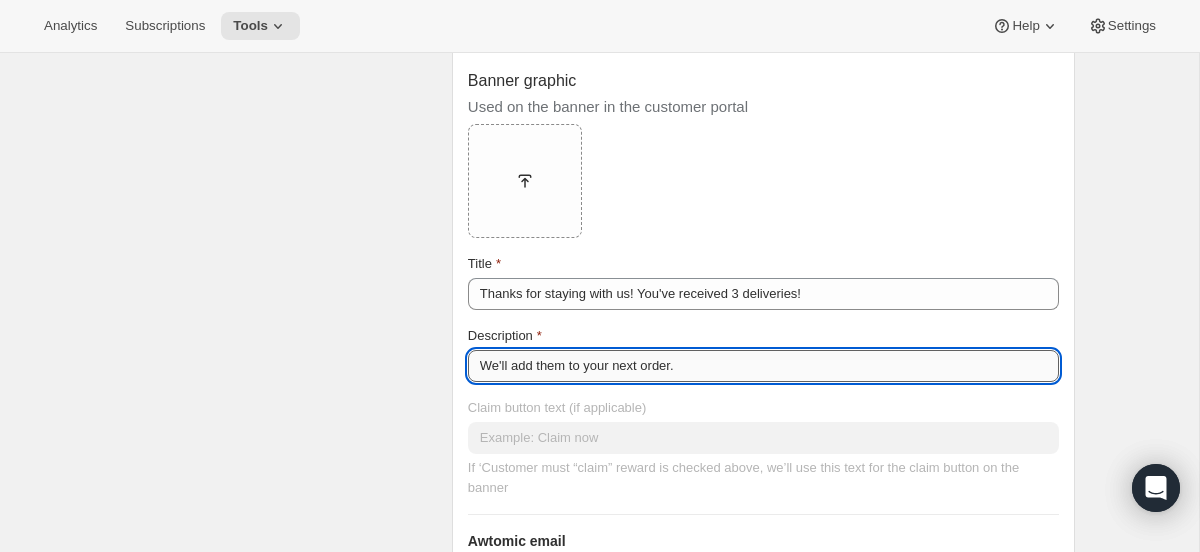 click on "We'll add them to your next order." at bounding box center [763, 366] 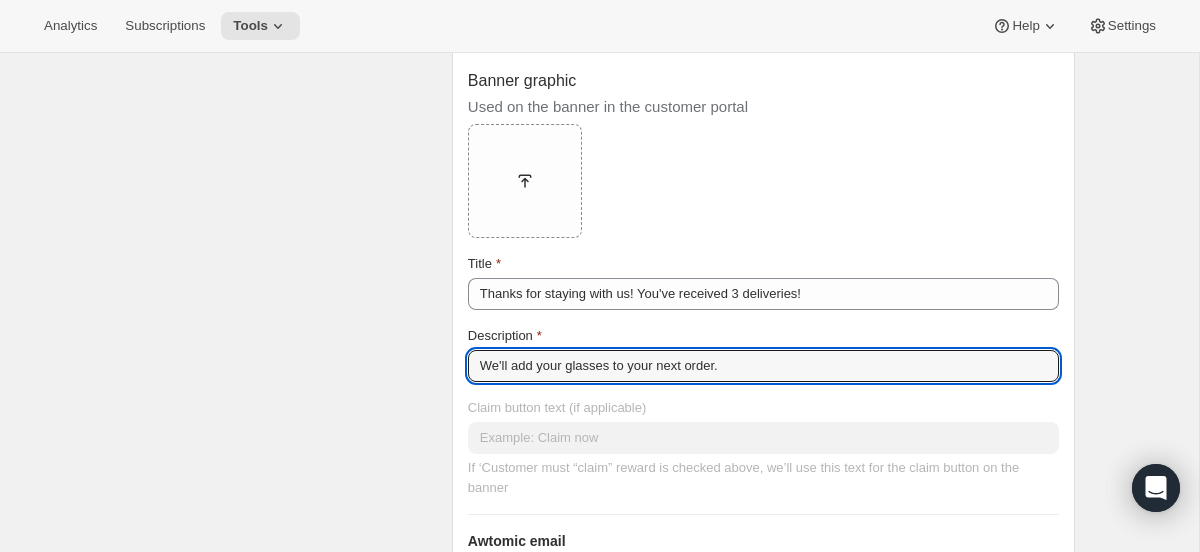 type on "We'll add your glasses to your next order." 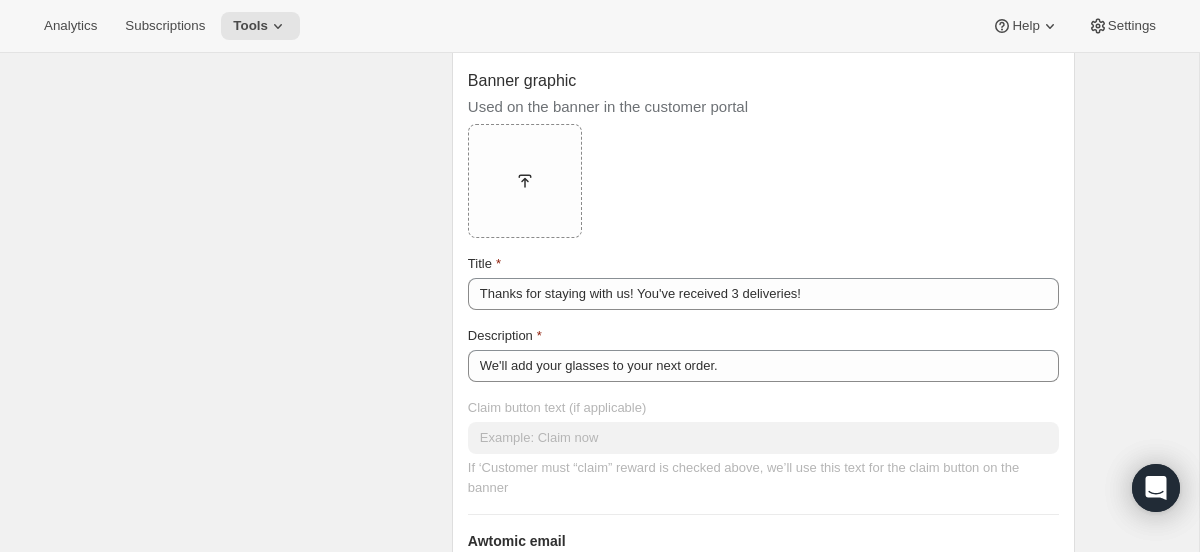 click on "Banner graphic Used on the banner in the customer portal Upload image" at bounding box center [763, 145] 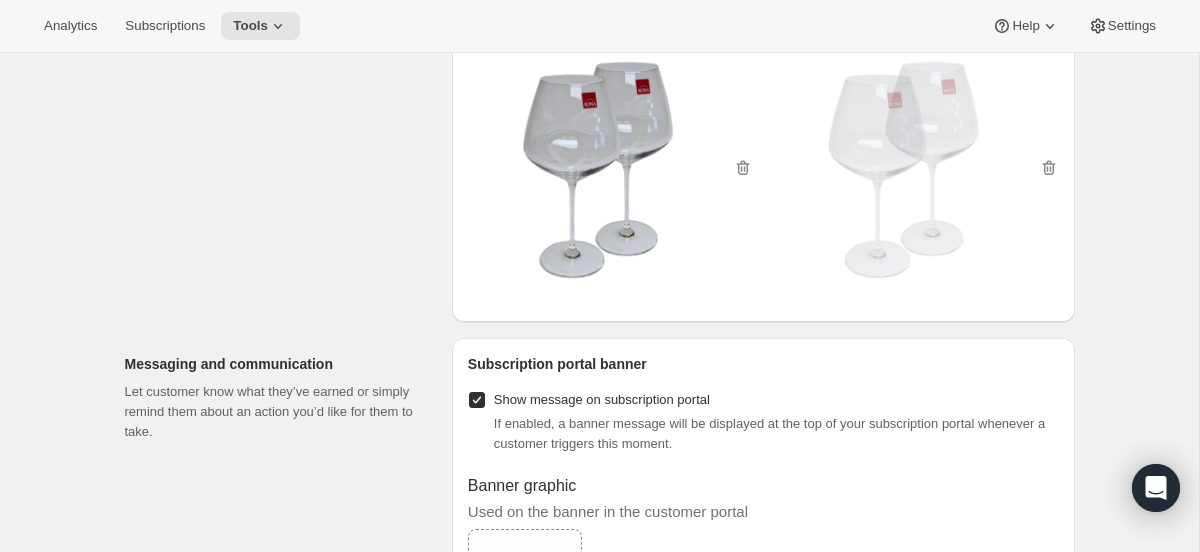 scroll, scrollTop: 1814, scrollLeft: 0, axis: vertical 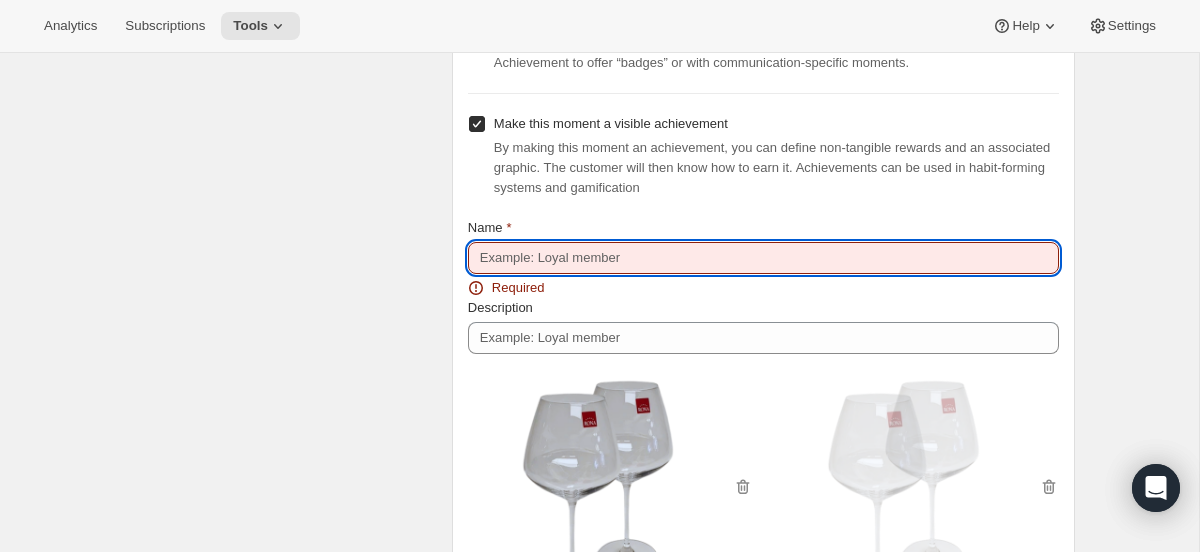 click on "Name" at bounding box center [763, 258] 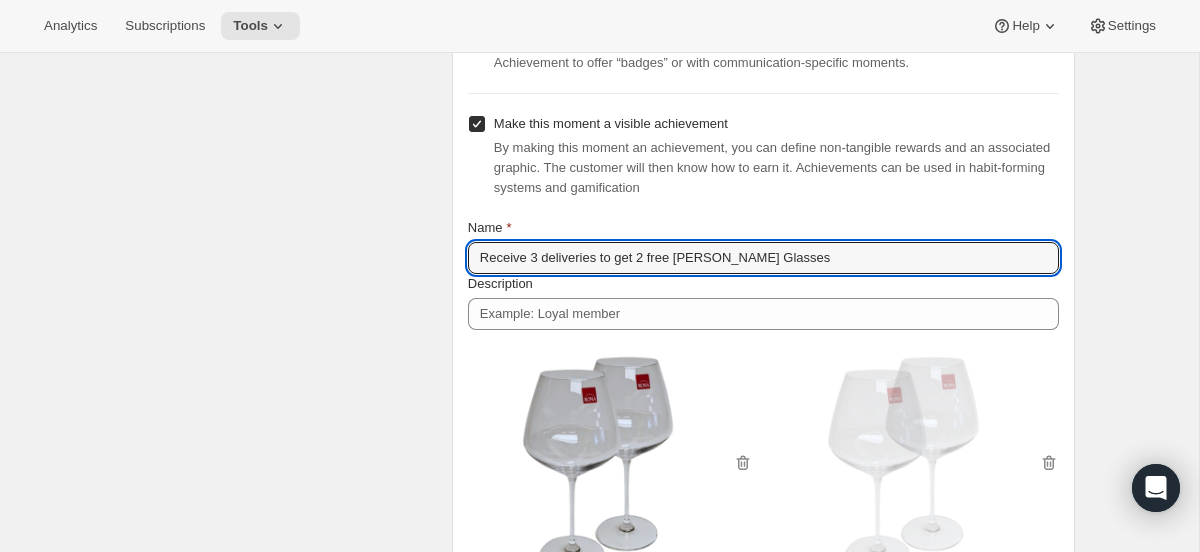 type on "Receive 3 deliveries to get 2 free [PERSON_NAME] Glasses" 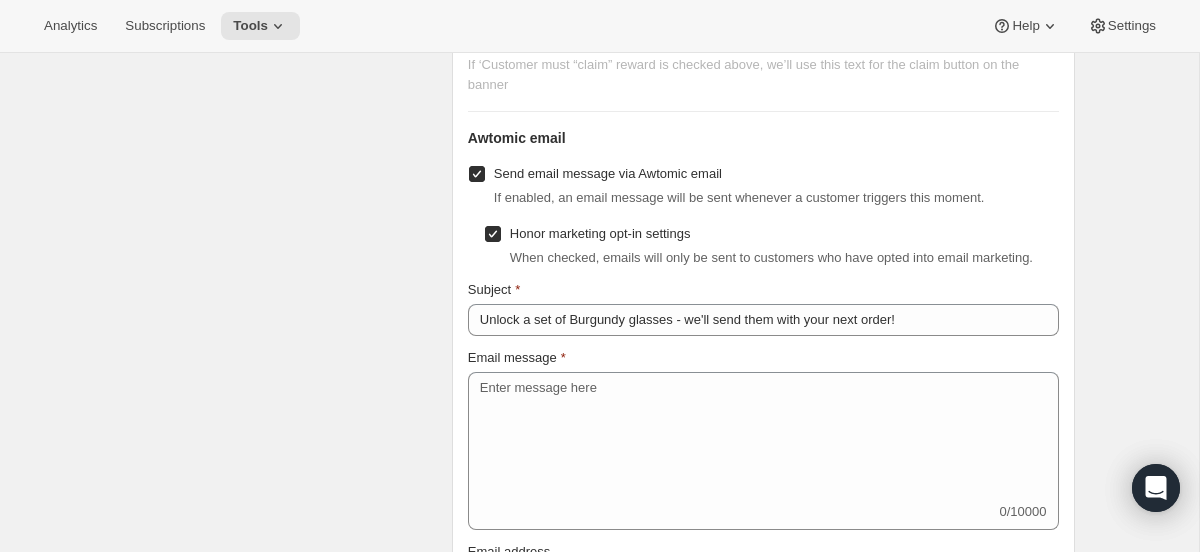 scroll, scrollTop: 2919, scrollLeft: 0, axis: vertical 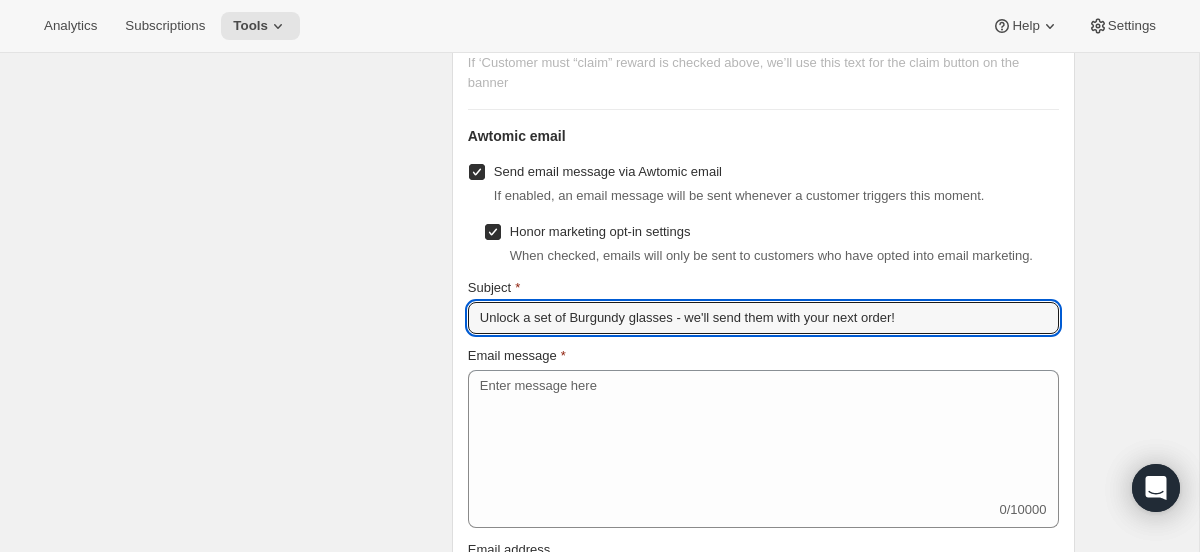 drag, startPoint x: 533, startPoint y: 347, endPoint x: 420, endPoint y: 345, distance: 113.0177 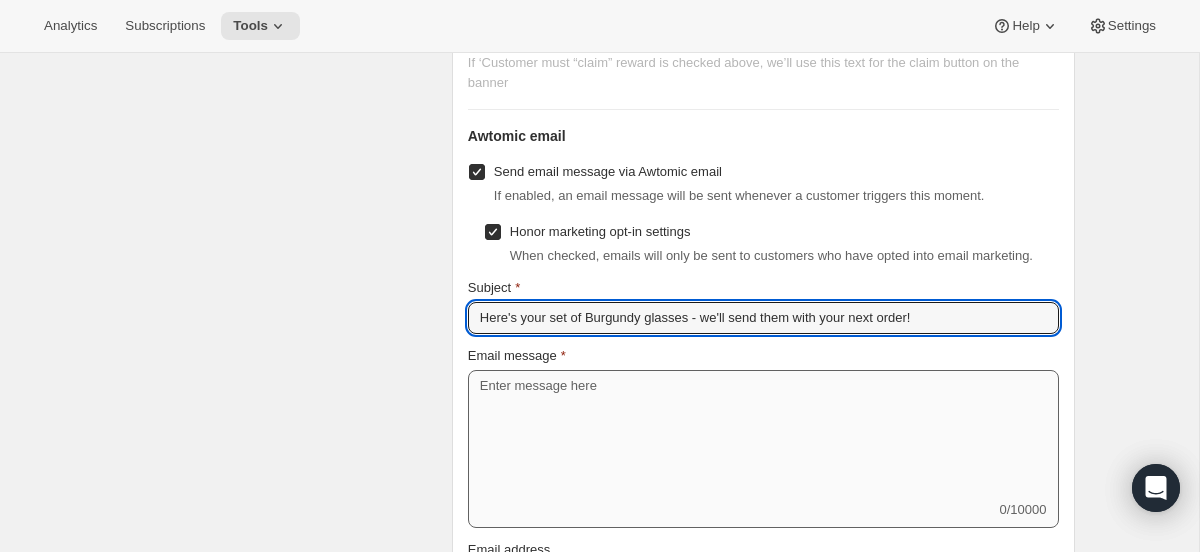 type on "Here's your set of Burgundy glasses - we'll send them with your next order!" 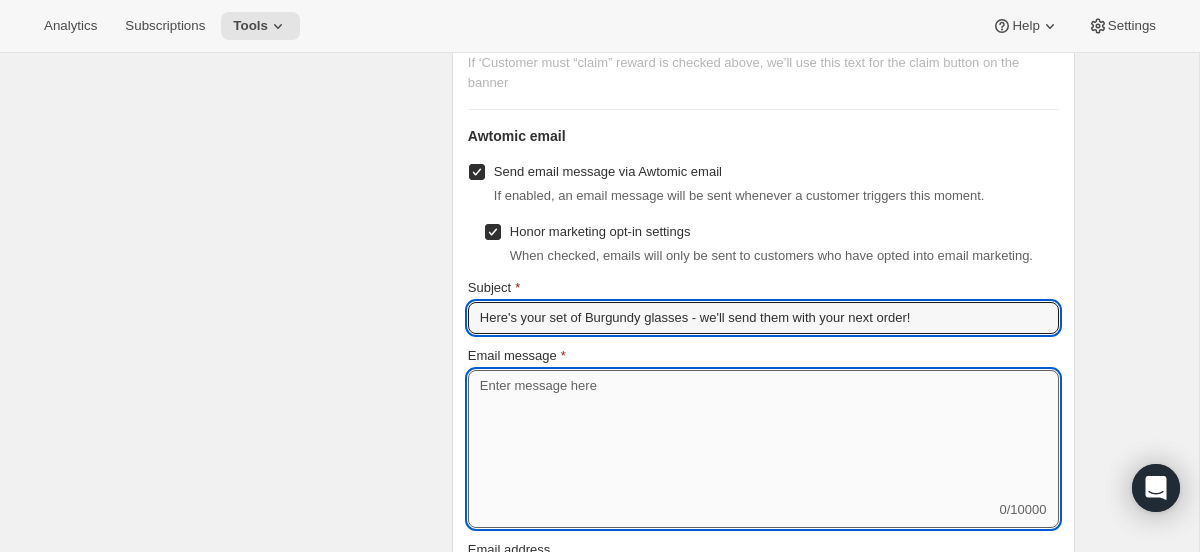 click on "Email message" at bounding box center (763, 435) 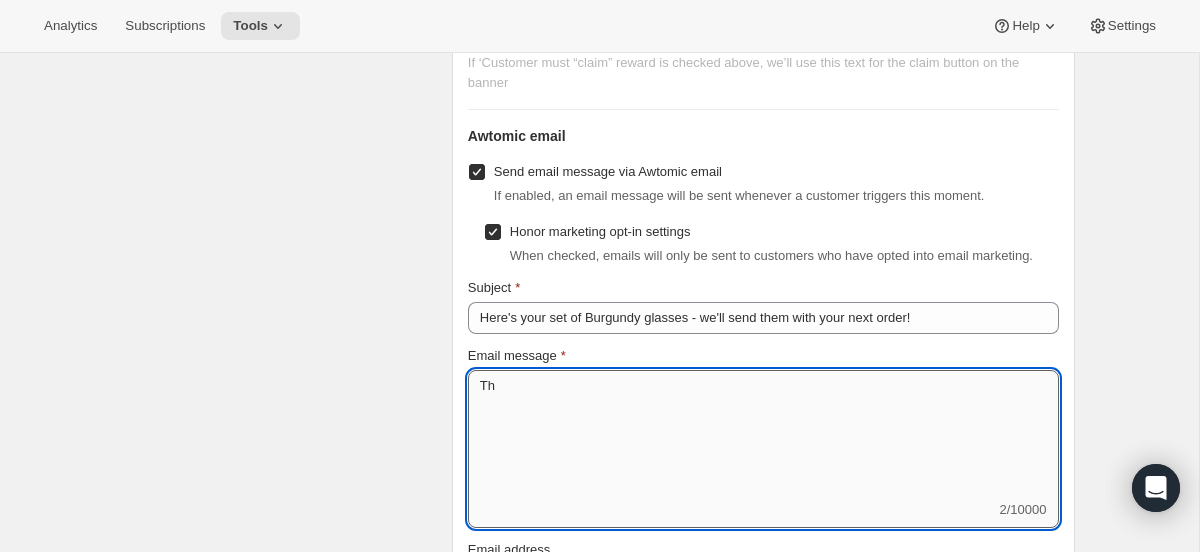 type on "T" 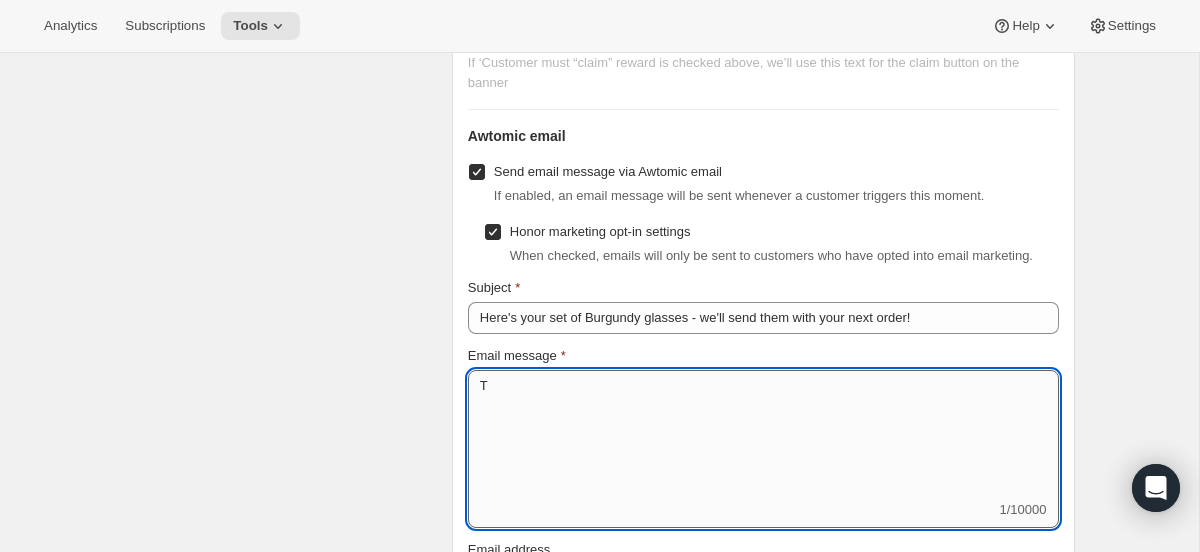 type 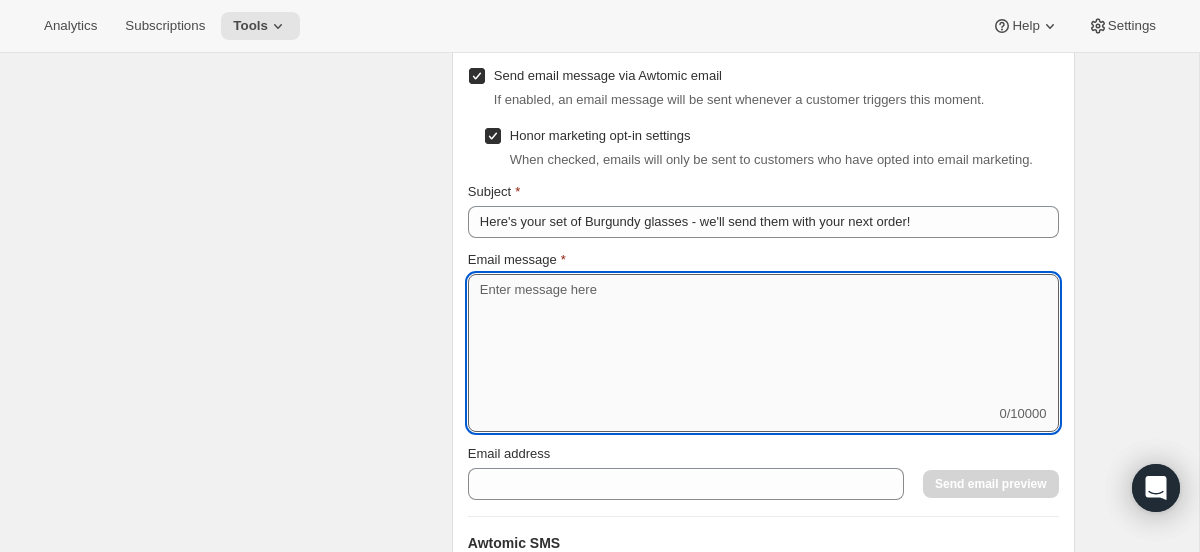 scroll, scrollTop: 3110, scrollLeft: 0, axis: vertical 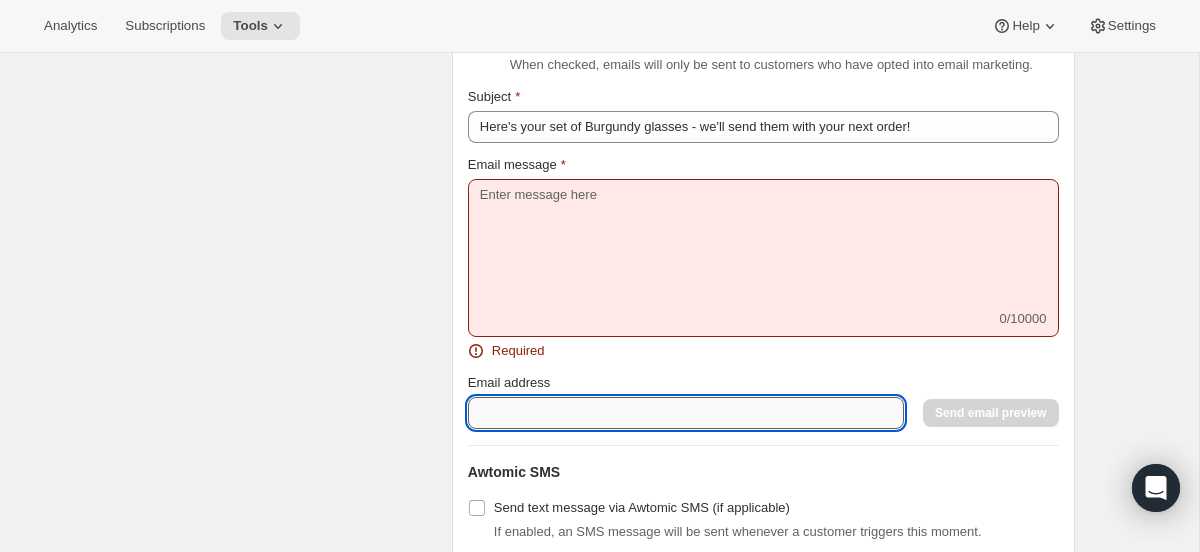 click on "Email address Send email preview" at bounding box center [763, 401] 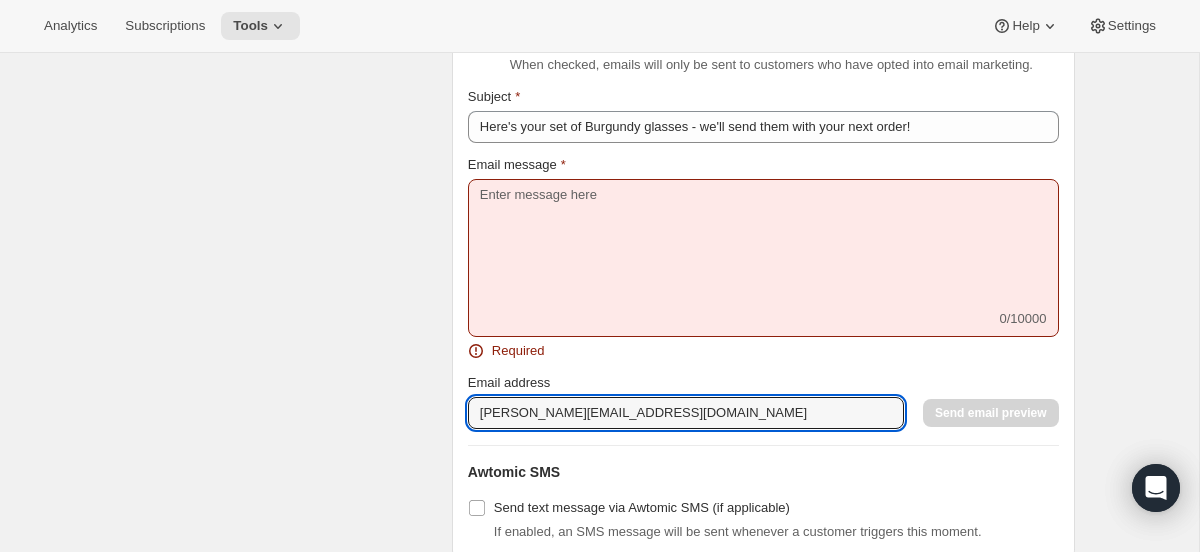type on "[PERSON_NAME][EMAIL_ADDRESS][DOMAIN_NAME]" 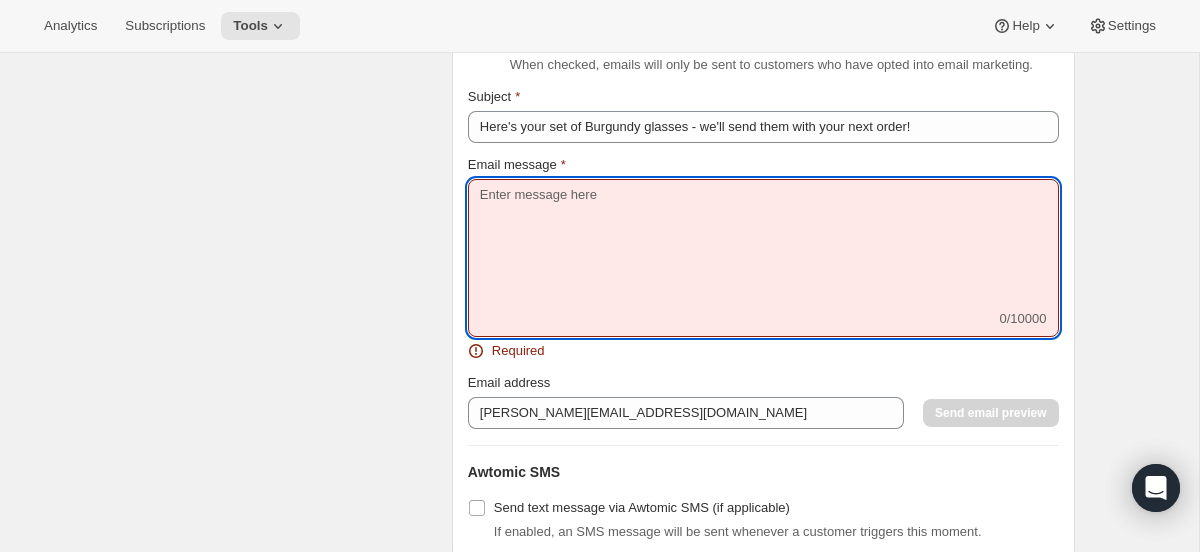click on "Email message" at bounding box center [763, 244] 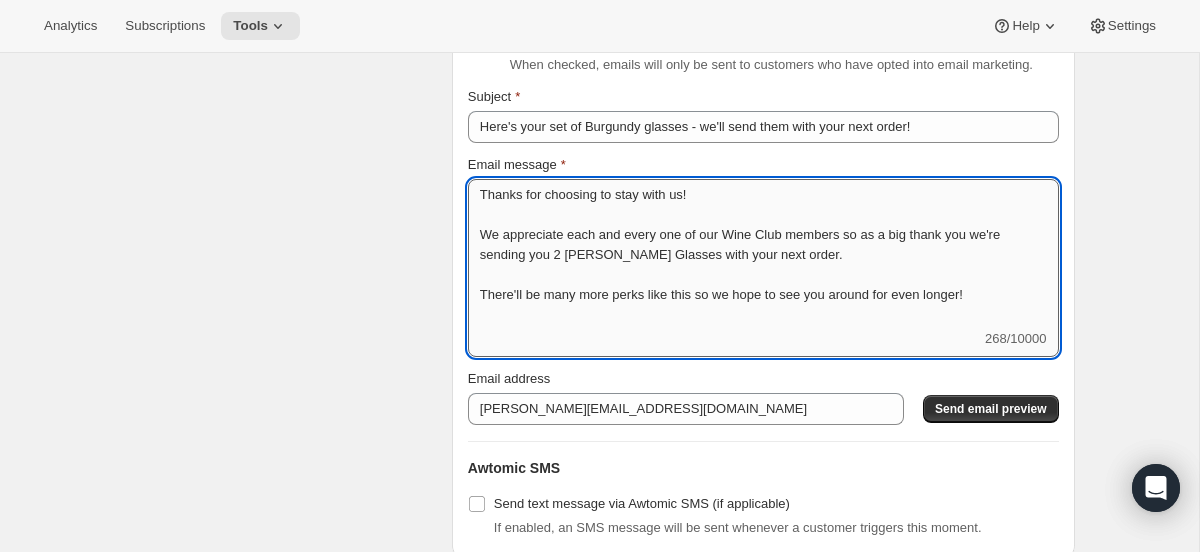 scroll, scrollTop: 2, scrollLeft: 0, axis: vertical 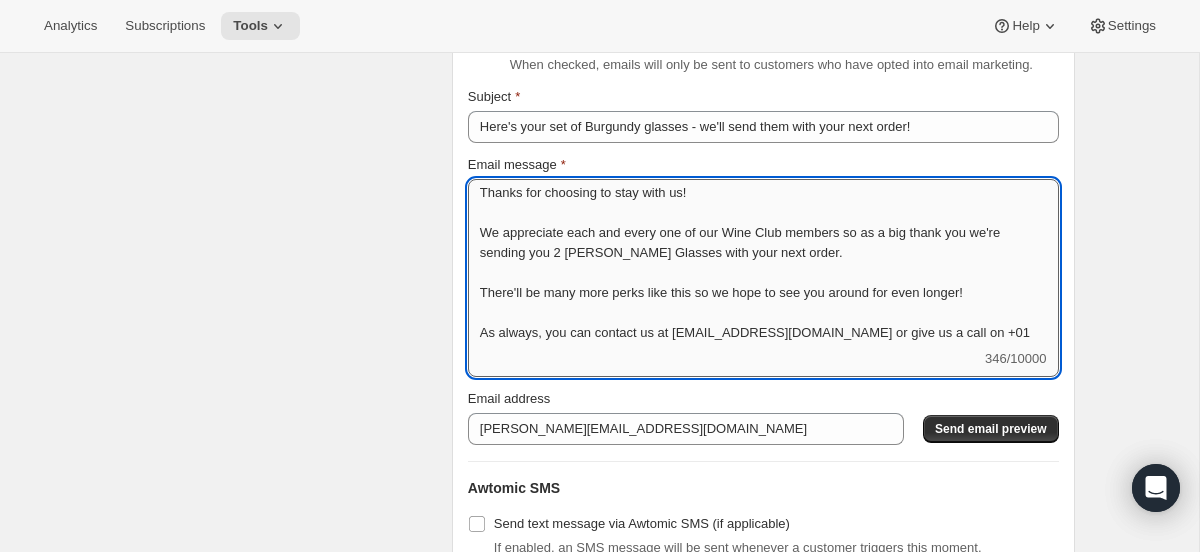 paste on "205820840" 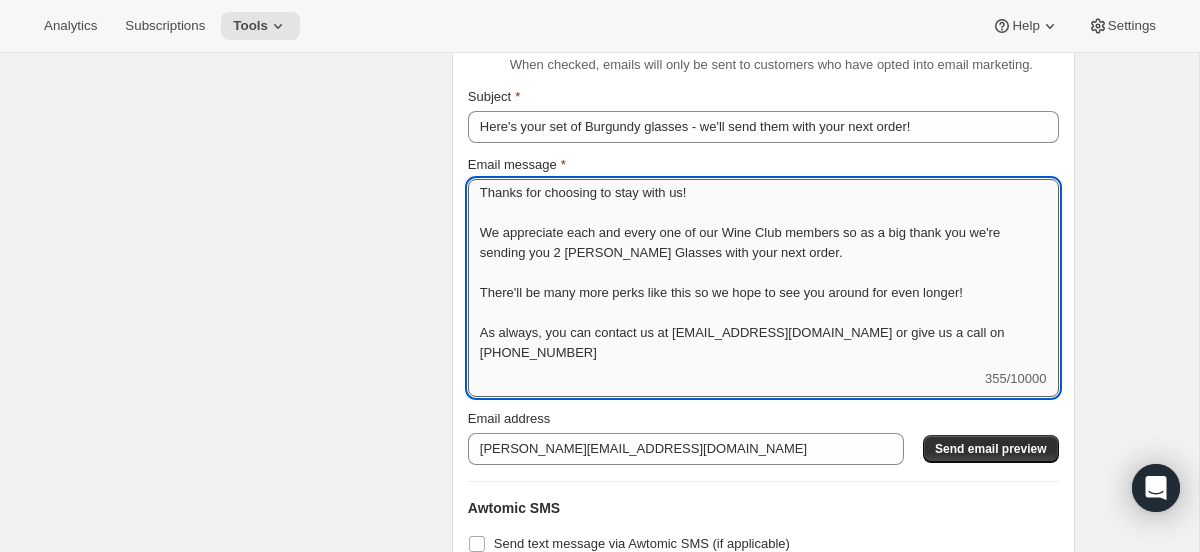 scroll, scrollTop: 0, scrollLeft: 0, axis: both 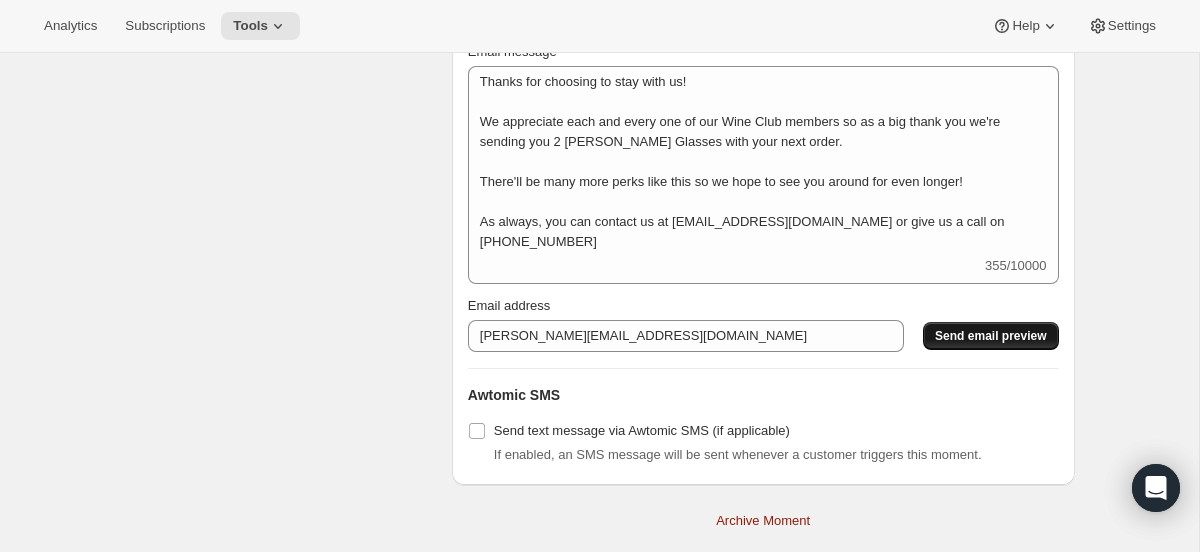 click on "Send email preview" at bounding box center [990, 336] 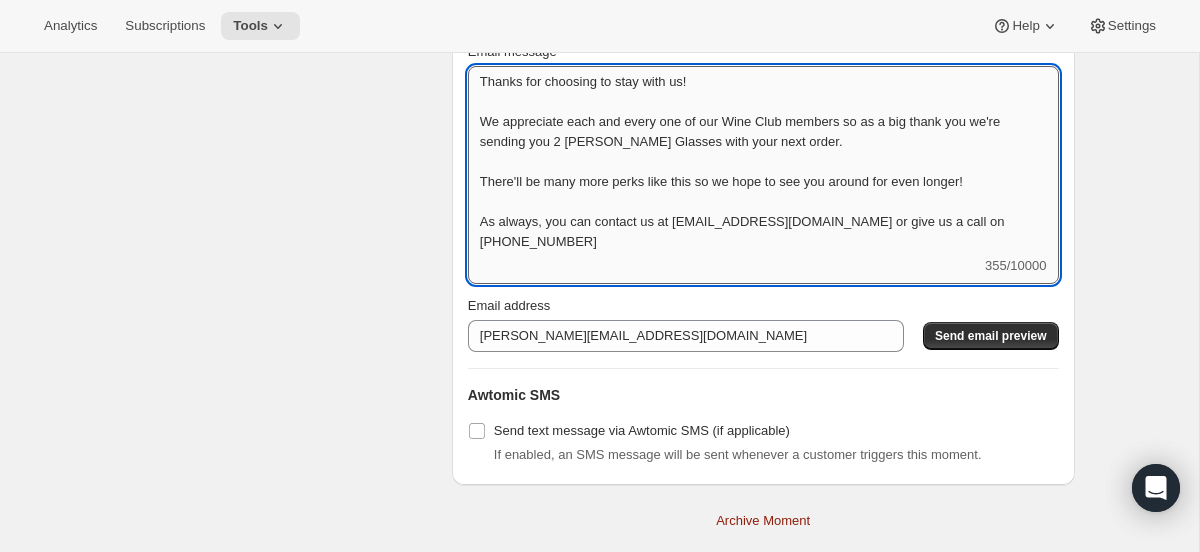click on "Thanks for choosing to stay with us!
We appreciate each and every one of our Wine Club members so as a big thank you we're sending you 2 [PERSON_NAME] Glasses with your next order.
There'll be many more perks like this so we hope to see you around for even longer!
As always, you can contact us at [EMAIL_ADDRESS][DOMAIN_NAME] or give us a call on [PHONE_NUMBER]" at bounding box center (763, 161) 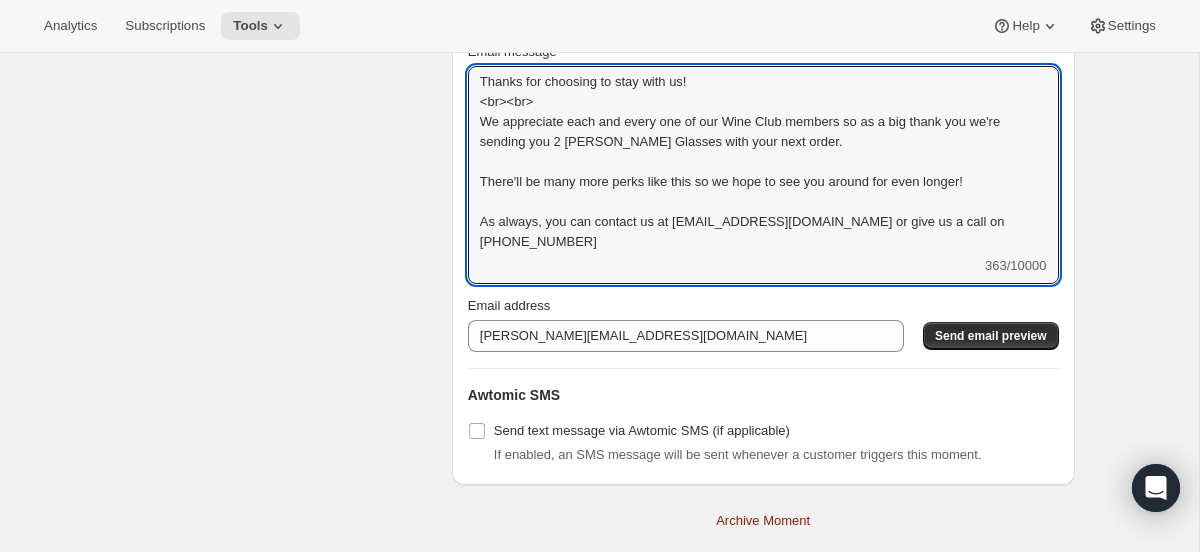 drag, startPoint x: 564, startPoint y: 127, endPoint x: 456, endPoint y: 125, distance: 108.01852 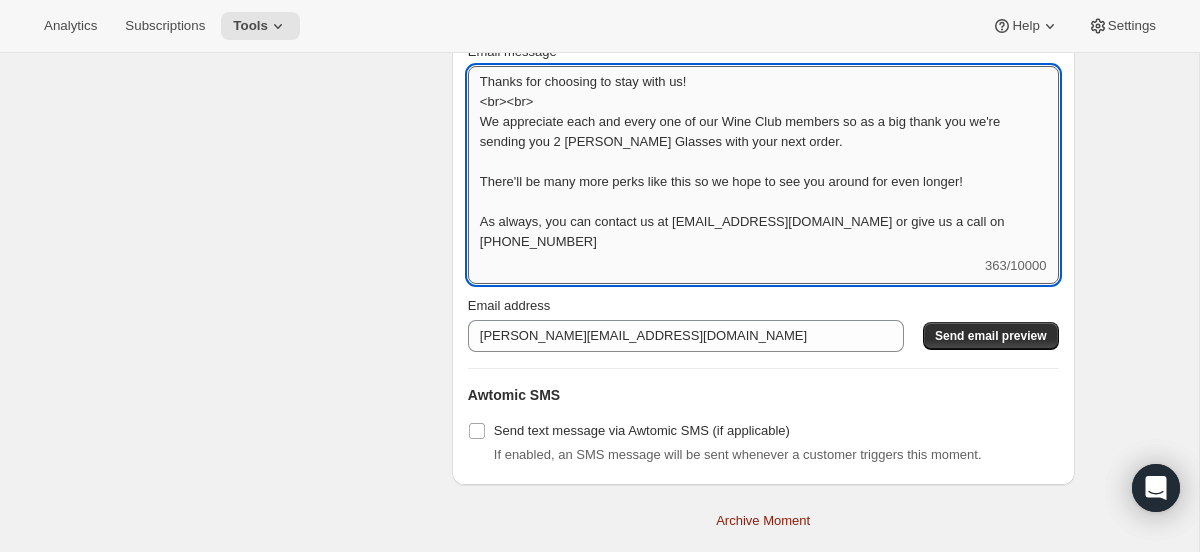 click on "Thanks for choosing to stay with us!
<br><br>
We appreciate each and every one of our Wine Club members so as a big thank you we're sending you 2 [PERSON_NAME] Glasses with your next order.
There'll be many more perks like this so we hope to see you around for even longer!
As always, you can contact us at [EMAIL_ADDRESS][DOMAIN_NAME] or give us a call on [PHONE_NUMBER]" at bounding box center (763, 161) 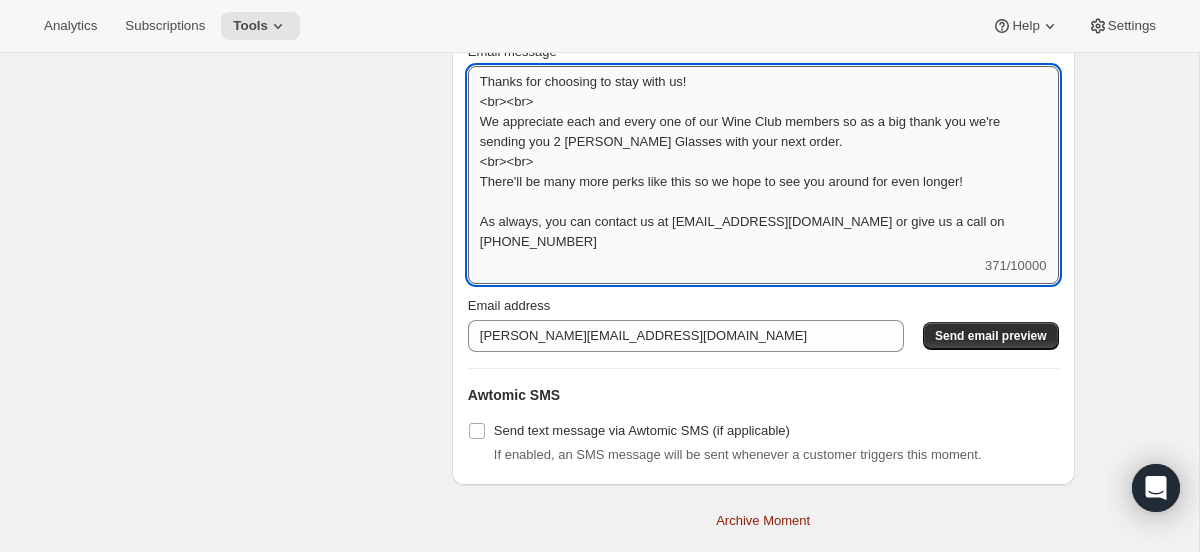 click on "Thanks for choosing to stay with us!
<br><br>
We appreciate each and every one of our Wine Club members so as a big thank you we're sending you 2 [PERSON_NAME] Glasses with your next order.
<br><br>
There'll be many more perks like this so we hope to see you around for even longer!
As always, you can contact us at [EMAIL_ADDRESS][DOMAIN_NAME] or give us a call on [PHONE_NUMBER]" at bounding box center (763, 161) 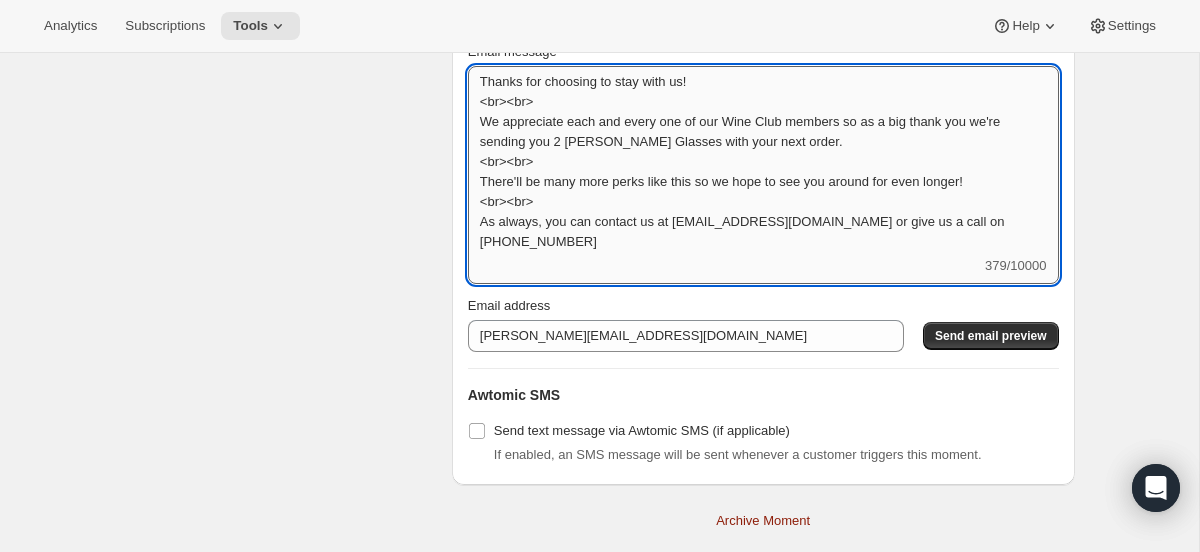 click on "Thanks for choosing to stay with us!
<br><br>
We appreciate each and every one of our Wine Club members so as a big thank you we're sending you 2 [PERSON_NAME] Glasses with your next order.
<br><br>
There'll be many more perks like this so we hope to see you around for even longer!
<br><br>
As always, you can contact us at [EMAIL_ADDRESS][DOMAIN_NAME] or give us a call on [PHONE_NUMBER]" at bounding box center (763, 161) 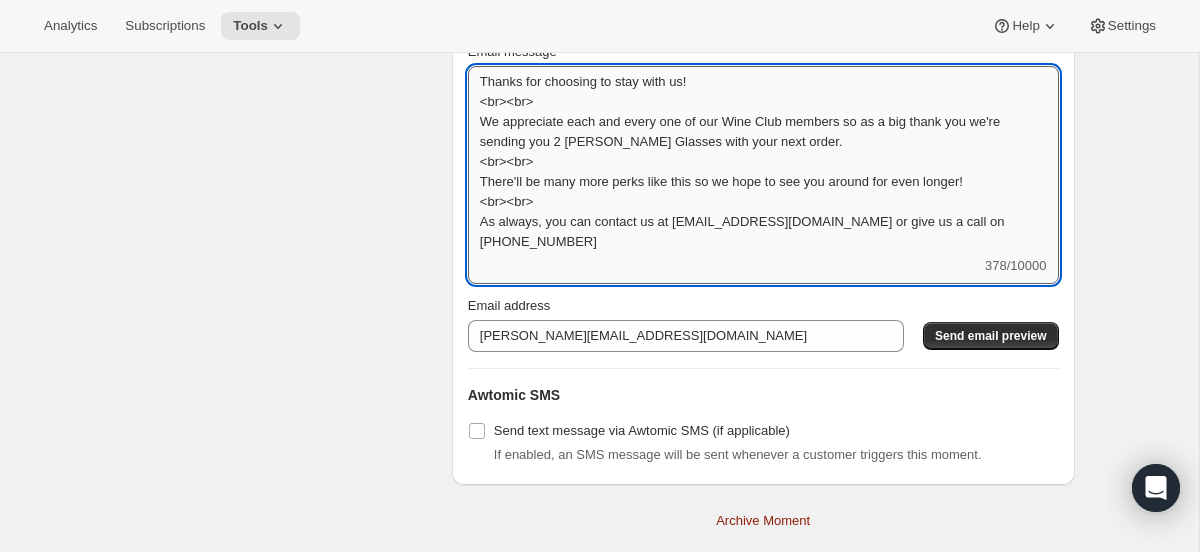 click on "Thanks for choosing to stay with us!
<br><br>
We appreciate each and every one of our Wine Club members so as a big thank you we're sending you 2 [PERSON_NAME] Glasses with your next order.
<br><br>
There'll be many more perks like this so we hope to see you around for even longer!
<br><br>
As always, you can contact us at [EMAIL_ADDRESS][DOMAIN_NAME] or give us a call on [PHONE_NUMBER]" at bounding box center [763, 161] 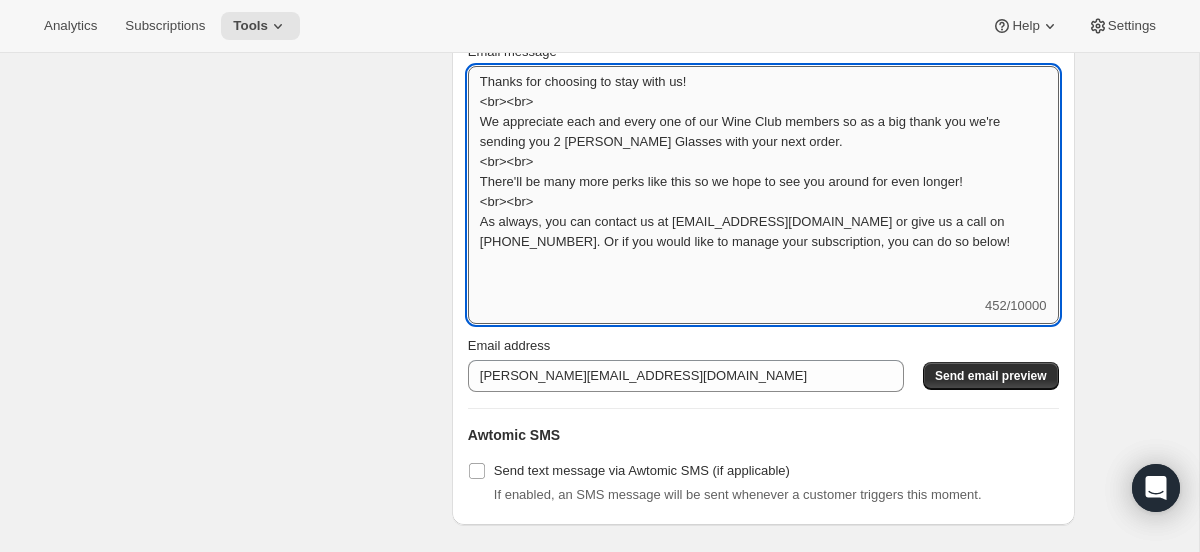scroll, scrollTop: 0, scrollLeft: 0, axis: both 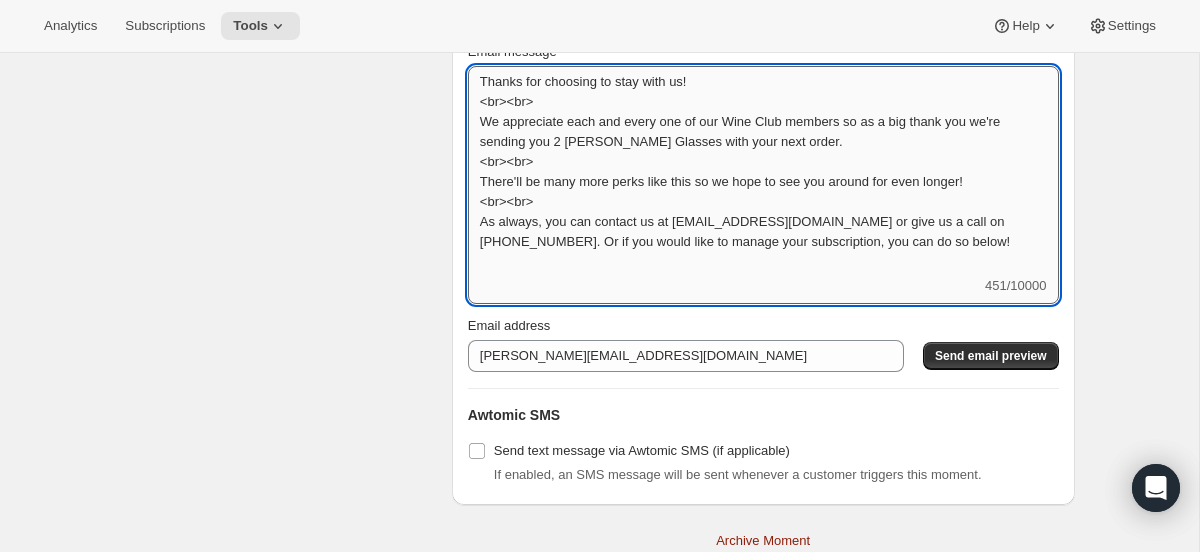 paste on "<br><br>" 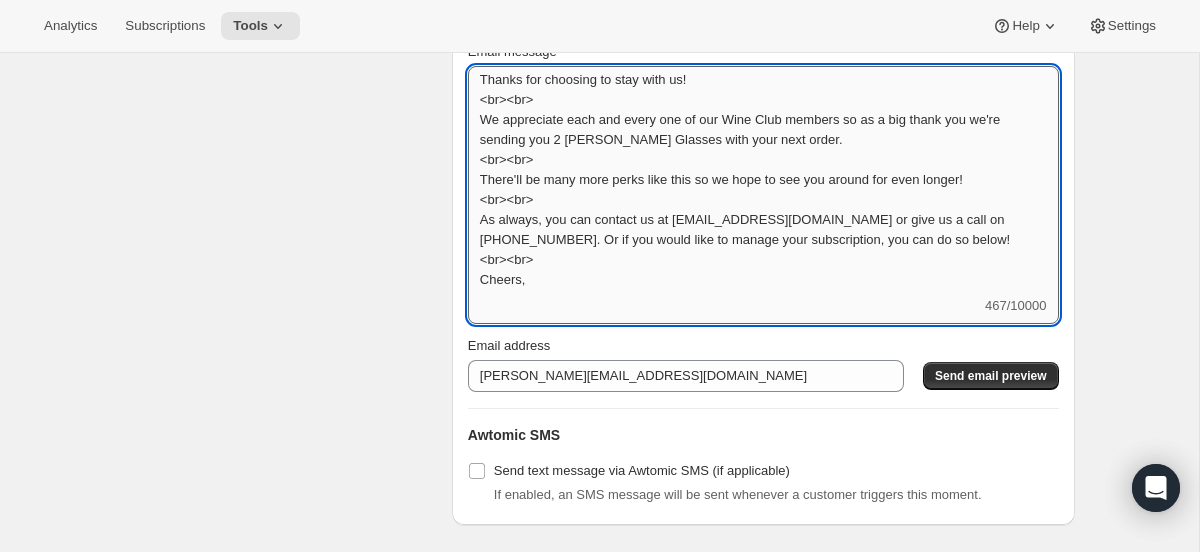 scroll, scrollTop: 2, scrollLeft: 0, axis: vertical 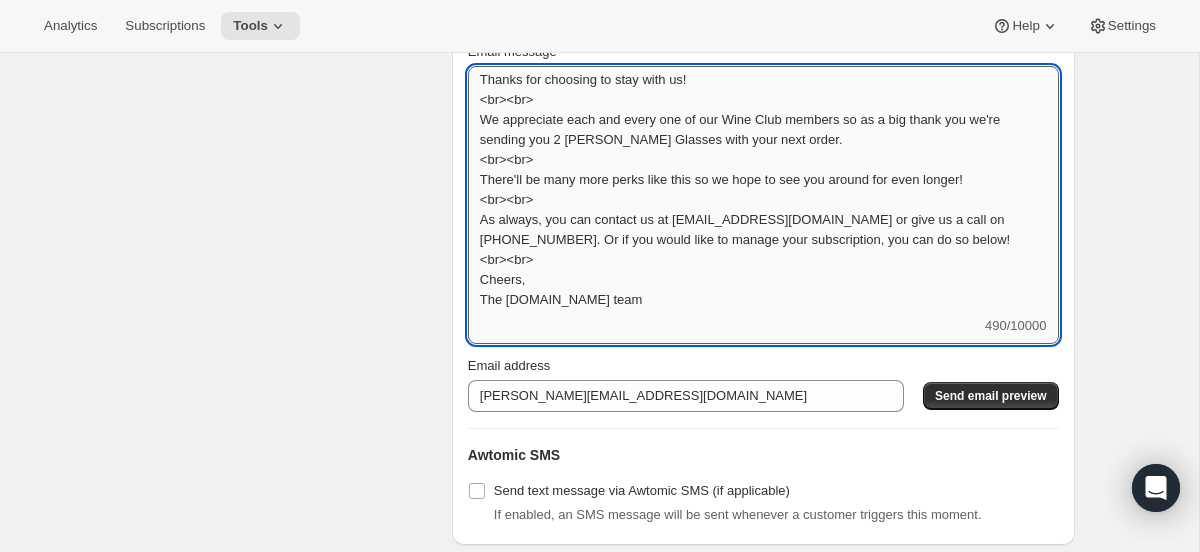 type on "Thanks for choosing to stay with us!
<br><br>
We appreciate each and every one of our Wine Club members so as a big thank you we're sending you 2 [PERSON_NAME] Glasses with your next order.
<br><br>
There'll be many more perks like this so we hope to see you around for even longer!
<br><br>
As always, you can contact us at [EMAIL_ADDRESS][DOMAIN_NAME] or give us a call on [PHONE_NUMBER]. Or if you would like to manage your subscription, you can do so below!
<br><br>
Cheers,
The [DOMAIN_NAME] team" 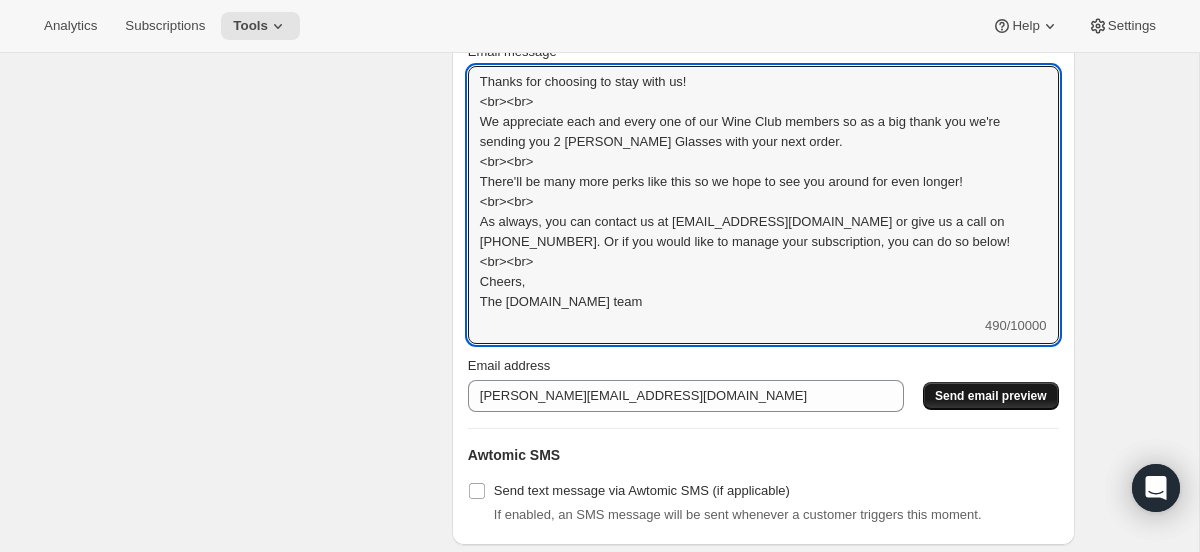 click on "Send email preview" at bounding box center (990, 396) 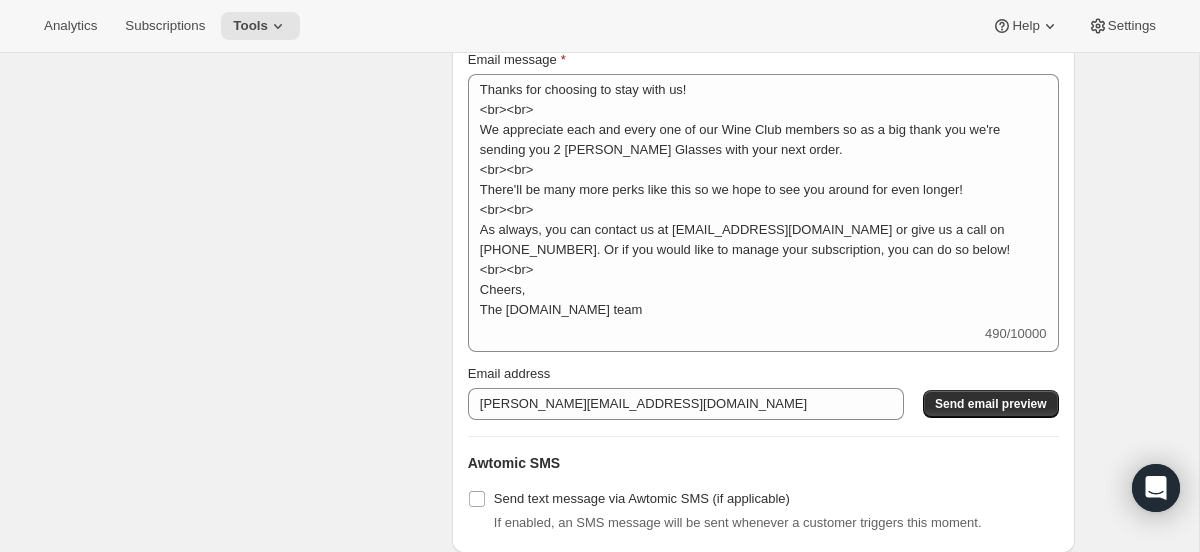 scroll, scrollTop: 3207, scrollLeft: 0, axis: vertical 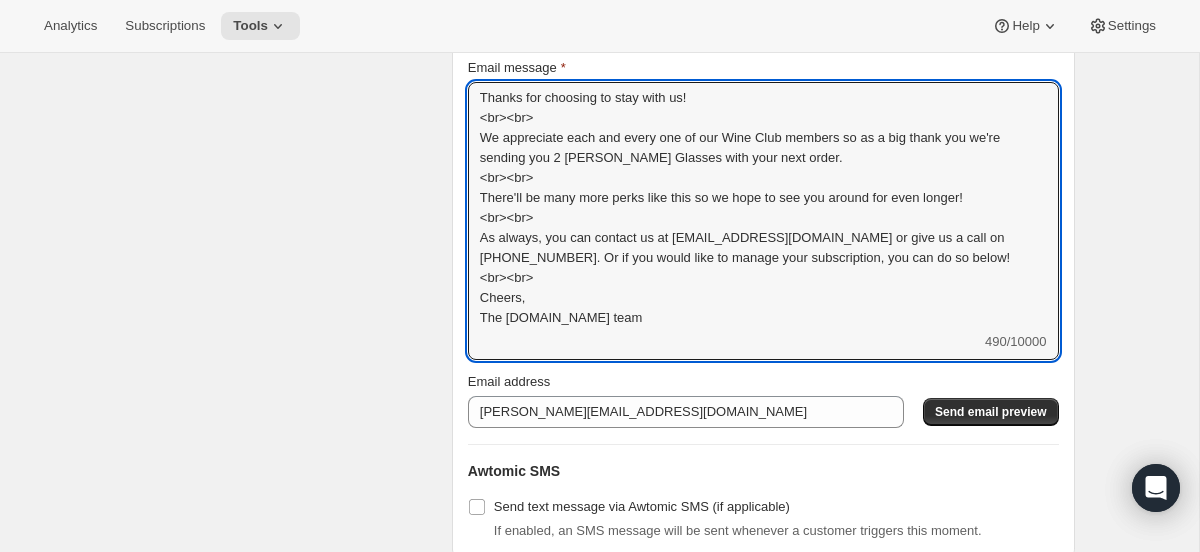 drag, startPoint x: 684, startPoint y: 340, endPoint x: 410, endPoint y: 77, distance: 379.796 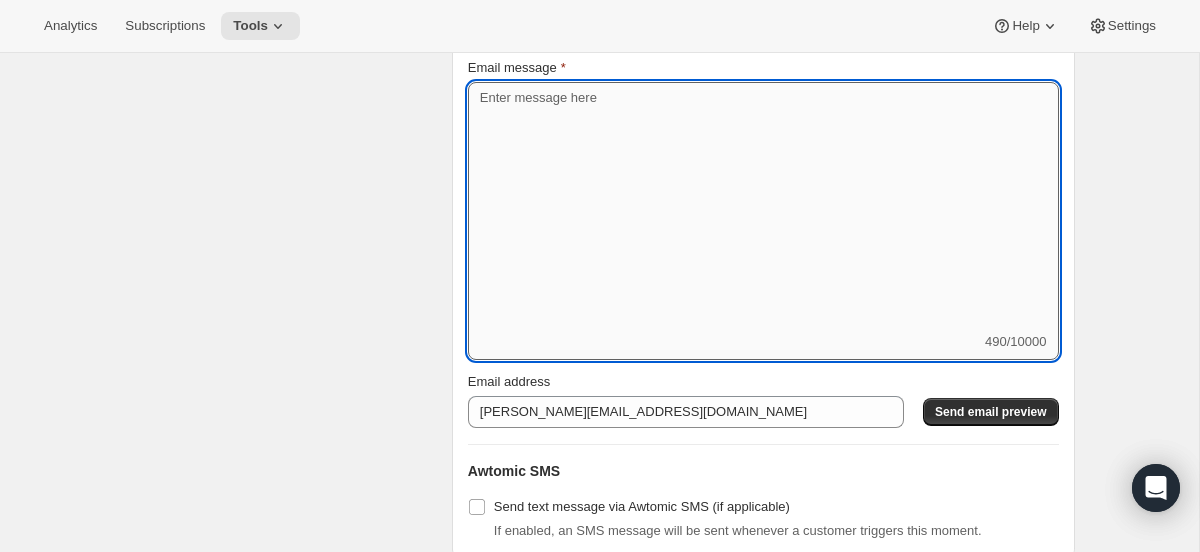 click on "Thanks for choosing to stay with us!
<br><br>
We appreciate each and every one of our Wine Club members so as a big thank you we're sending you 2 [PERSON_NAME] Glasses with your next order.
<br><br>
There'll be many more perks like this so we hope to see you around for even longer!
<br><br>
As always, you can contact us at [EMAIL_ADDRESS][DOMAIN_NAME] or give us a call on [PHONE_NUMBER]. Or if you would like to manage your subscription, you can do so below!
<br><br>
Cheers,
The [DOMAIN_NAME] team 490/10000 Thanks for choosing to stay with us! <br><br> We appreciate each and every one of our Wine Club members so as a big thank you we're sending you 2 [PERSON_NAME] Glasses with your next order.  <br><br> There'll be many more perks like this so we hope to see you around for even longer! <br><br> As alwaysundefined you can contact us at [EMAIL_ADDRESS][DOMAIN_NAME] or give us a call on [PHONE_NUMBER]. Or if you would like to manage your subscriptionundefined you can do so below! <br><br> Cheersundefined The [DOMAIN_NAME] team" at bounding box center [763, 221] 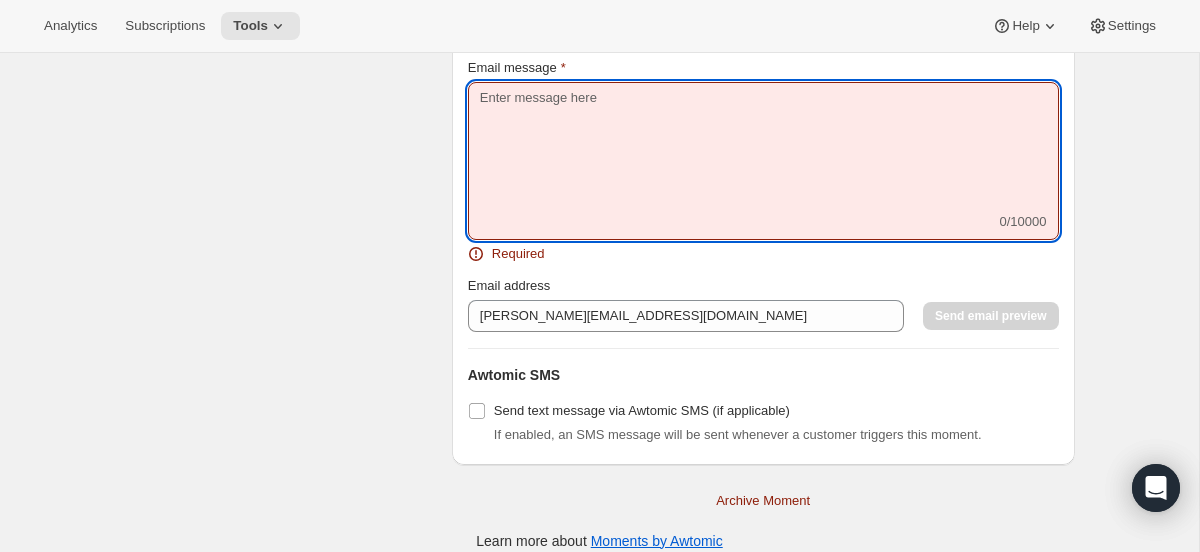 click on "Email message" at bounding box center [763, 147] 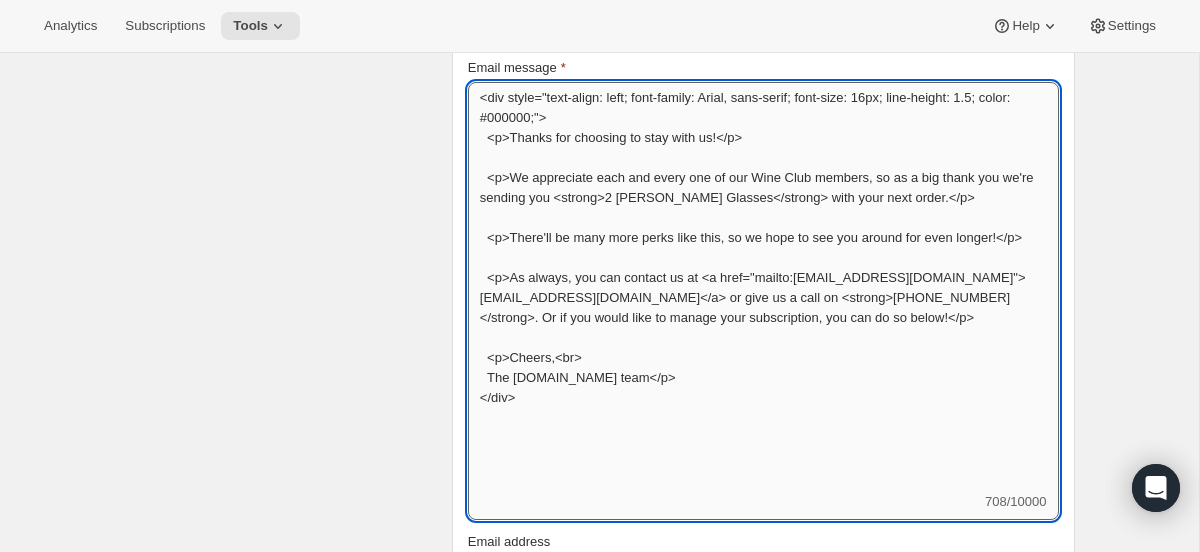 scroll, scrollTop: 0, scrollLeft: 0, axis: both 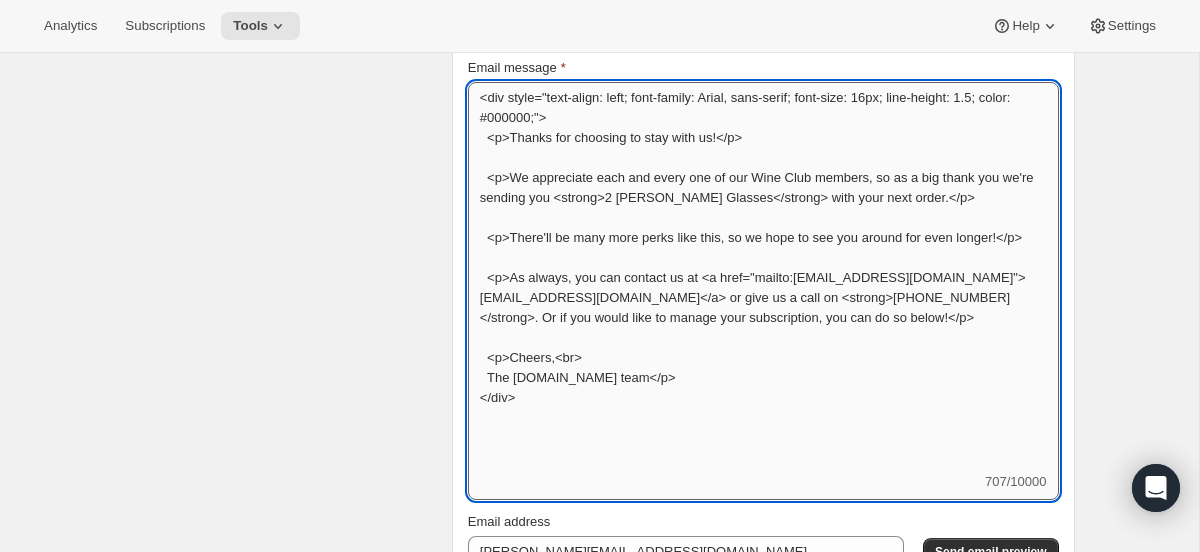 click on "<div style="text-align: left; font-family: Arial, sans-serif; font-size: 16px; line-height: 1.5; color: #000000;">
<p>Thanks for choosing to stay with us!</p>
<p>We appreciate each and every one of our Wine Club members, so as a big thank you we're sending you <strong>2 [PERSON_NAME] Glasses</strong> with your next order.</p>
<p>There'll be many more perks like this, so we hope to see you around for even longer!</p>
<p>As always, you can contact us at <a href="mailto:[EMAIL_ADDRESS][DOMAIN_NAME]">[EMAIL_ADDRESS][DOMAIN_NAME]</a> or give us a call on <strong>[PHONE_NUMBER]</strong>. Or if you would like to manage your subscription, you can do so below!</p>
<p>Cheers,<br>
The [DOMAIN_NAME] team</p>
</div>" at bounding box center (763, 277) 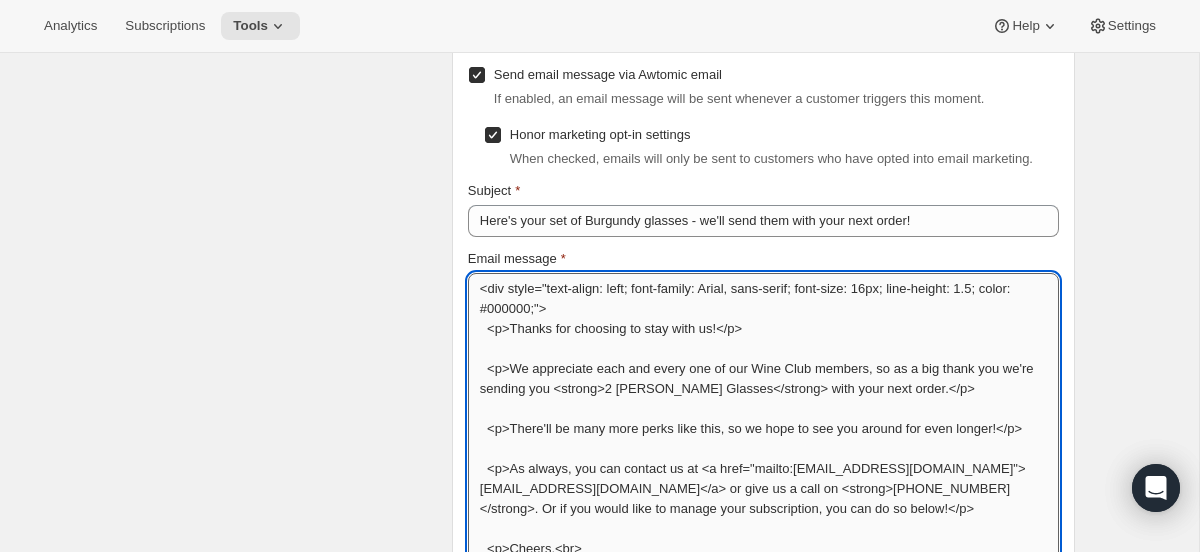 scroll, scrollTop: 2997, scrollLeft: 0, axis: vertical 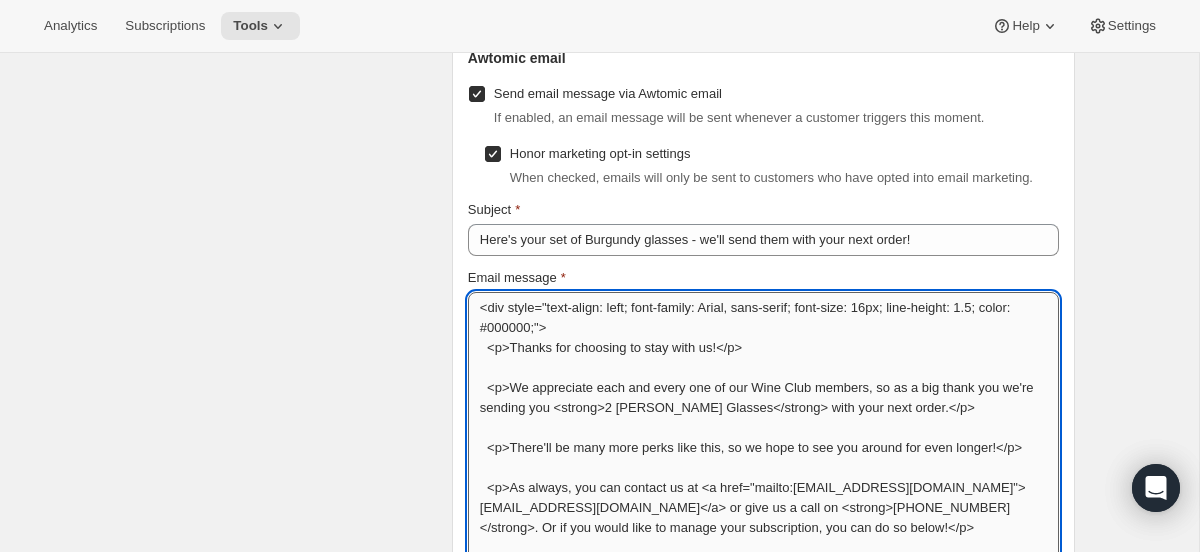 drag, startPoint x: 574, startPoint y: 355, endPoint x: 528, endPoint y: 355, distance: 46 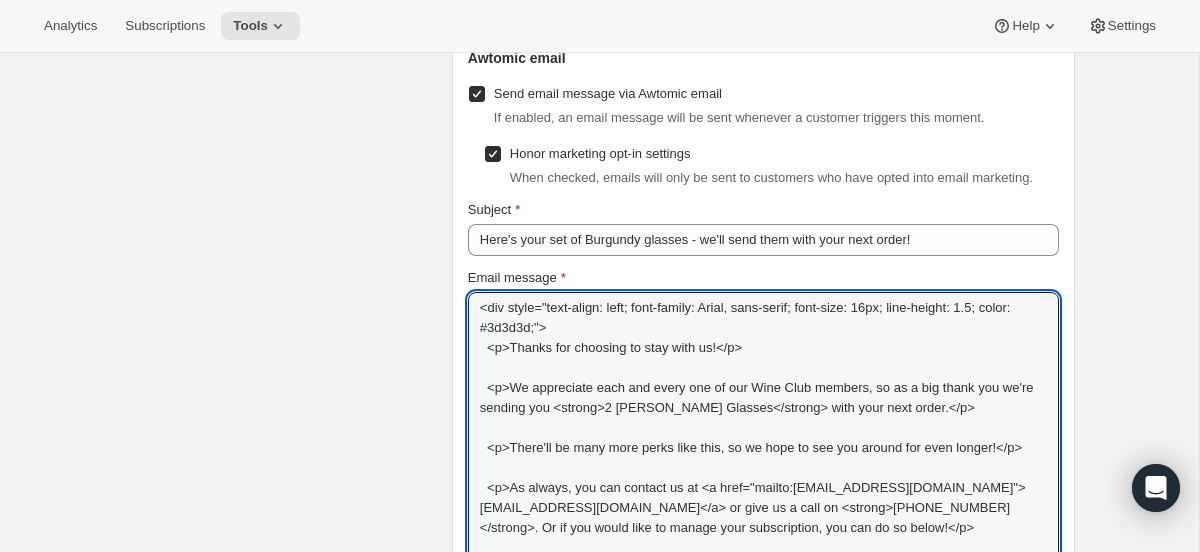 type on "<div style="text-align: left; font-family: Arial, sans-serif; font-size: 16px; line-height: 1.5; color: #3d3d3d;">
<p>Thanks for choosing to stay with us!</p>
<p>We appreciate each and every one of our Wine Club members, so as a big thank you we're sending you <strong>2 [PERSON_NAME] Glasses</strong> with your next order.</p>
<p>There'll be many more perks like this, so we hope to see you around for even longer!</p>
<p>As always, you can contact us at <a href="mailto:[EMAIL_ADDRESS][DOMAIN_NAME]">[EMAIL_ADDRESS][DOMAIN_NAME]</a> or give us a call on <strong>[PHONE_NUMBER]</strong>. Or if you would like to manage your subscription, you can do so below!</p>
<p>Cheers,<br>
The [DOMAIN_NAME] team</p>
</div>" 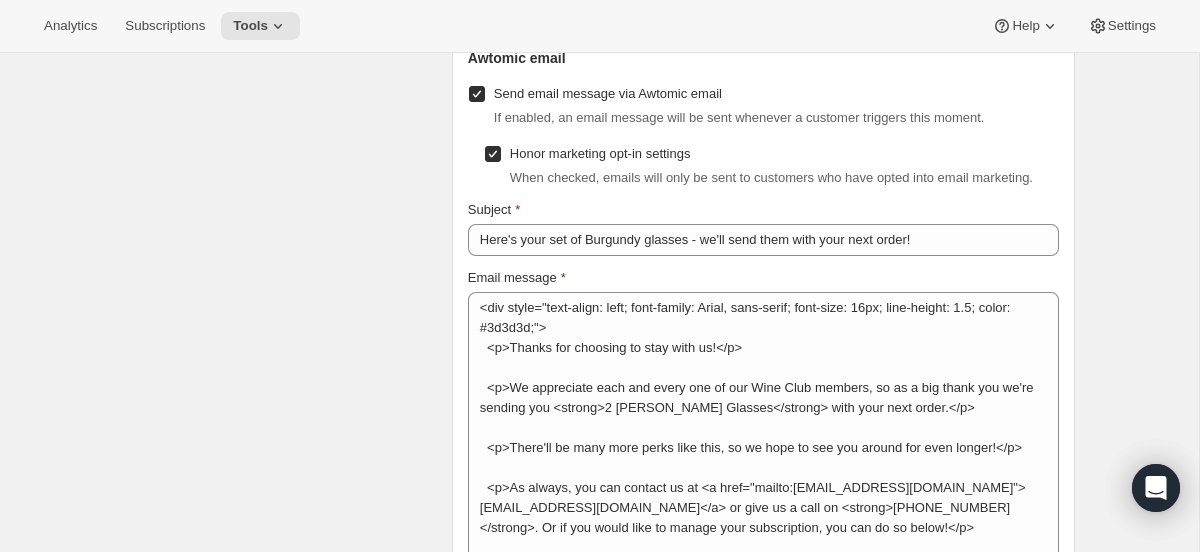 click on "Create moment. This page is ready Create moment Basic info Describe this moment’s purpose. This information may be used internally or with customers depending on the group’s visibility and status. Internal name Loyal Club member 17/64 Allow this moment to be earned multiple times Customer segment Specify the target segment for this moment. By contextualizing rewards, you can target the outcomes. All subscription customers This moment will apply to all subscribers Specific subscription customers Choose who is applicable for this moment based on segments. Only customers that are part of the defined segment will be able to qualify for the "reward" Customer tag Subscription Subscription Contains ANY Contains ALL Contains ONLY Does not contain ANY Contains ANY Specific product(s) Specific variant(s) Specific product(s) The Grand Cru Six | Subscription Wine Club The Grand Cru Three | Subscription Wine Club The Premier Cru Six | Subscription Wine Club The Premier Cru Three | Subscription Wine Club Trigger Reward" at bounding box center (599, -964) 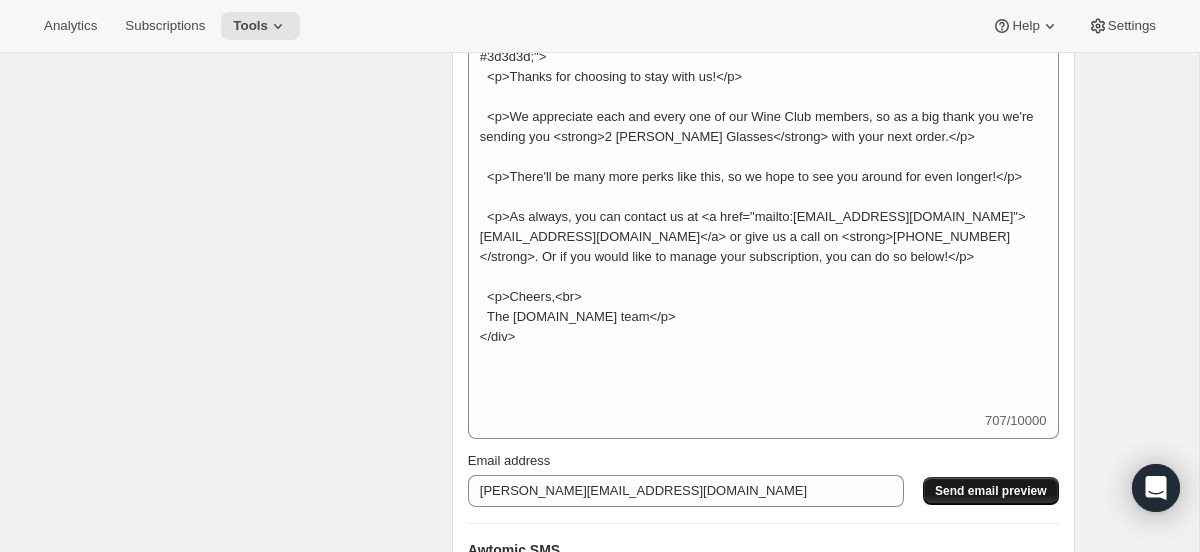 click on "Send email preview" at bounding box center [990, 491] 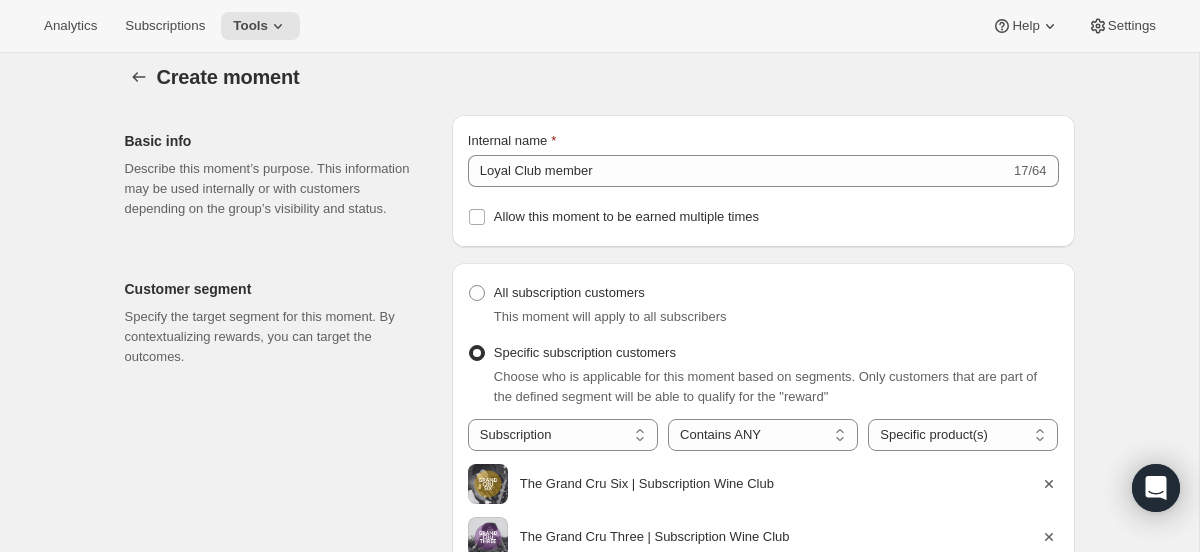 scroll, scrollTop: 0, scrollLeft: 0, axis: both 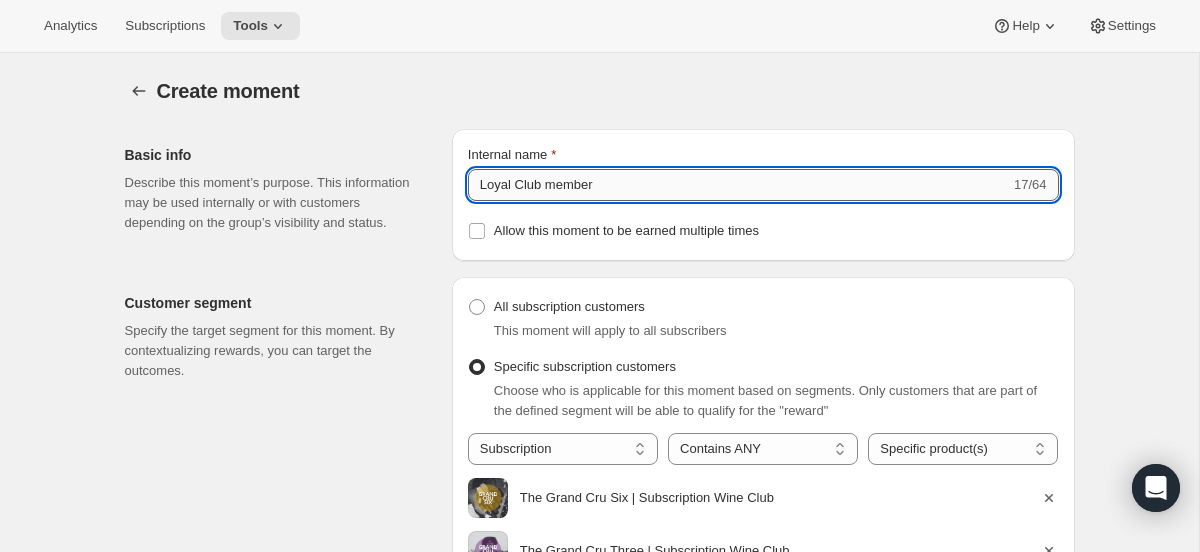 click on "Loyal Club member" at bounding box center [739, 185] 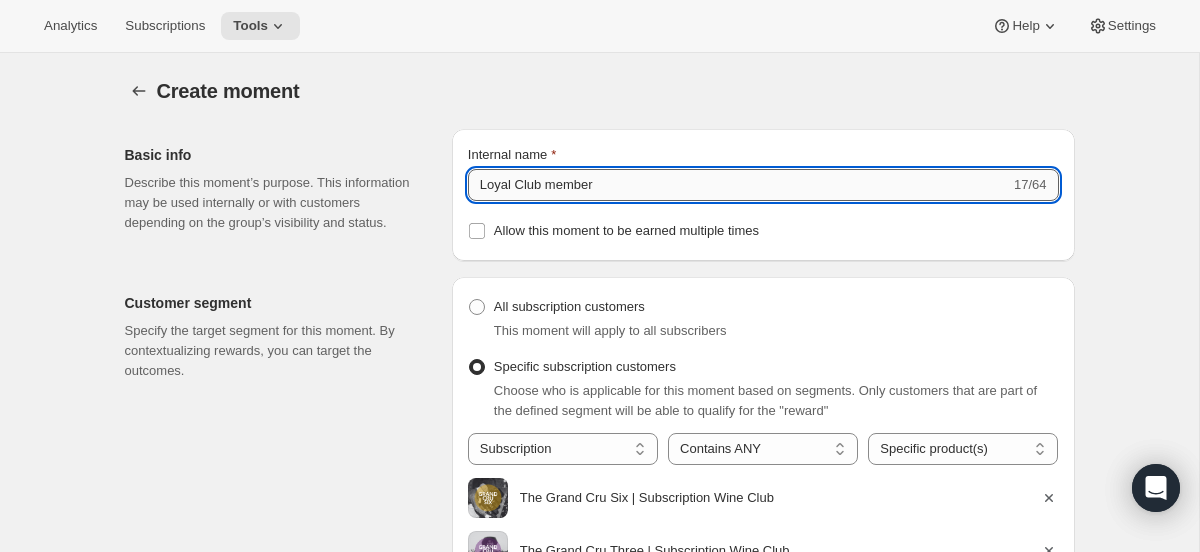 click on "Loyal Club member" at bounding box center (739, 185) 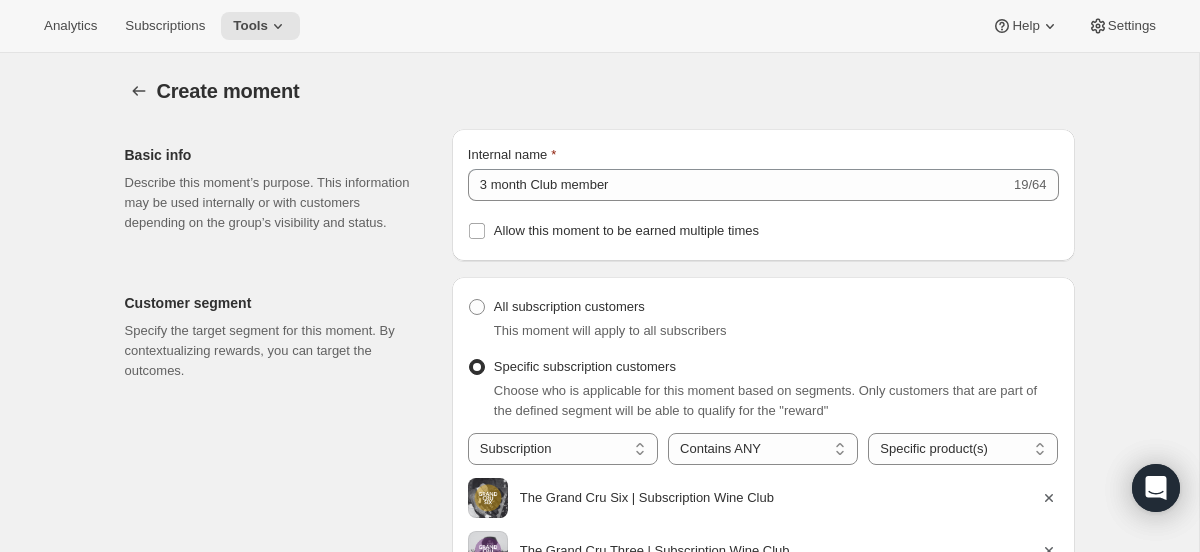 click on "Internal name 3 month Club member 19/64 Allow this moment to be earned multiple times" at bounding box center [763, 195] 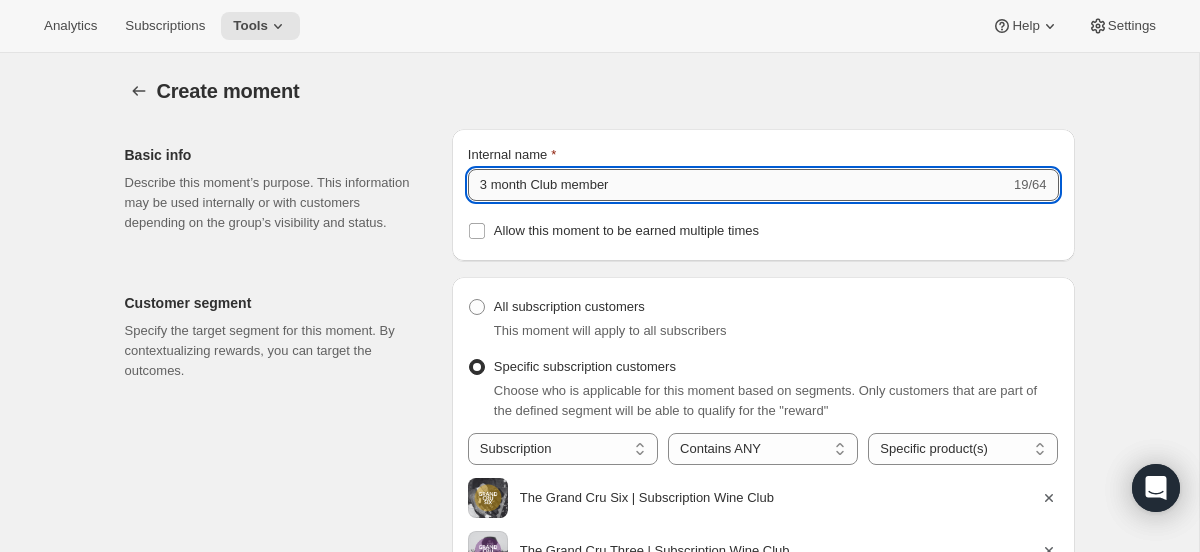 click on "3 month Club member" at bounding box center [739, 185] 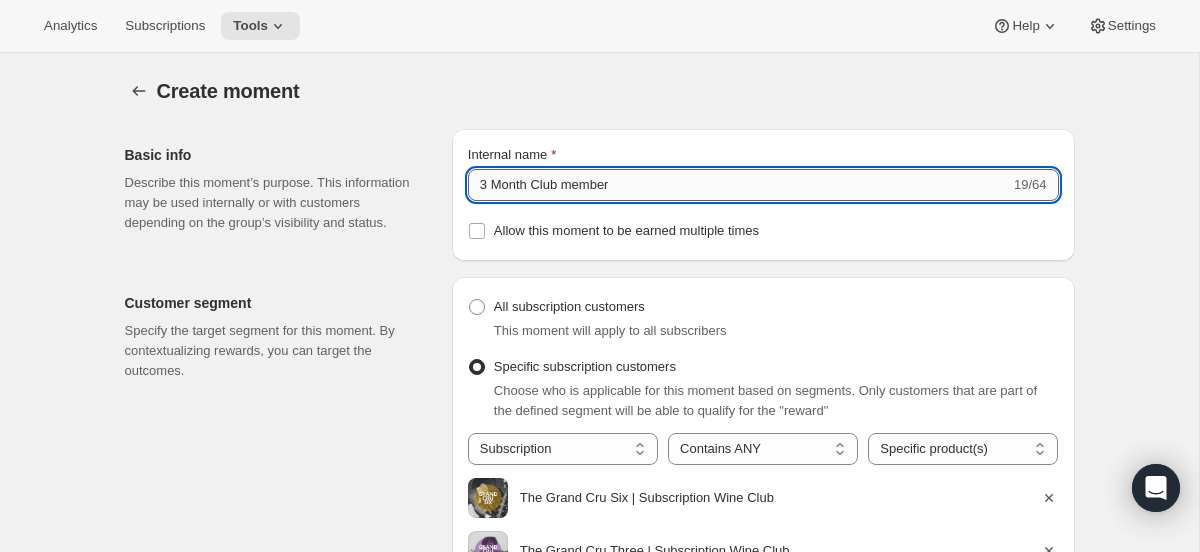 click on "3 Month Club member" at bounding box center (739, 185) 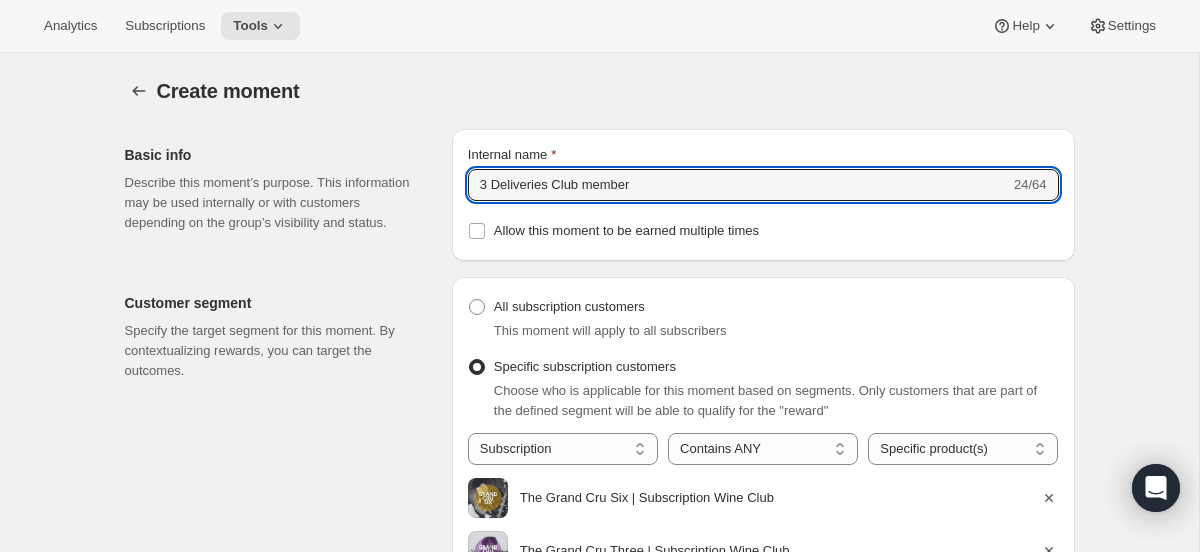 type on "3 Deliveries Club member" 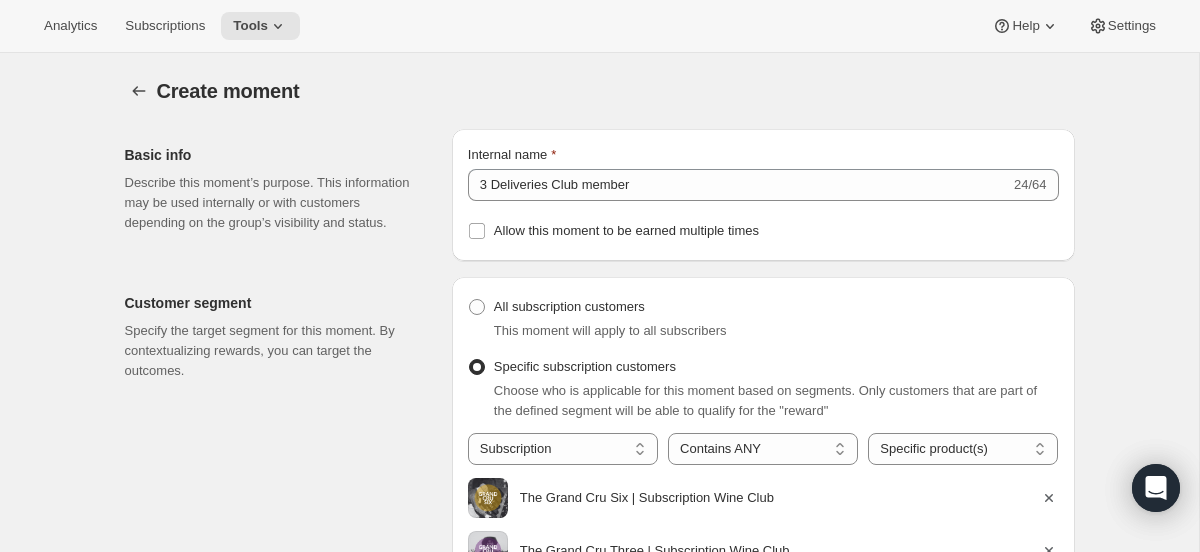 click on "Customer segment Specify the target segment for this moment. By contextualizing rewards, you can target the outcomes. All subscription customers This moment will apply to all subscribers Specific subscription customers Choose who is applicable for this moment based on segments. Only customers that are part of the defined segment will be able to qualify for the "reward" Customer tag Subscription Subscription Contains ANY Contains ALL Contains ONLY Does not contain ANY Contains ANY Specific product(s) Specific variant(s) Specific product(s) The Grand Cru Six | Subscription Wine Club The Grand Cru Three | Subscription Wine Club The Premier Cru Six | Subscription Wine Club The Premier Cru Three | Subscription Wine Club Two A Month | Subscription Wine Club Select products" at bounding box center [592, 525] 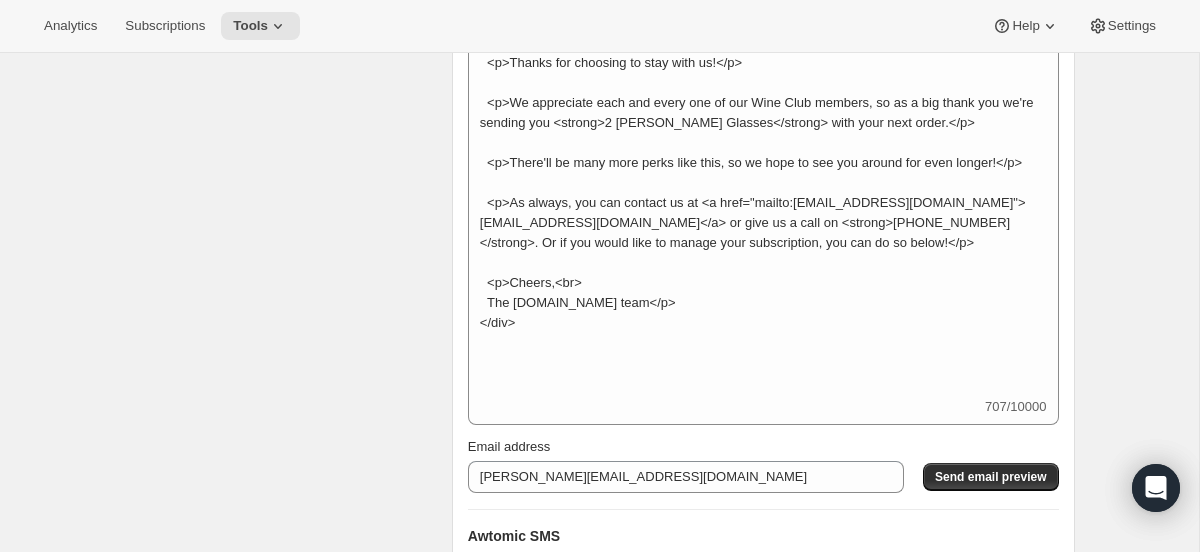 scroll, scrollTop: 3488, scrollLeft: 0, axis: vertical 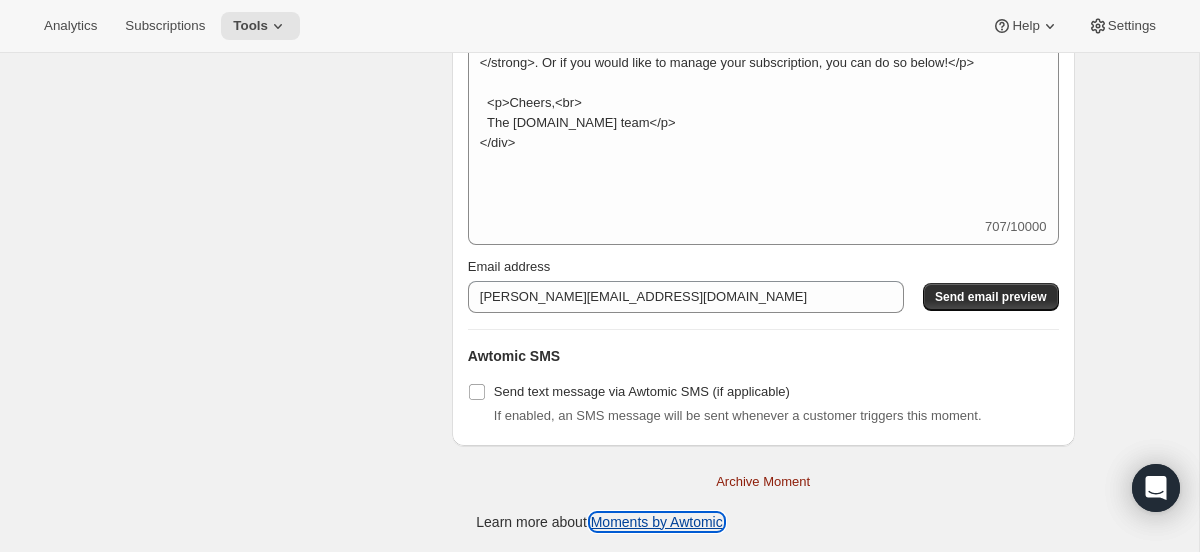 click on "Moments by Awtomic" at bounding box center [657, 522] 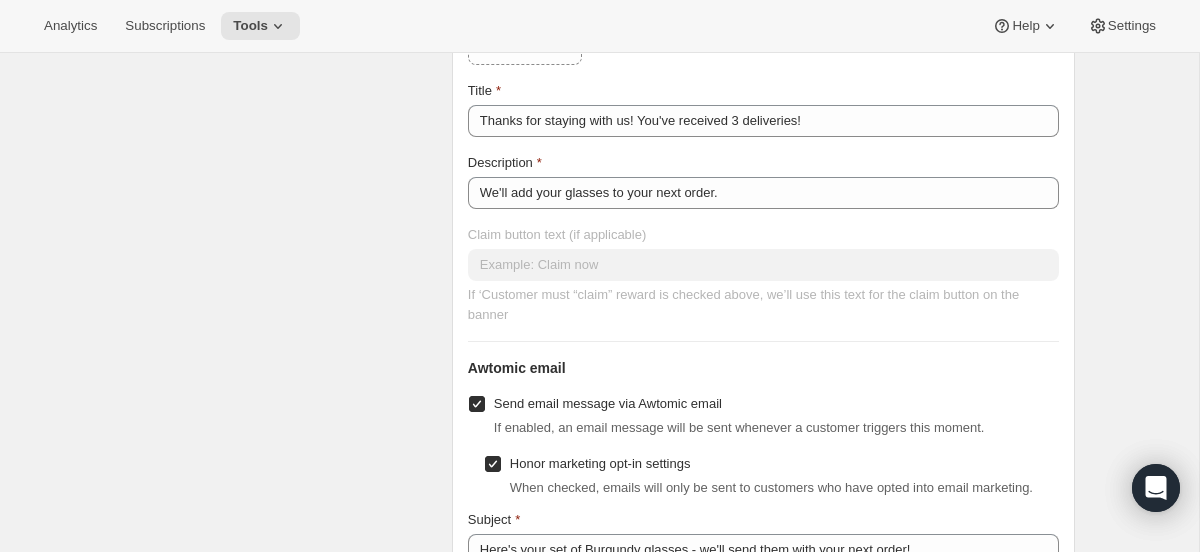 scroll, scrollTop: 2685, scrollLeft: 0, axis: vertical 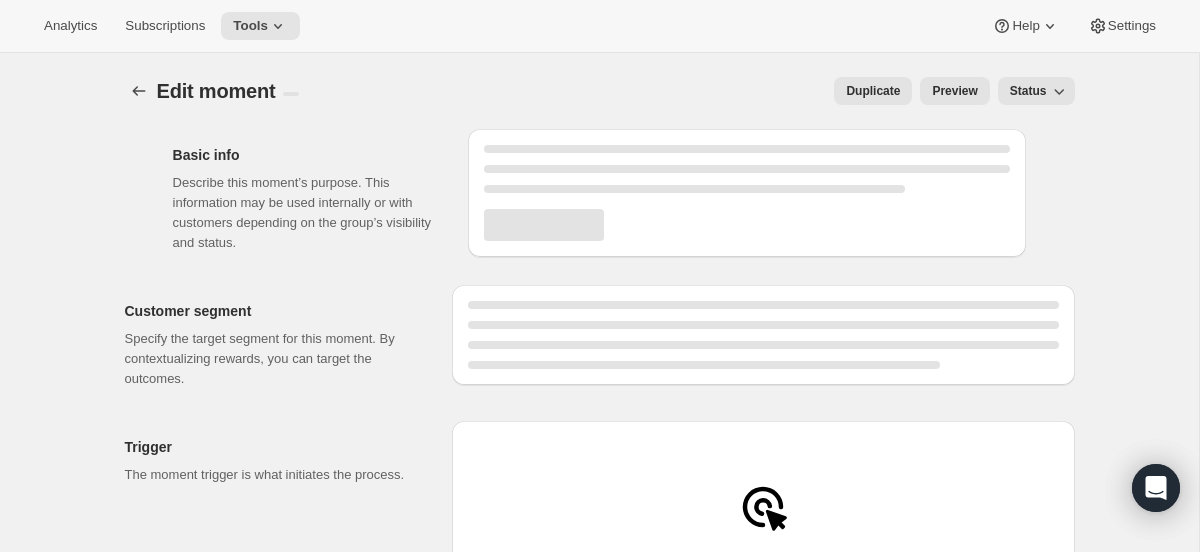 select on "subscribesTo" 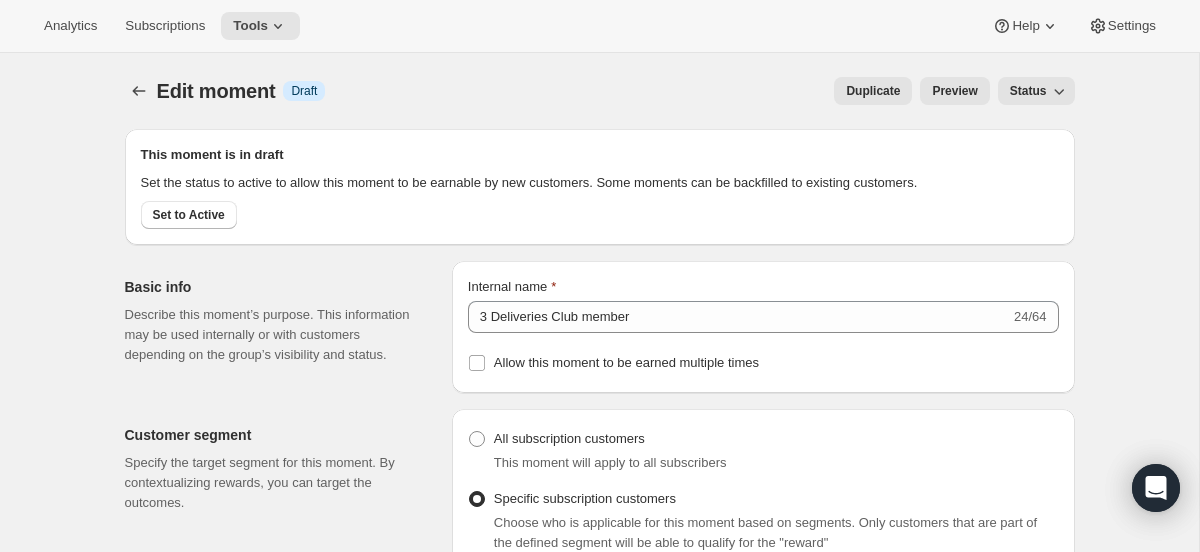 scroll, scrollTop: 6, scrollLeft: 0, axis: vertical 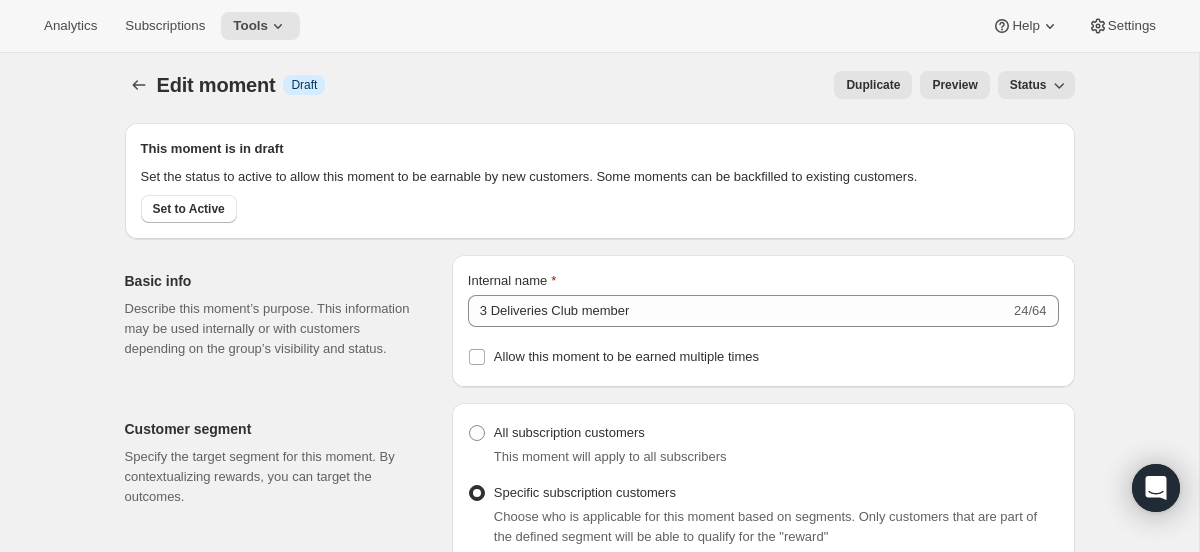 click on "Preview" at bounding box center [954, 85] 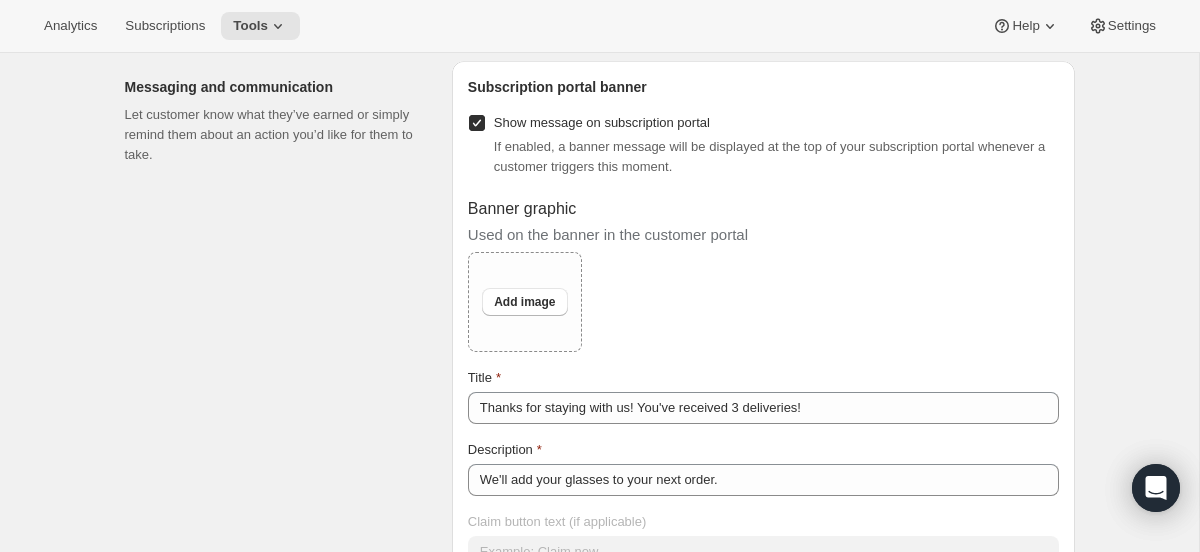 scroll, scrollTop: 2522, scrollLeft: 0, axis: vertical 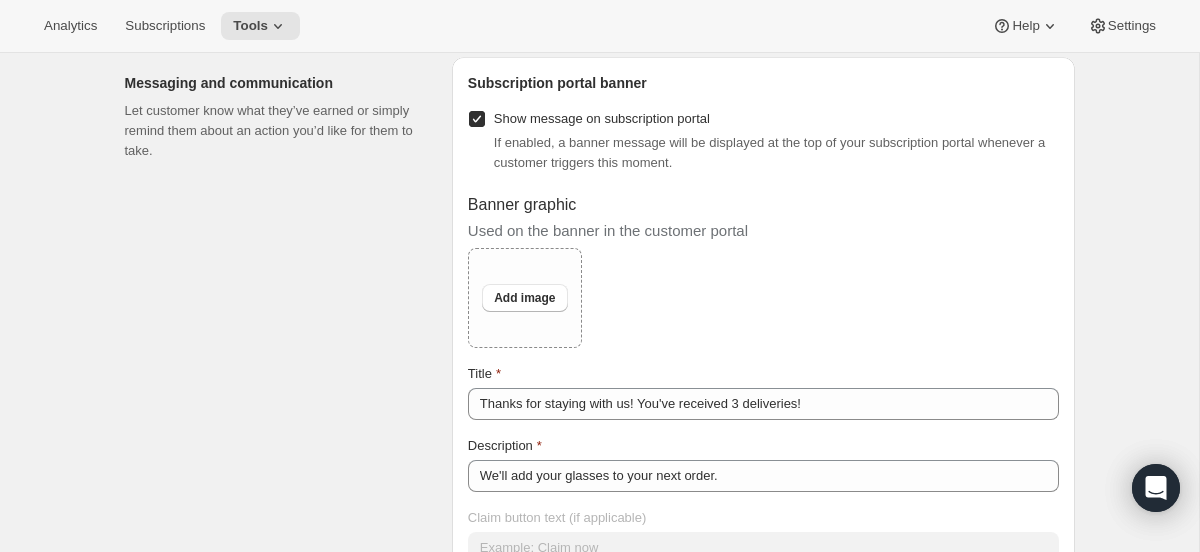 click on "Show message on subscription portal" at bounding box center (477, 119) 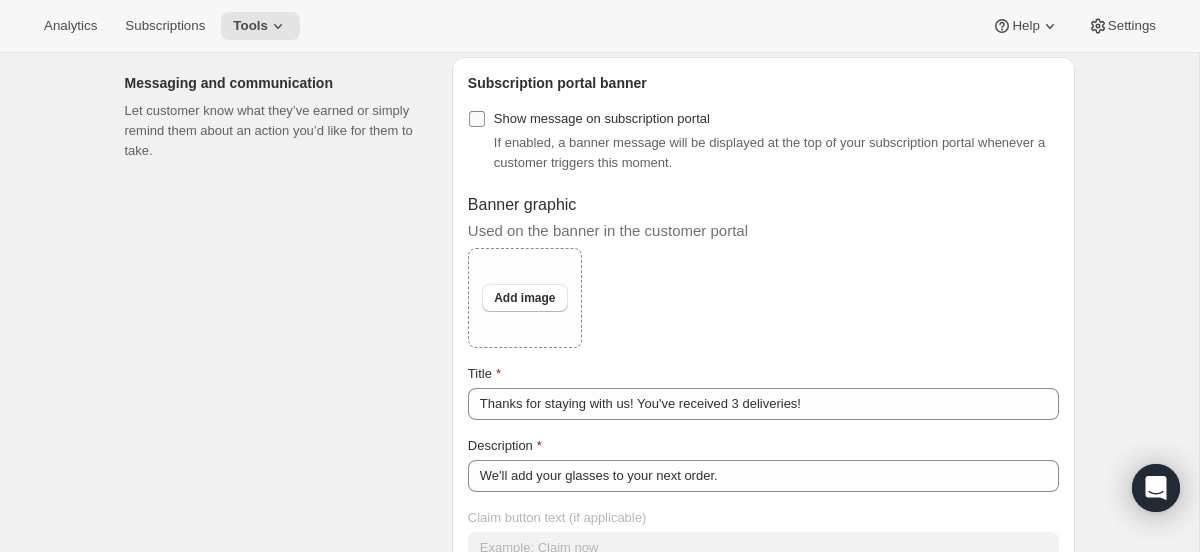 checkbox on "false" 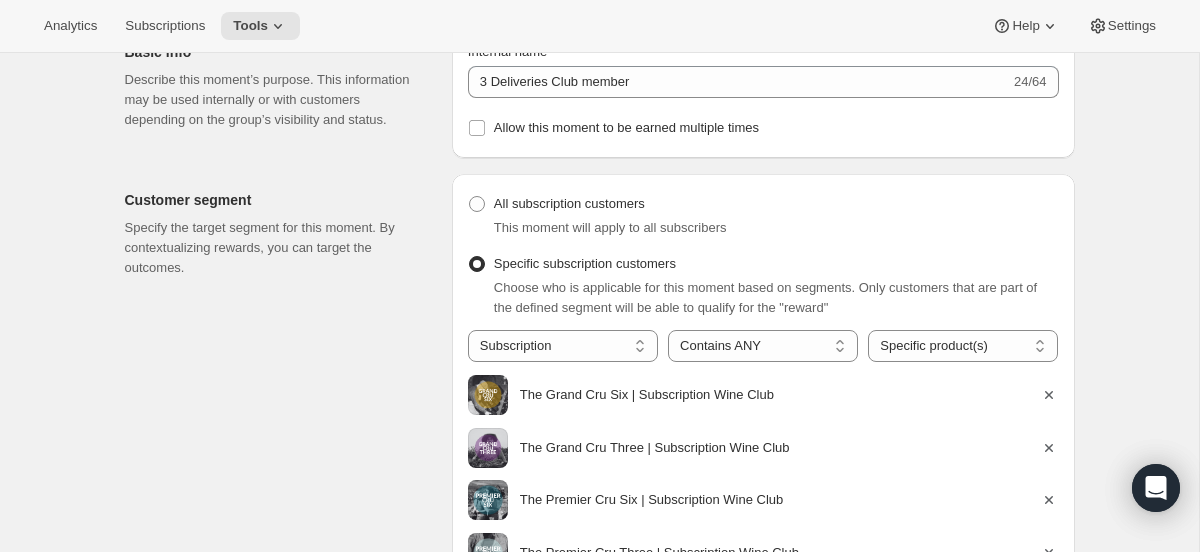 scroll, scrollTop: 0, scrollLeft: 0, axis: both 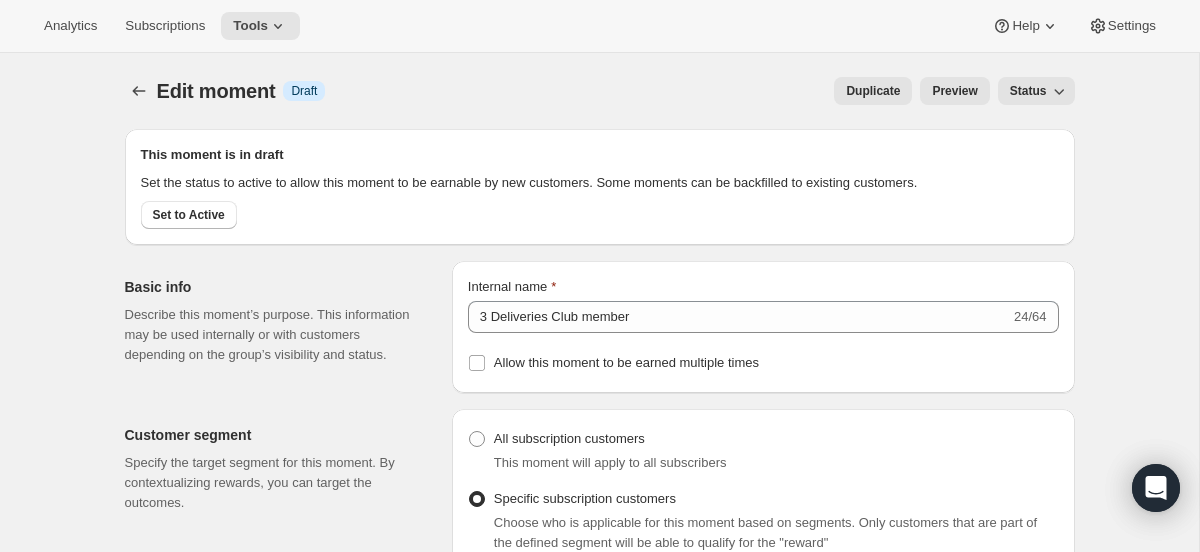 click on "Preview" at bounding box center (954, 91) 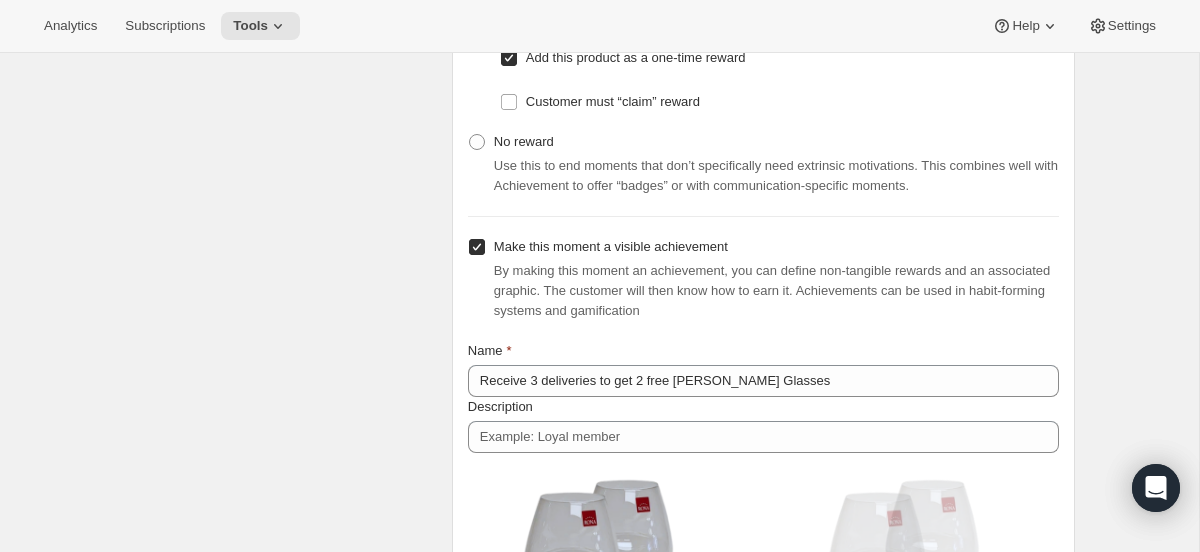 scroll, scrollTop: 1824, scrollLeft: 0, axis: vertical 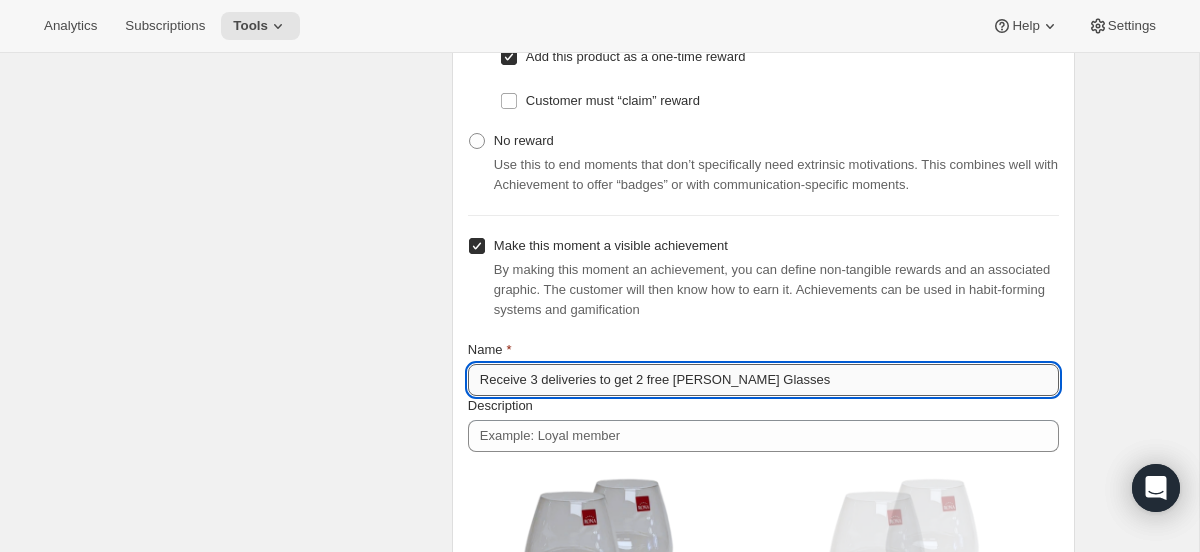 click on "Receive 3 deliveries to get 2 free [PERSON_NAME] Glasses" at bounding box center (763, 380) 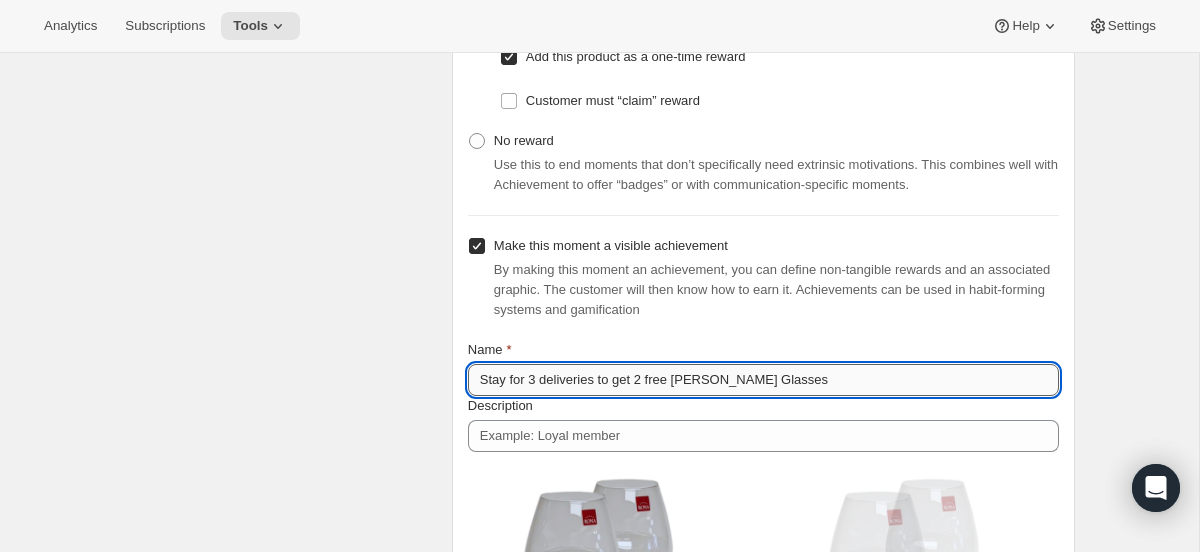 drag, startPoint x: 641, startPoint y: 411, endPoint x: 605, endPoint y: 409, distance: 36.05551 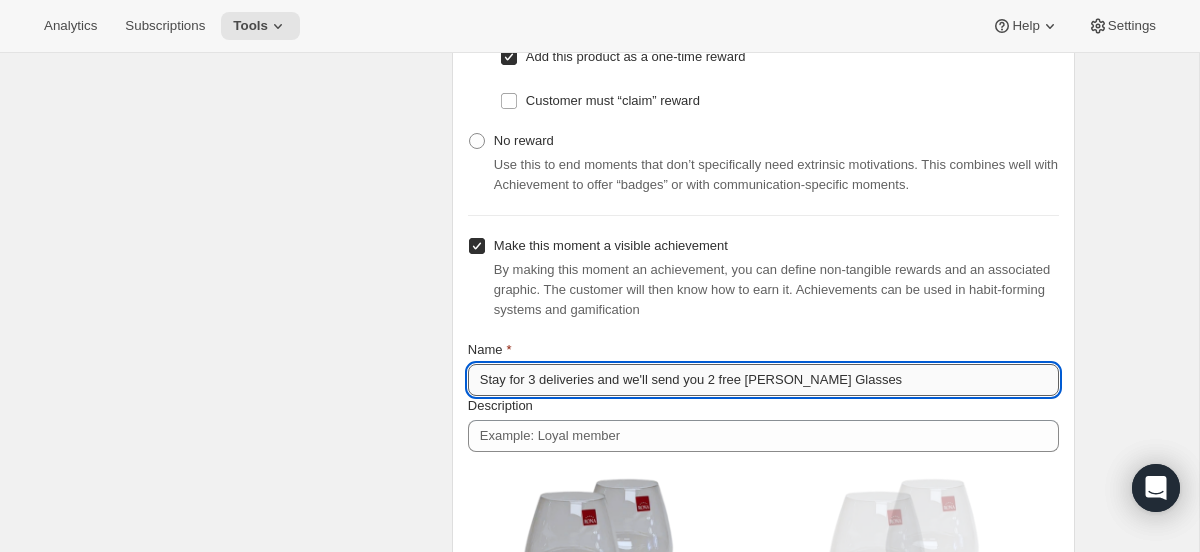 click on "Stay for 3 deliveries and we'll send you 2 free [PERSON_NAME] Glasses" at bounding box center (763, 380) 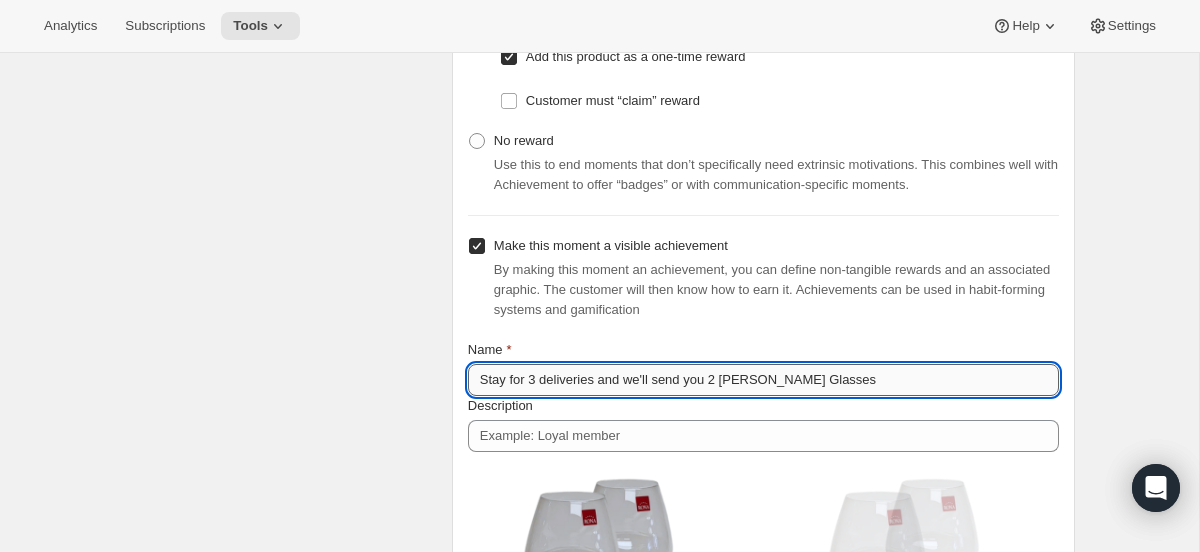 click on "Stay for 3 deliveries and we'll send you 2 [PERSON_NAME] Glasses" at bounding box center (763, 380) 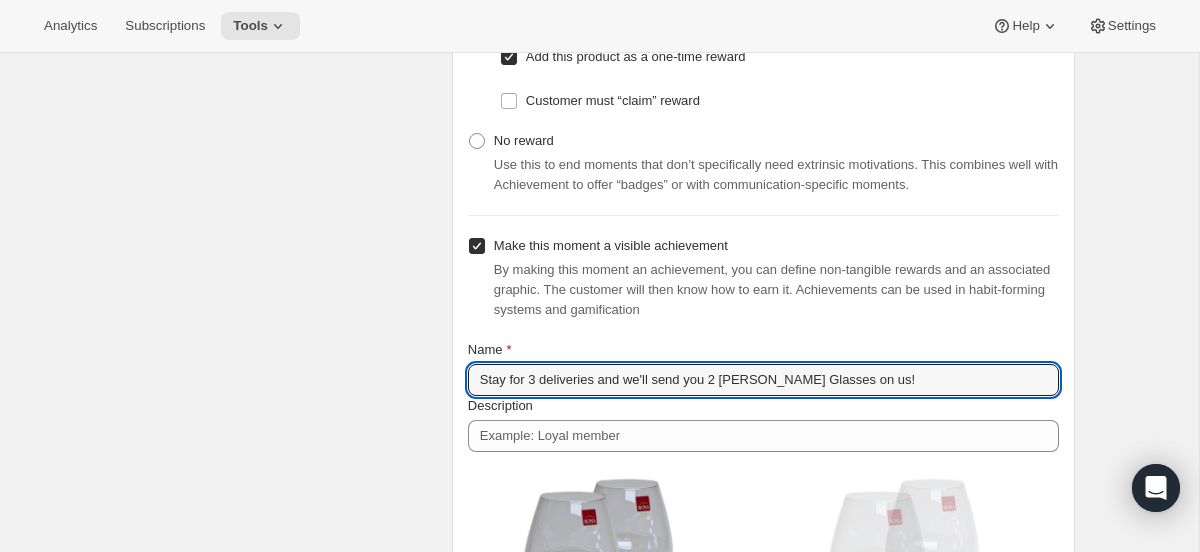 type on "Stay for 3 deliveries and we'll send you 2 [PERSON_NAME] Glasses on us!" 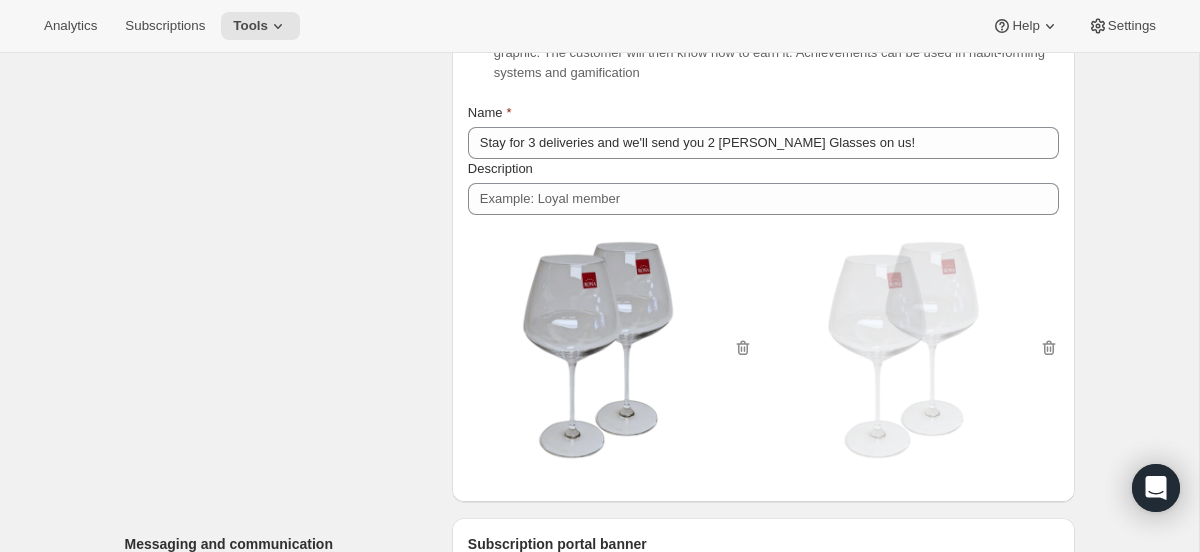 scroll, scrollTop: 2083, scrollLeft: 0, axis: vertical 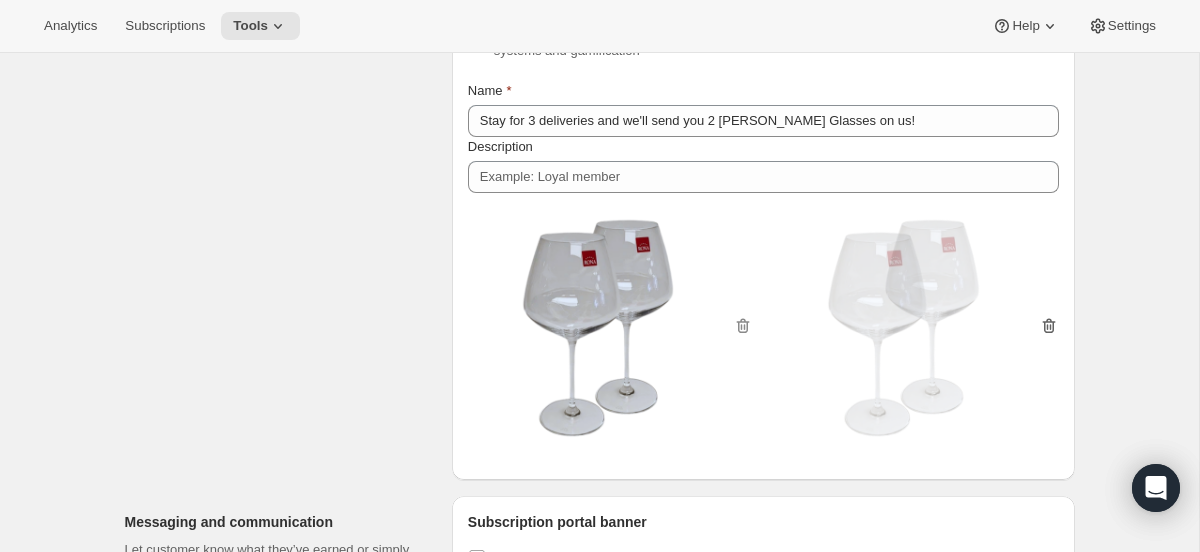 click 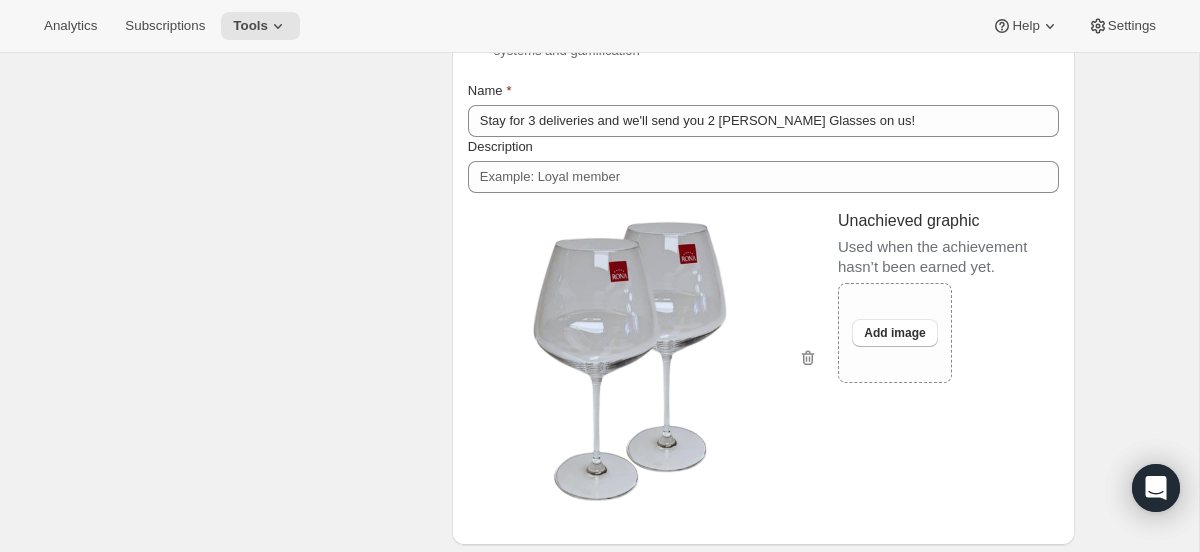 click at bounding box center (633, 358) 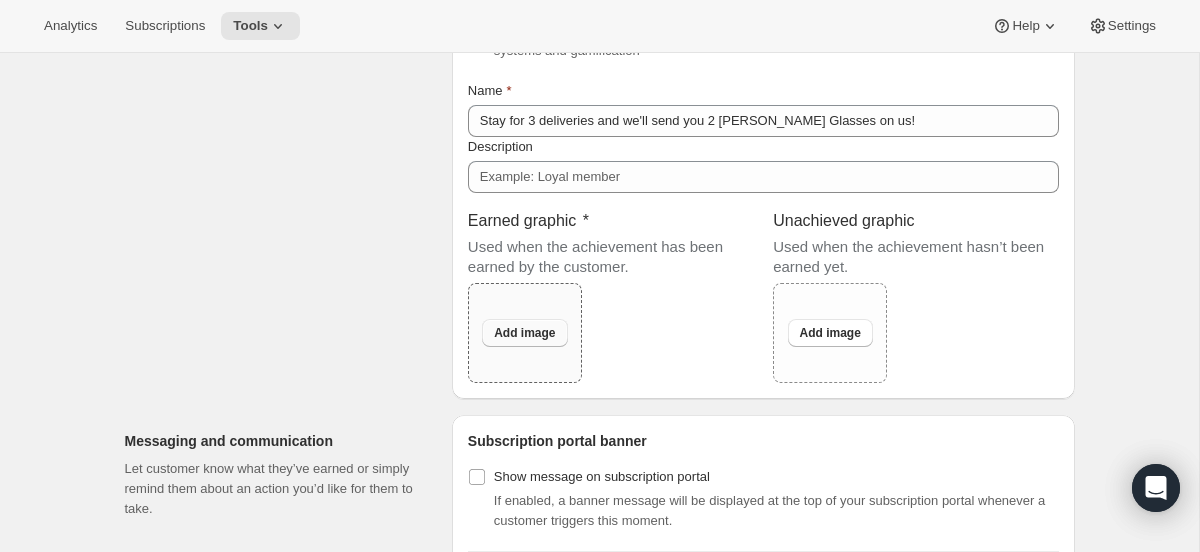 click on "Add image" at bounding box center (524, 333) 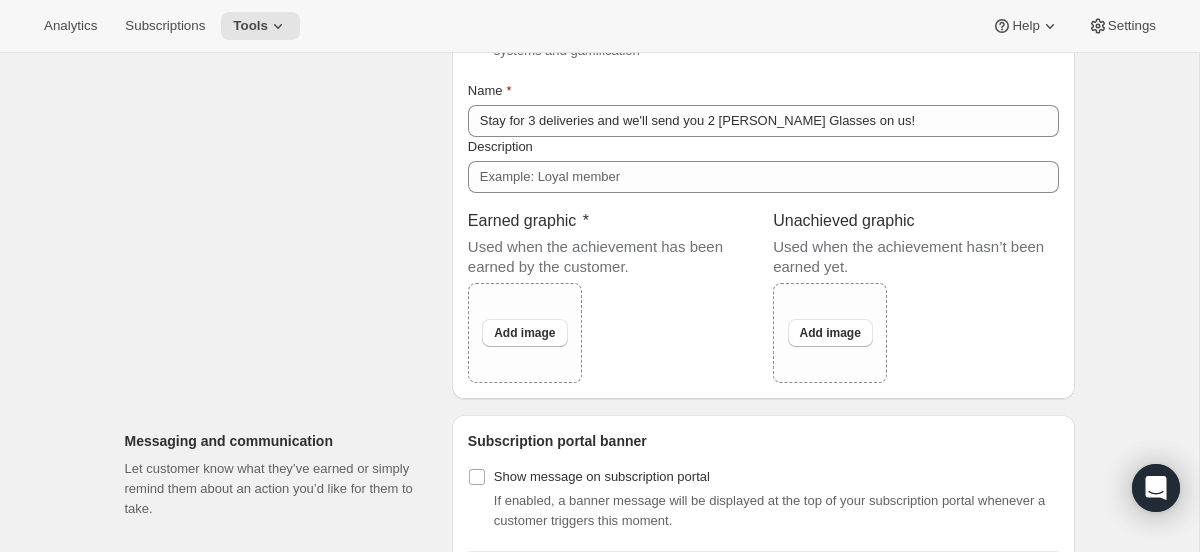 type on "C:\fakepath\1.png" 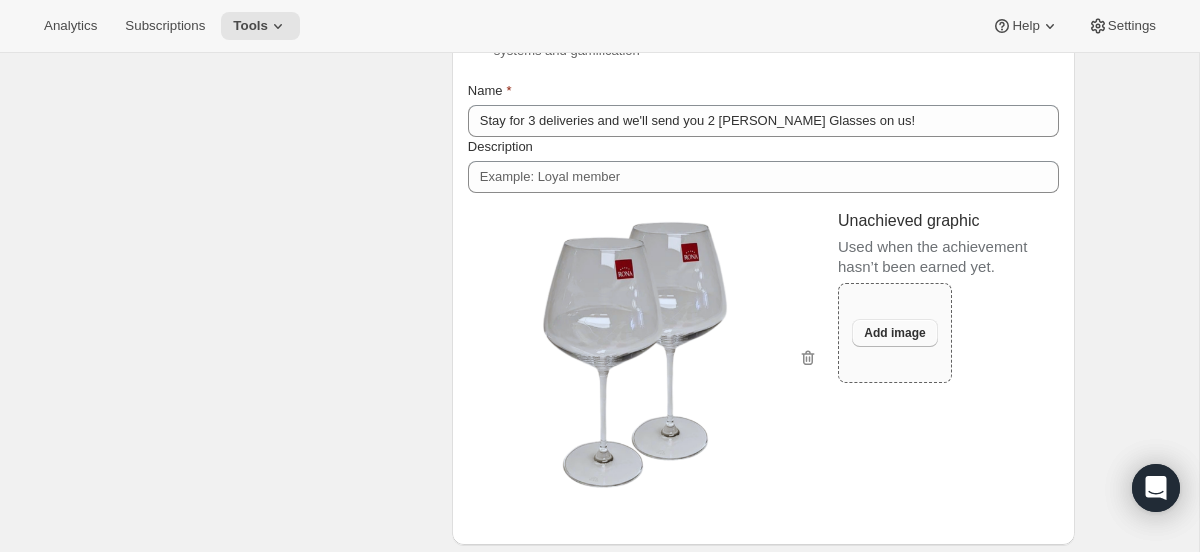 click on "Add image" at bounding box center [894, 333] 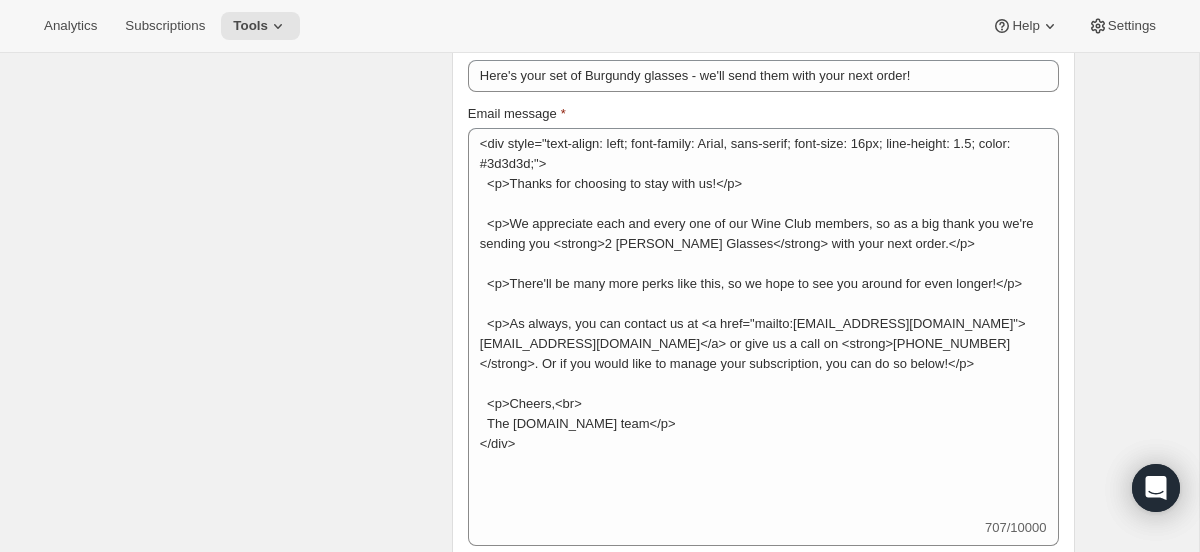 scroll, scrollTop: 2803, scrollLeft: 0, axis: vertical 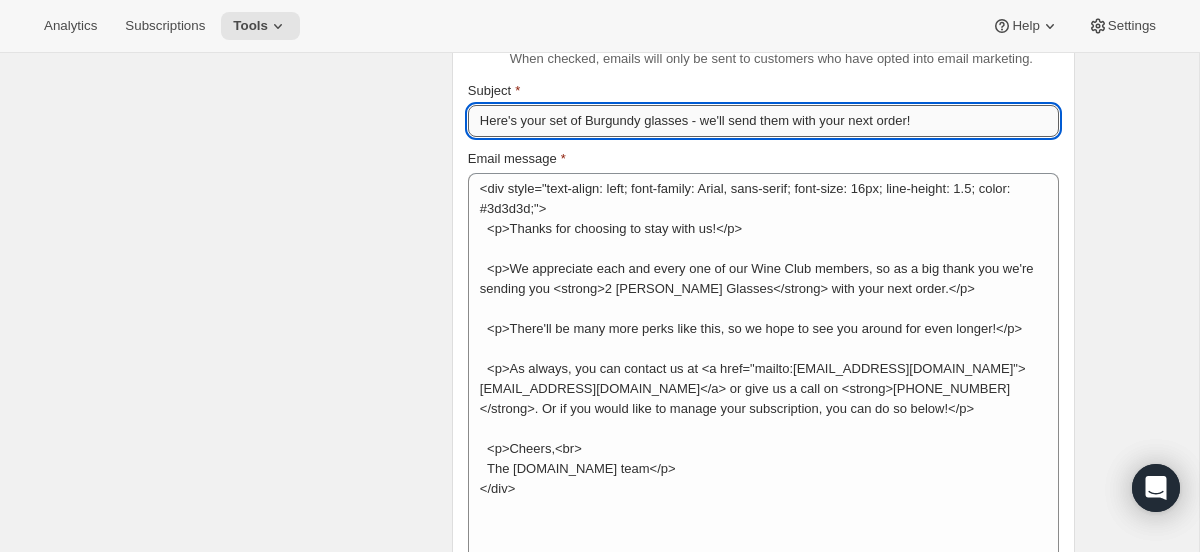 click on "Here's your set of Burgundy glasses - we'll send them with your next order!" at bounding box center (763, 121) 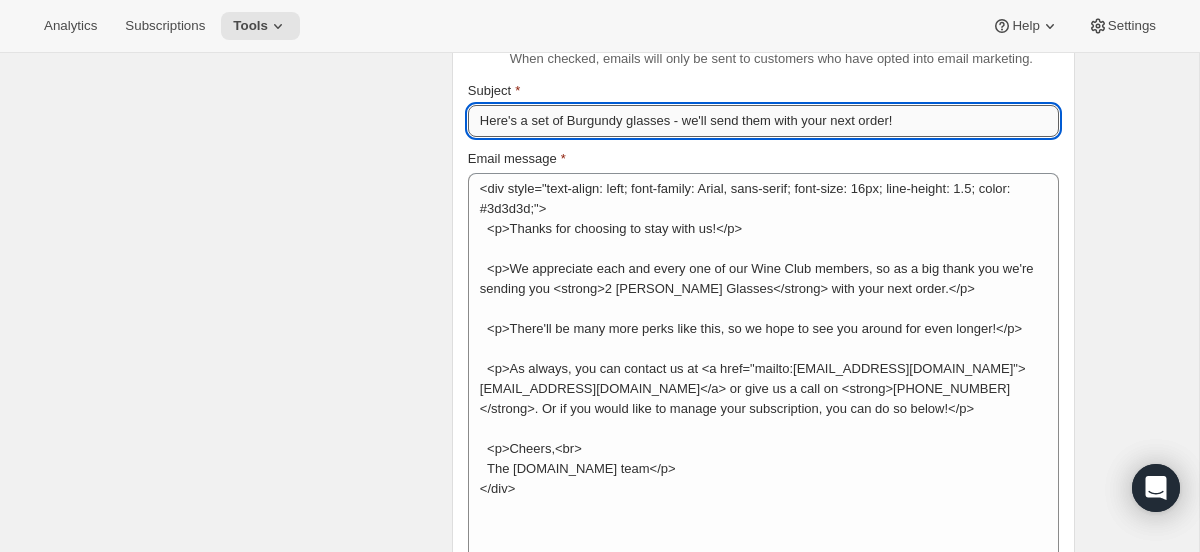 click on "Here's a set of Burgundy glasses - we'll send them with your next order!" at bounding box center [763, 121] 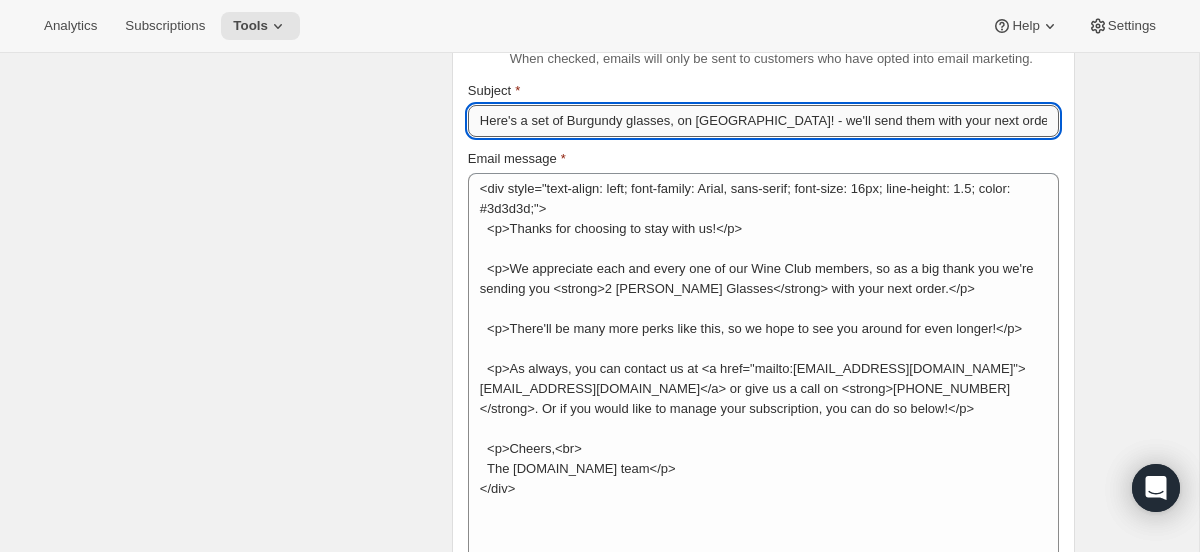 drag, startPoint x: 728, startPoint y: 171, endPoint x: 1027, endPoint y: 180, distance: 299.1354 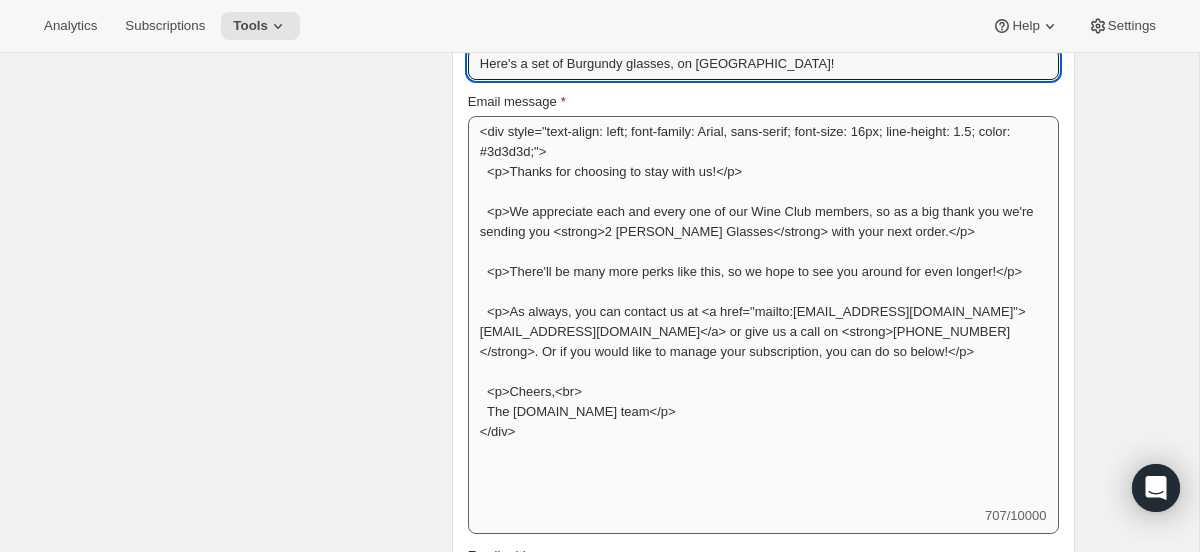 scroll, scrollTop: 2866, scrollLeft: 0, axis: vertical 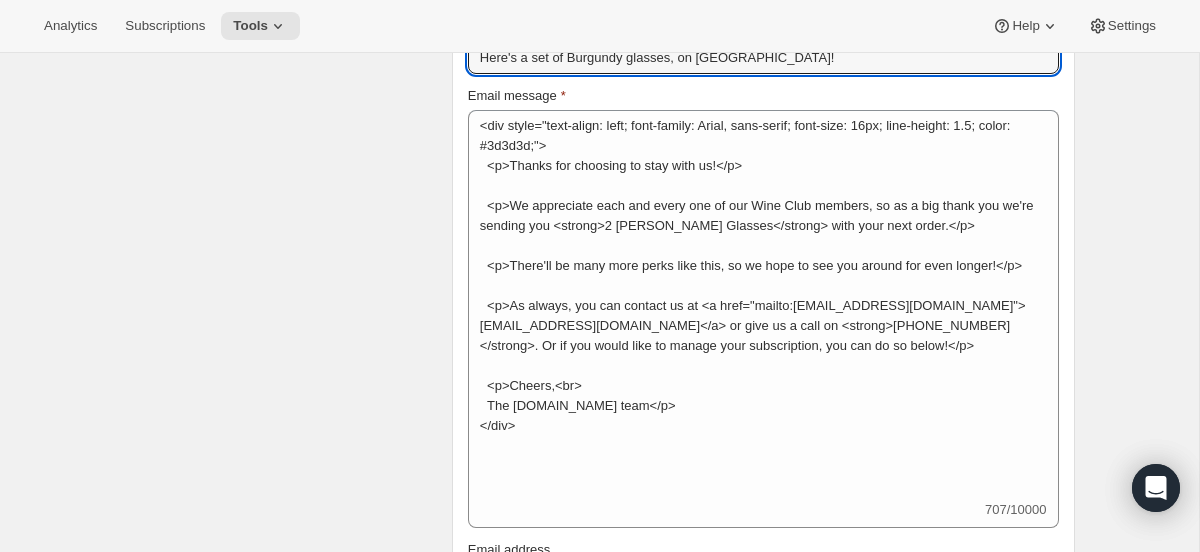 type on "Here's a set of Burgundy glasses, on [GEOGRAPHIC_DATA]!" 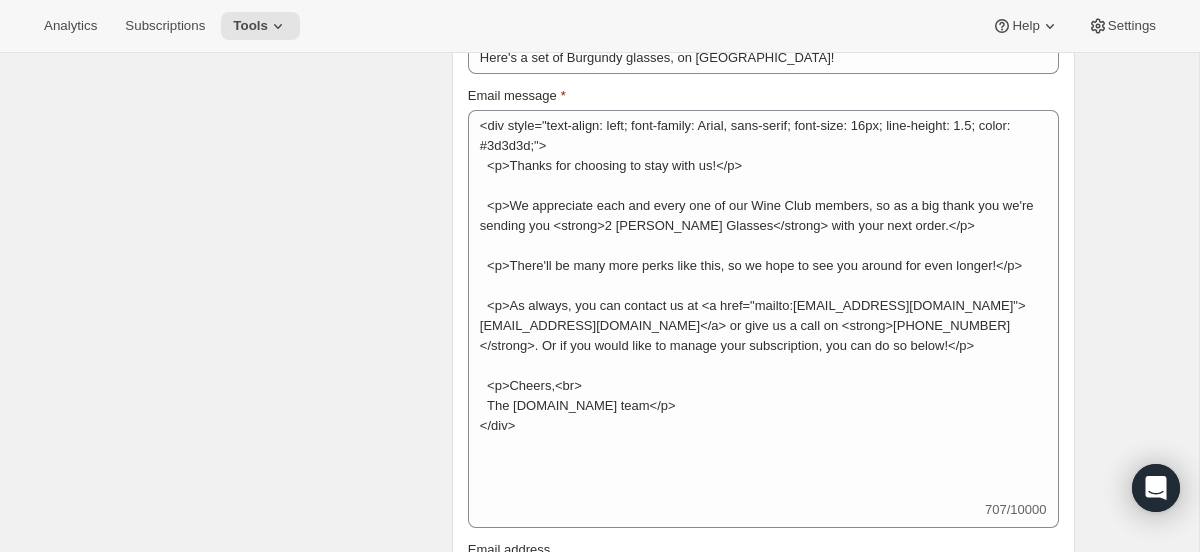 scroll, scrollTop: 0, scrollLeft: 0, axis: both 